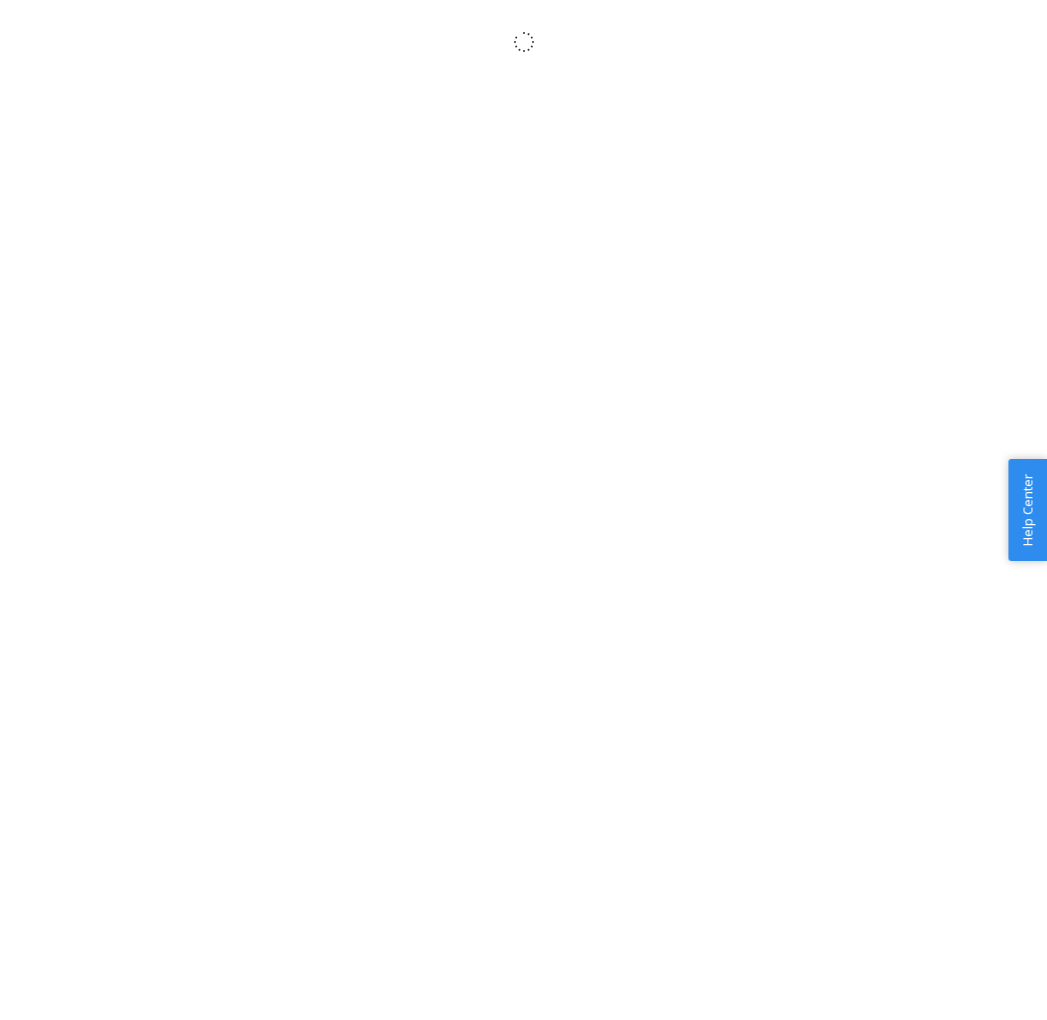 scroll, scrollTop: 0, scrollLeft: 0, axis: both 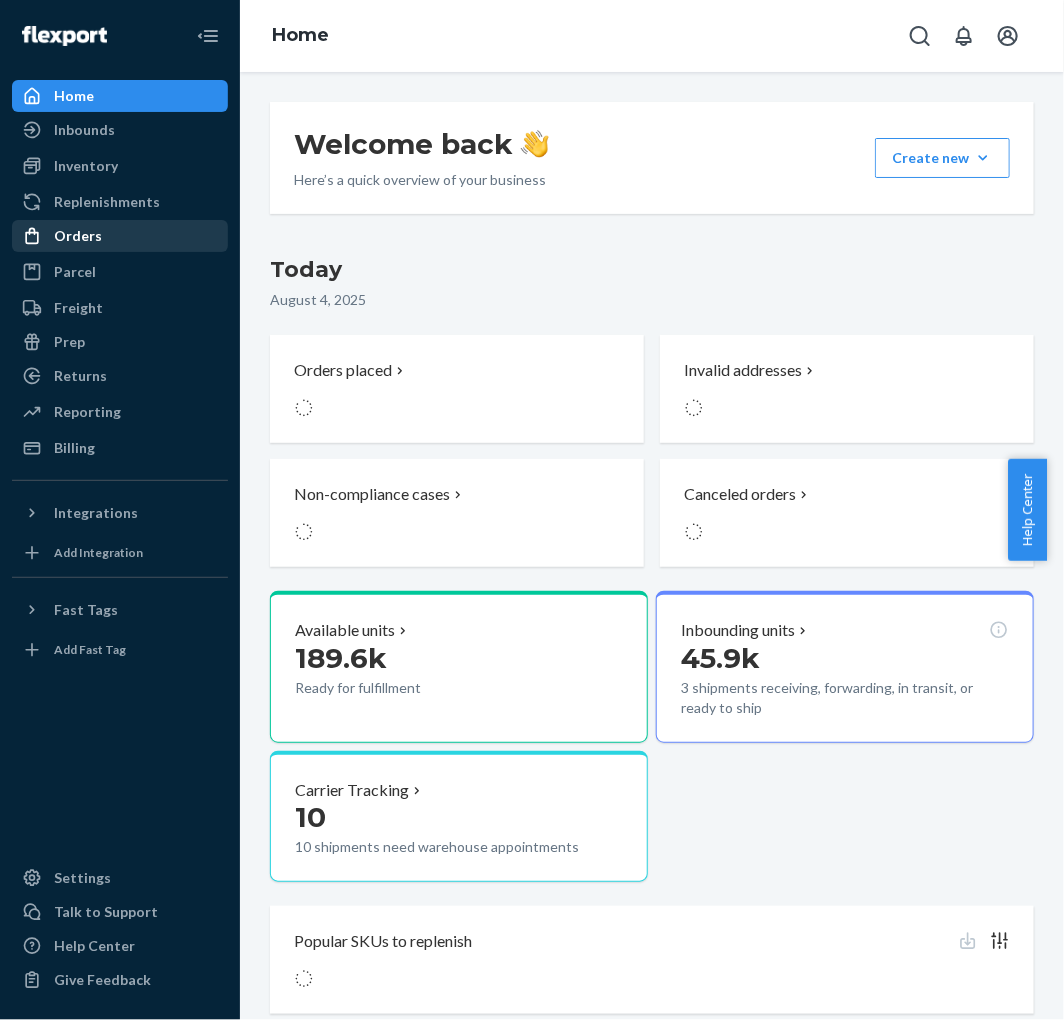 click on "Orders" at bounding box center (120, 236) 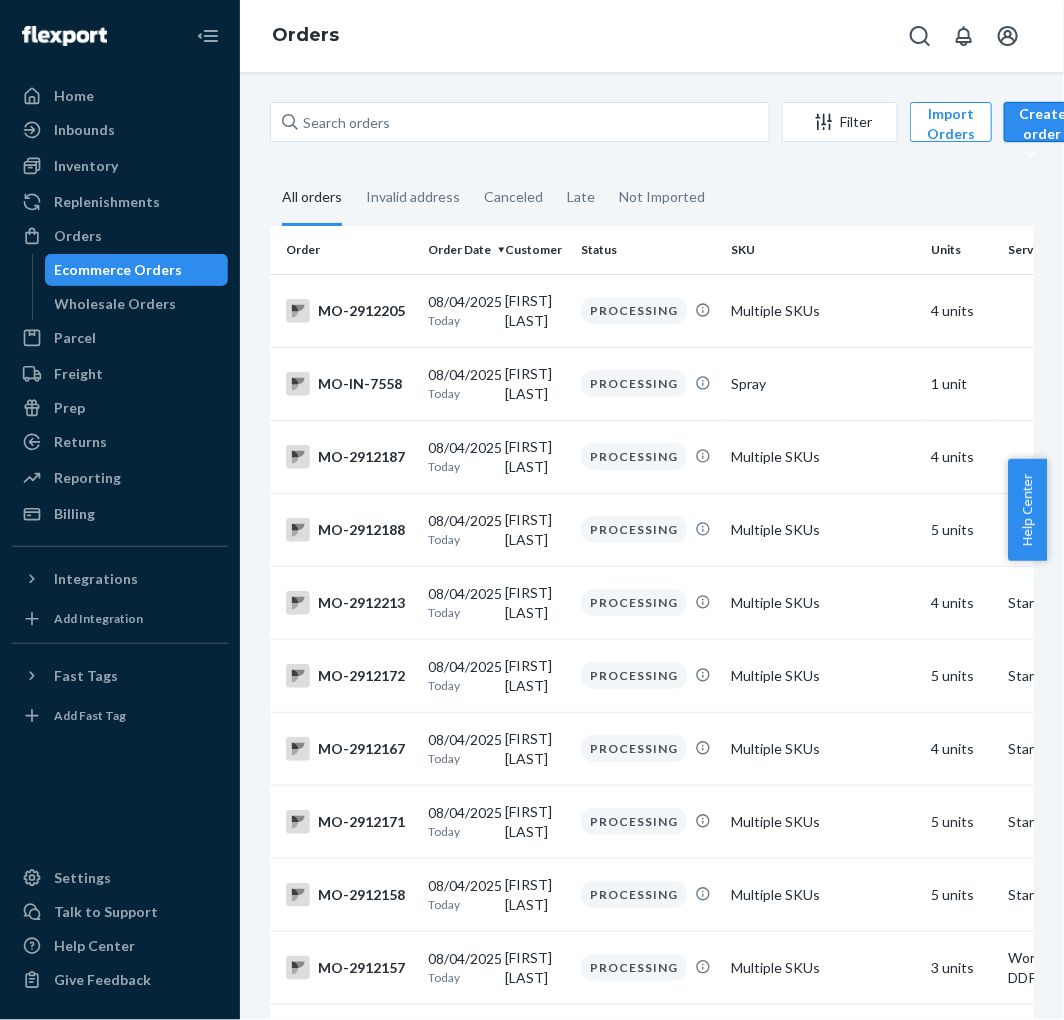 click on "Create order" at bounding box center [1042, 134] 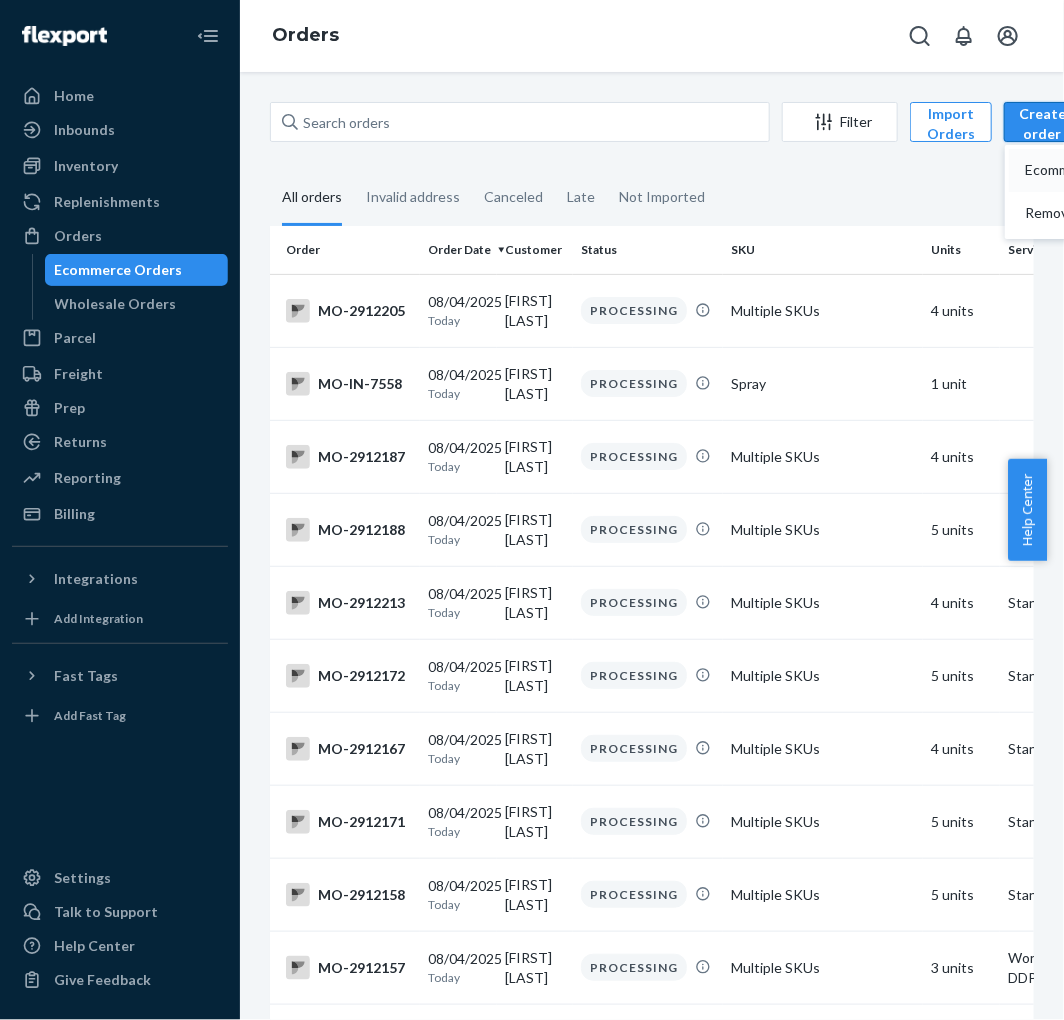 click on "Ecommerce order" at bounding box center [1105, 170] 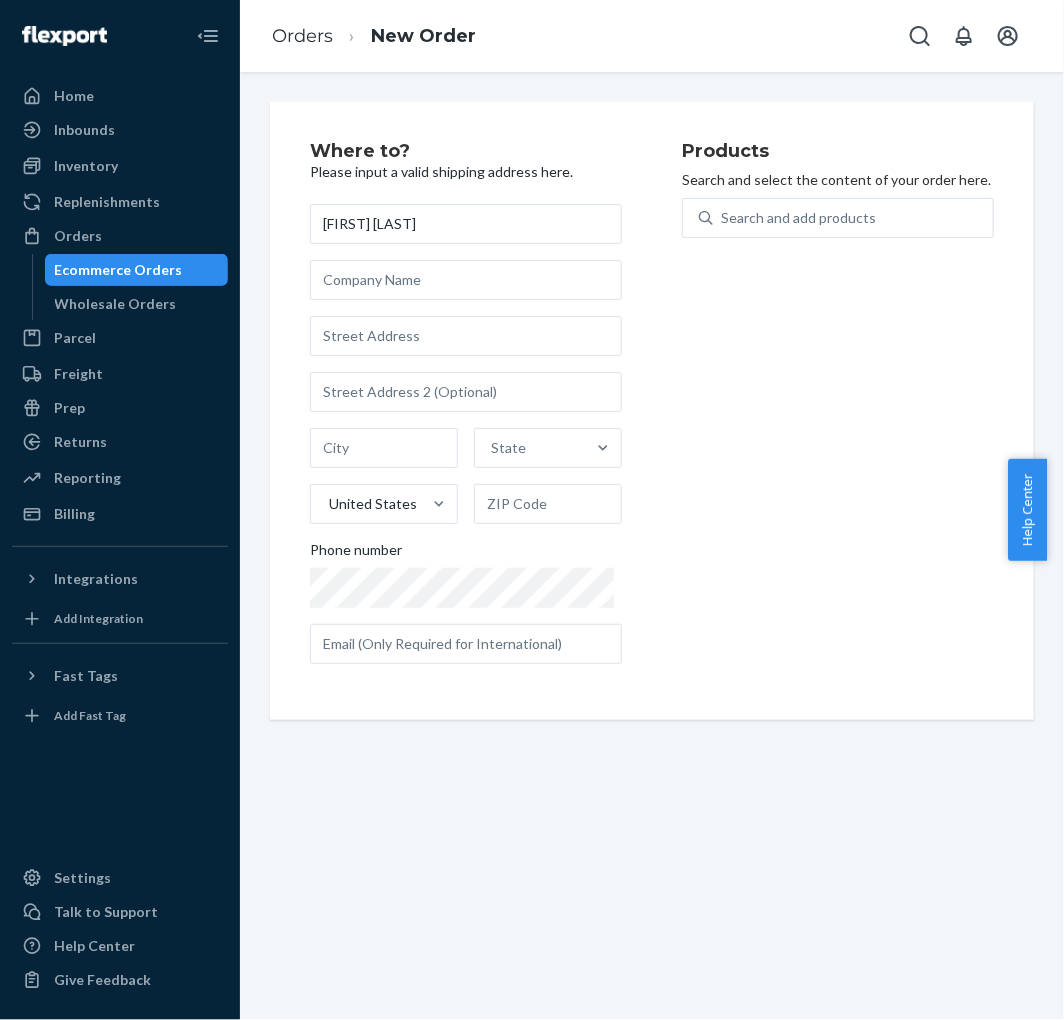 type on "[FIRST] [LAST]" 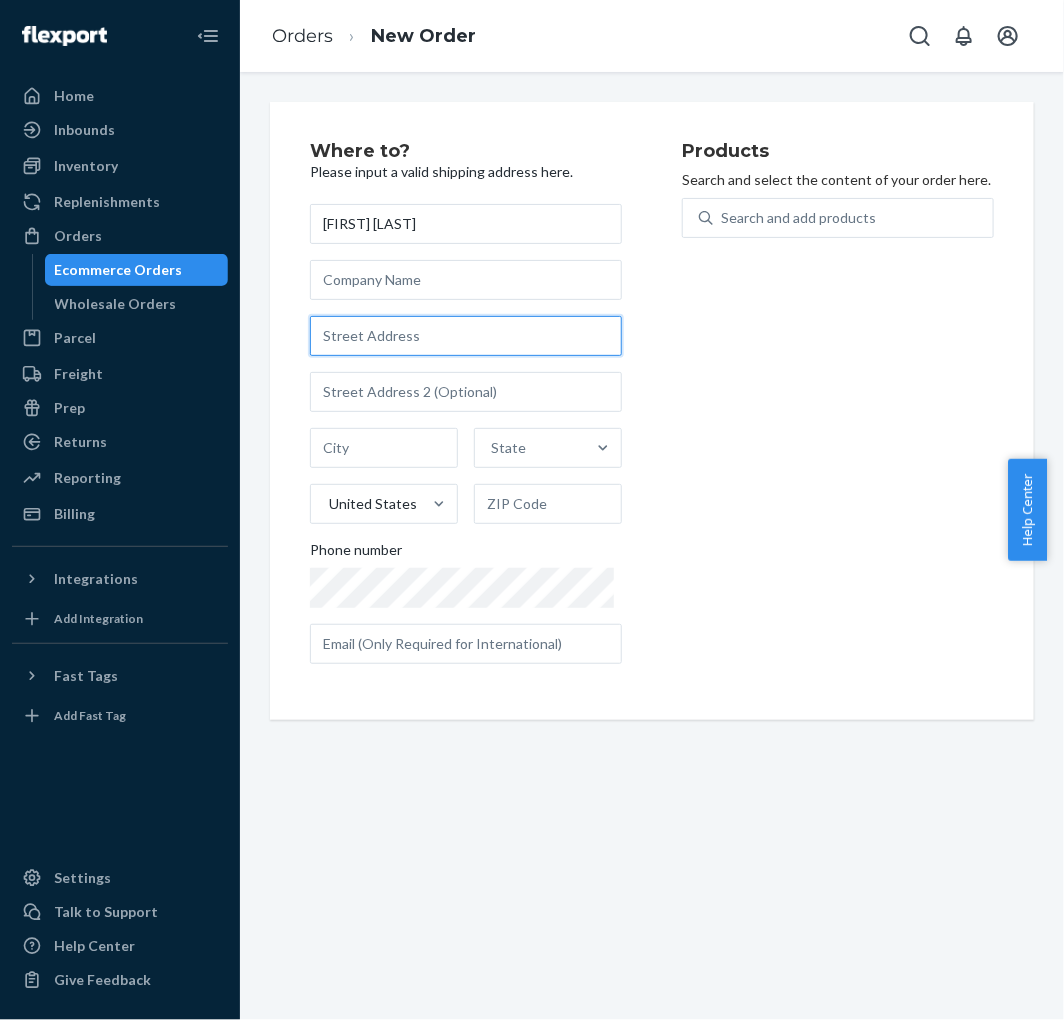 click at bounding box center (466, 336) 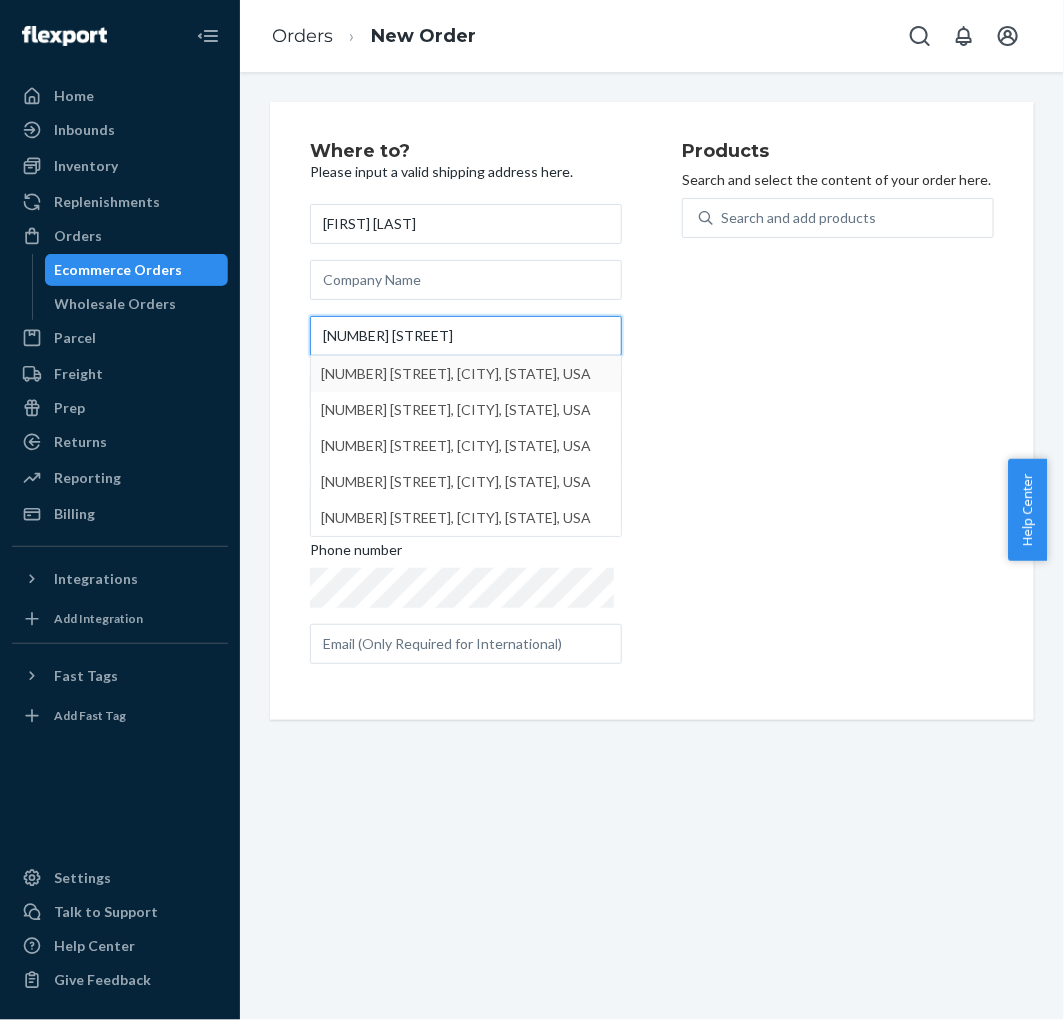 type on "[NUMBER] [STREET]" 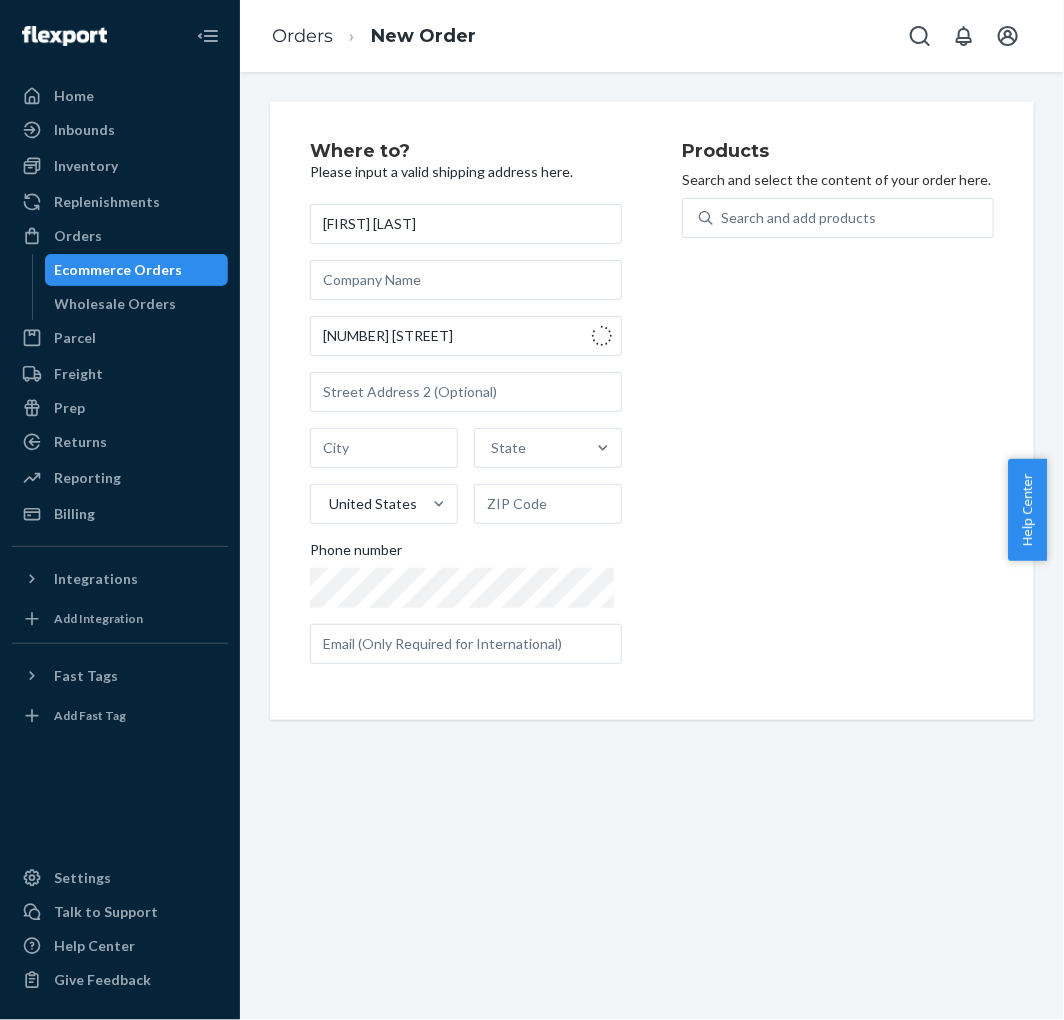 type on "Eastvale" 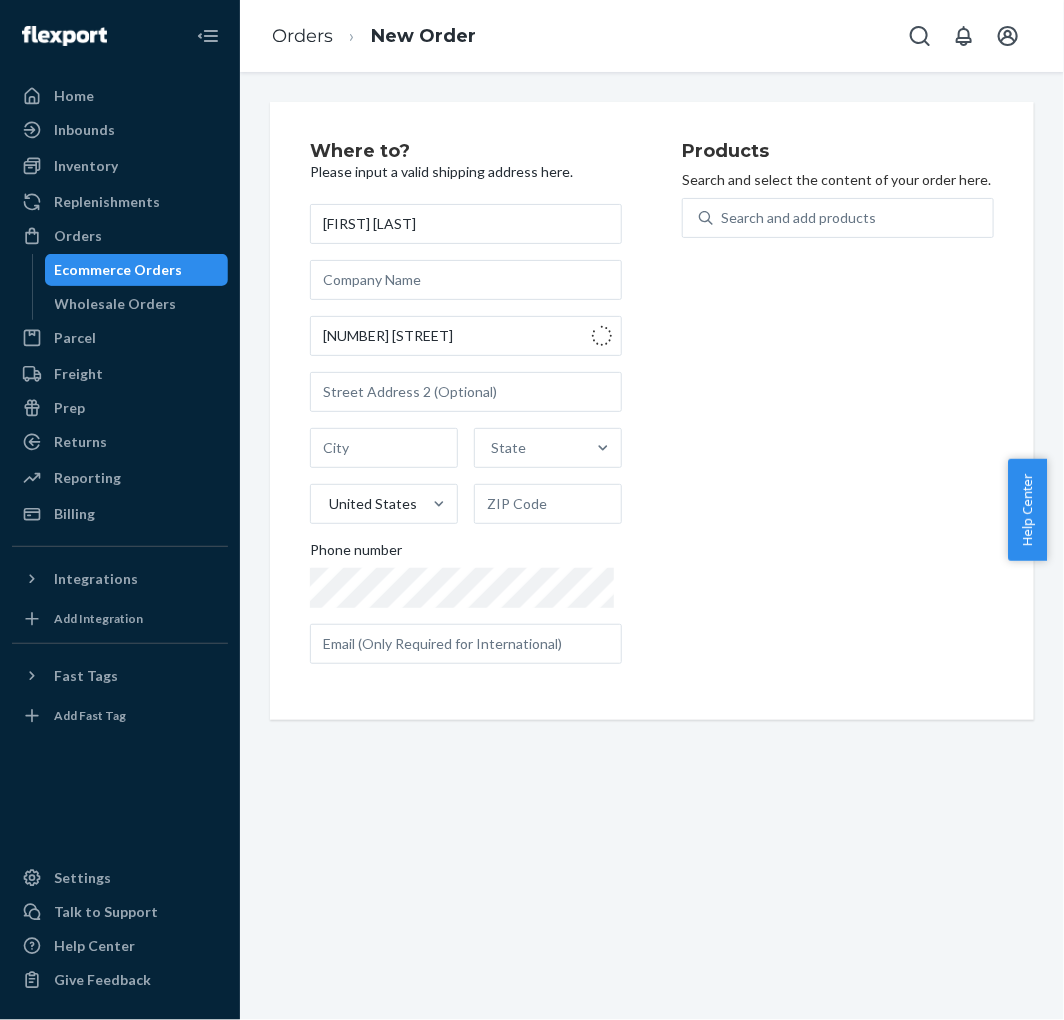type on "[POSTAL_CODE]" 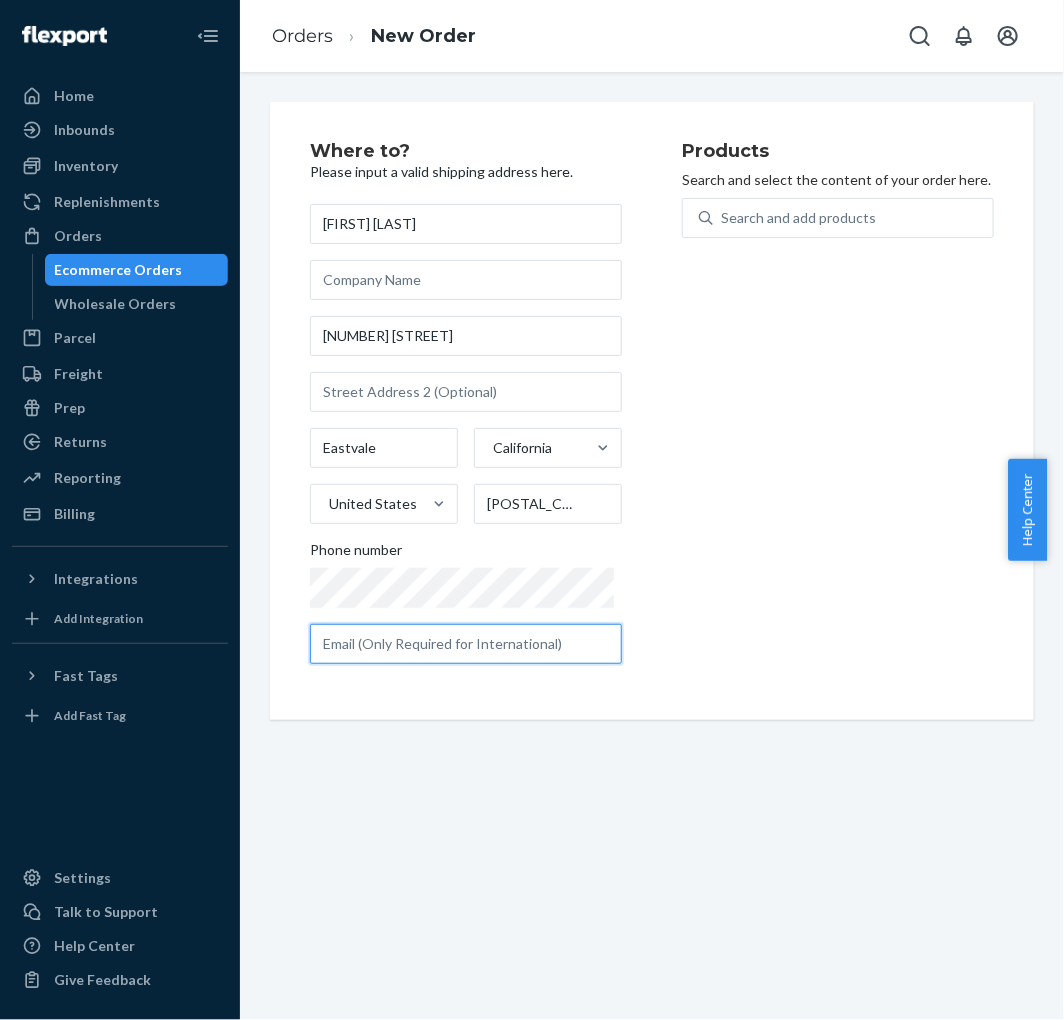 click at bounding box center (466, 644) 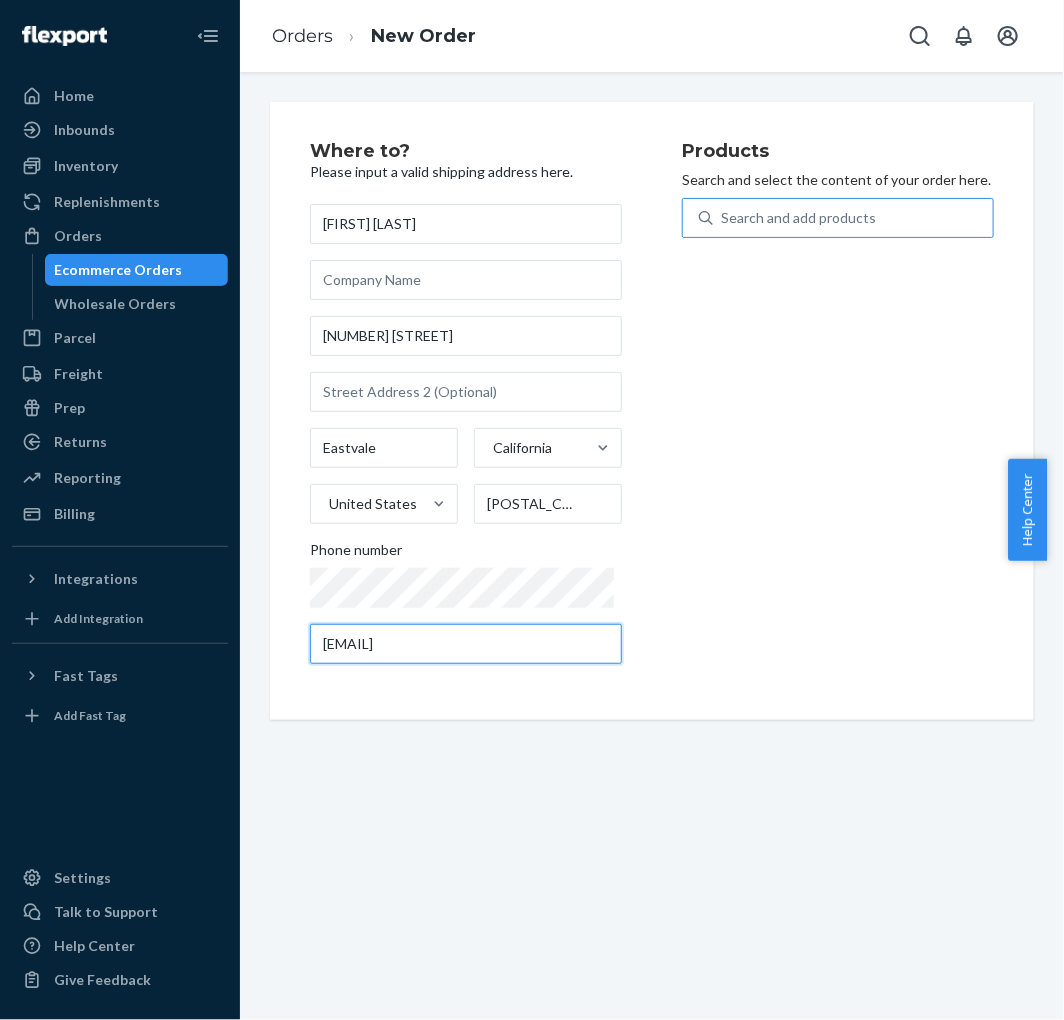 type on "[EMAIL]" 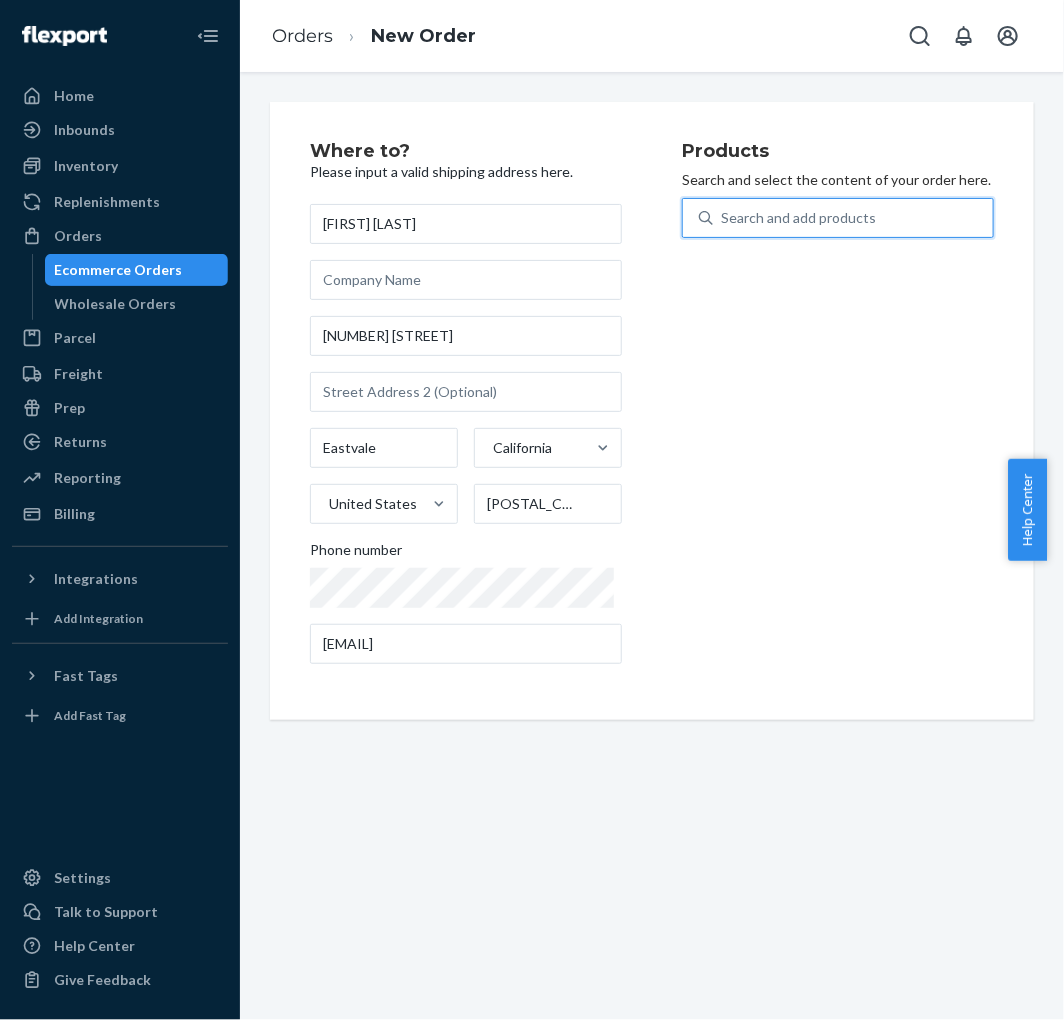 click on "Search and add products" at bounding box center [853, 218] 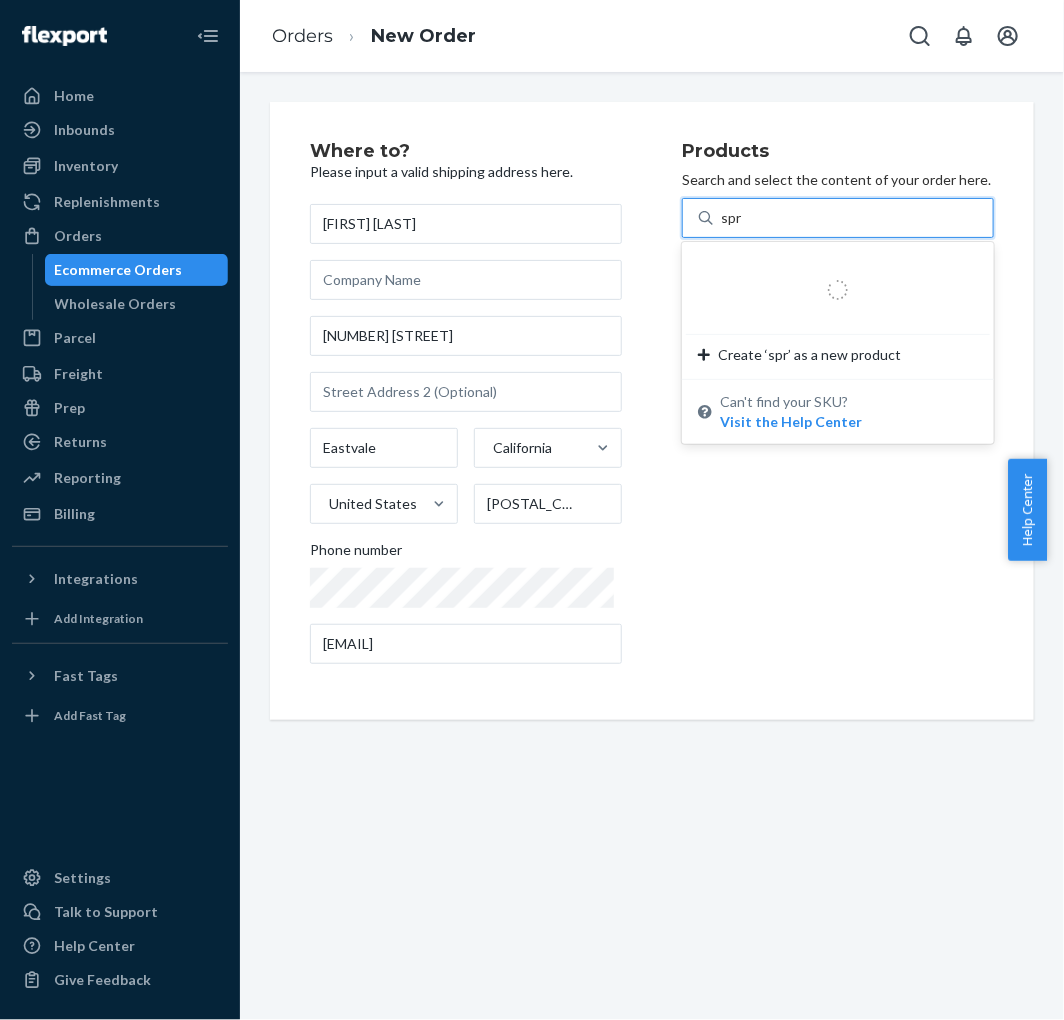 type on "spra" 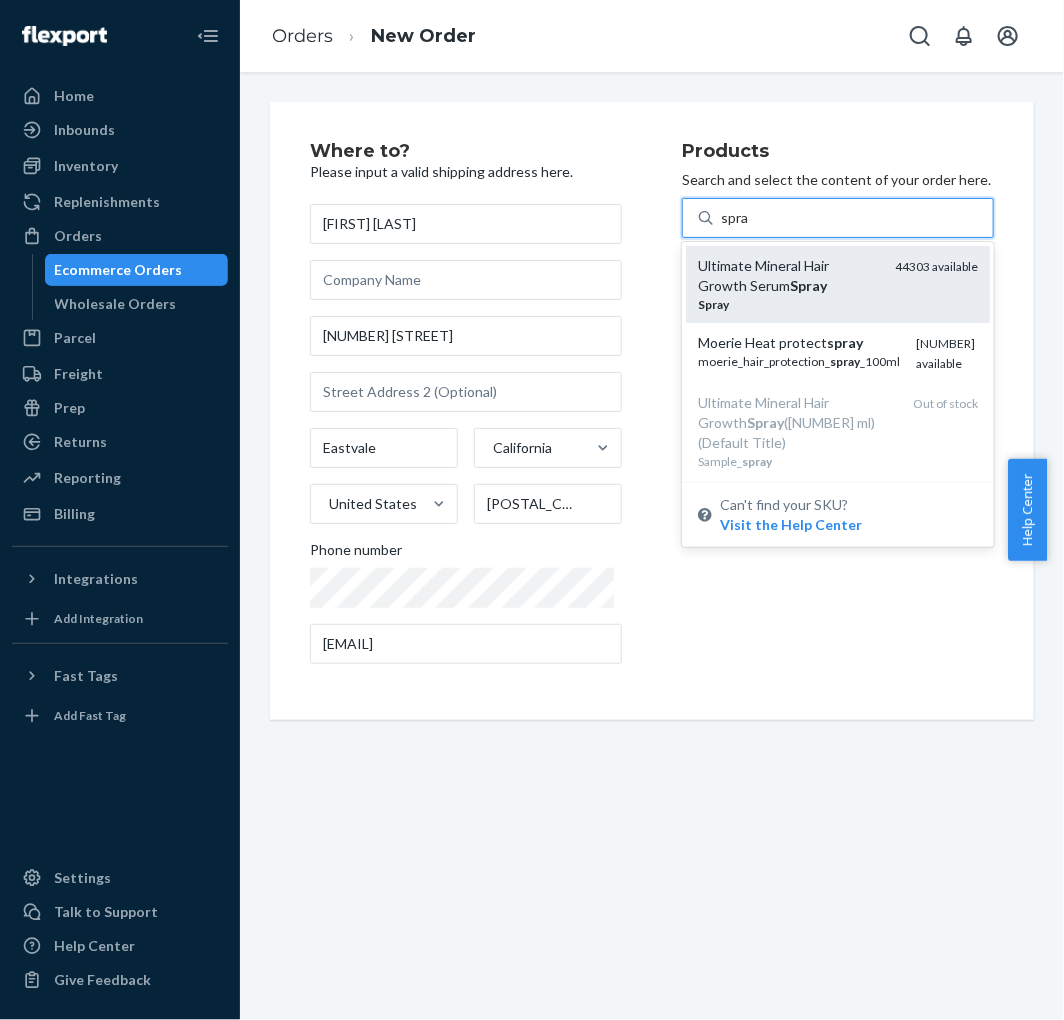 click on "Ultimate Mineral Hair Growth Serum Spray" at bounding box center (788, 276) 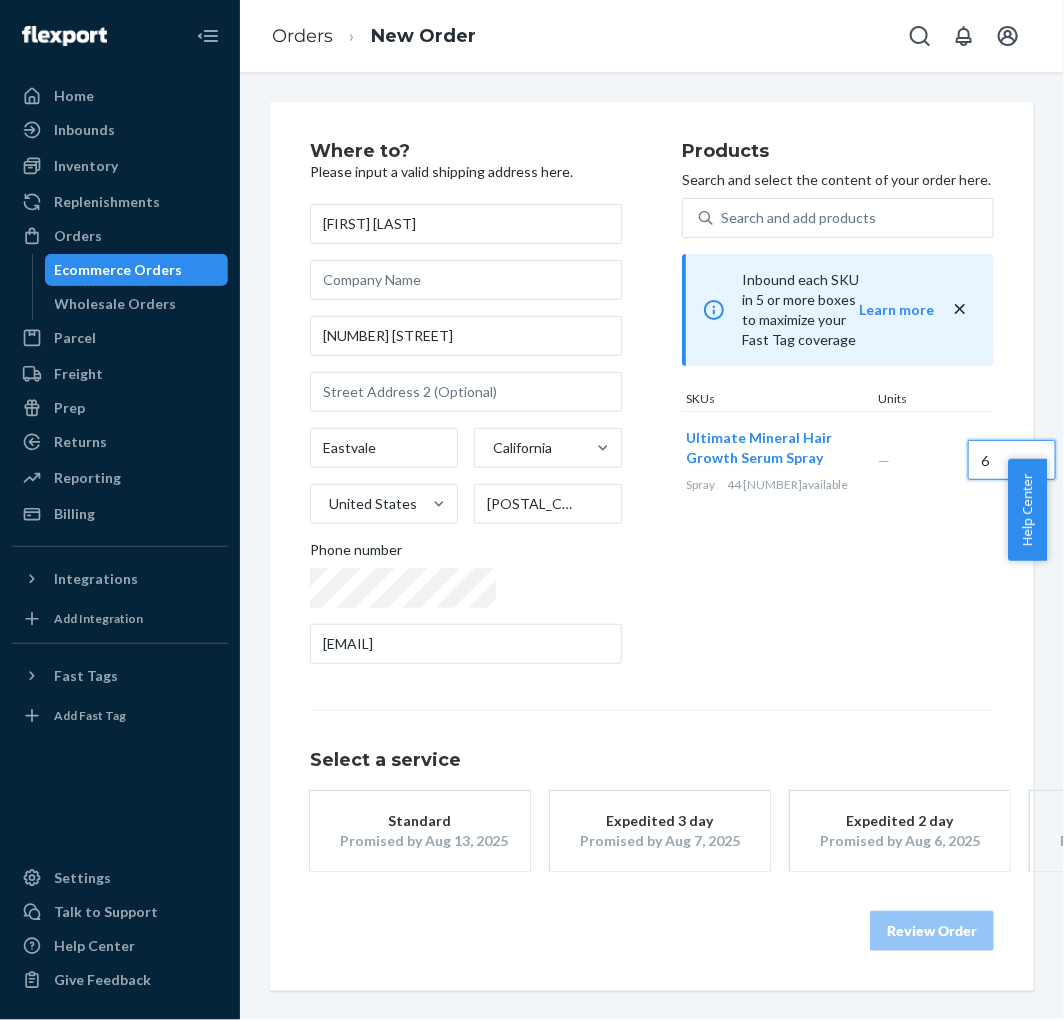 type on "6" 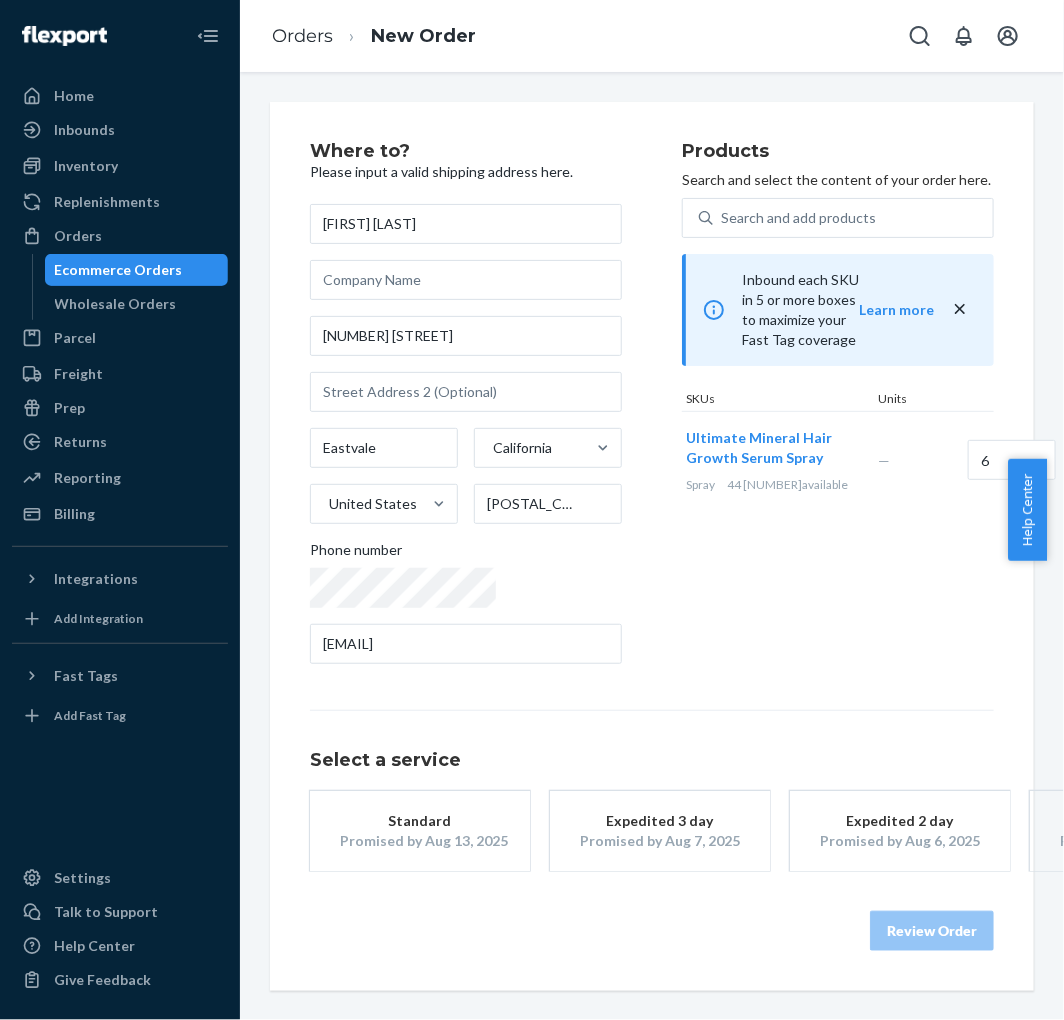 click on "Promised by Aug 13, 2025" at bounding box center (420, 841) 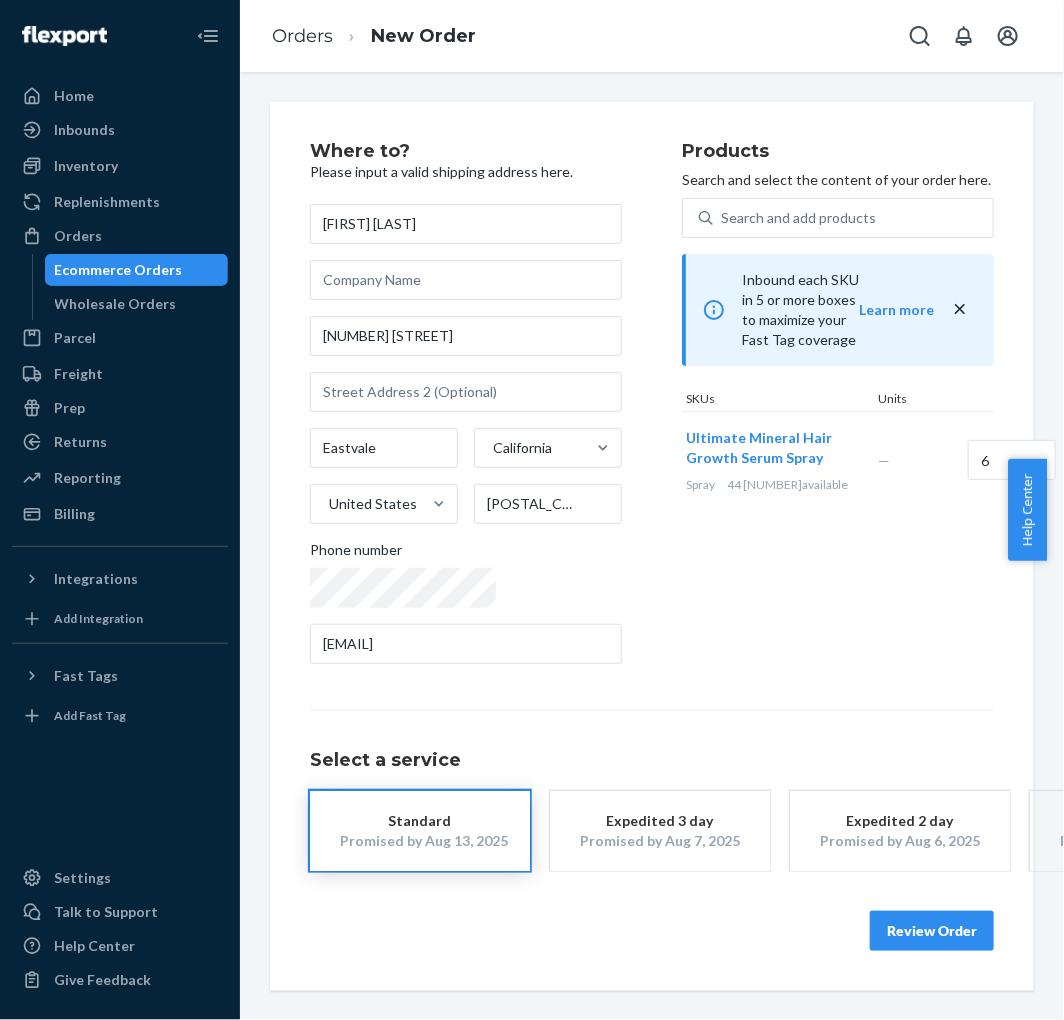 click on "Review Order" at bounding box center [932, 931] 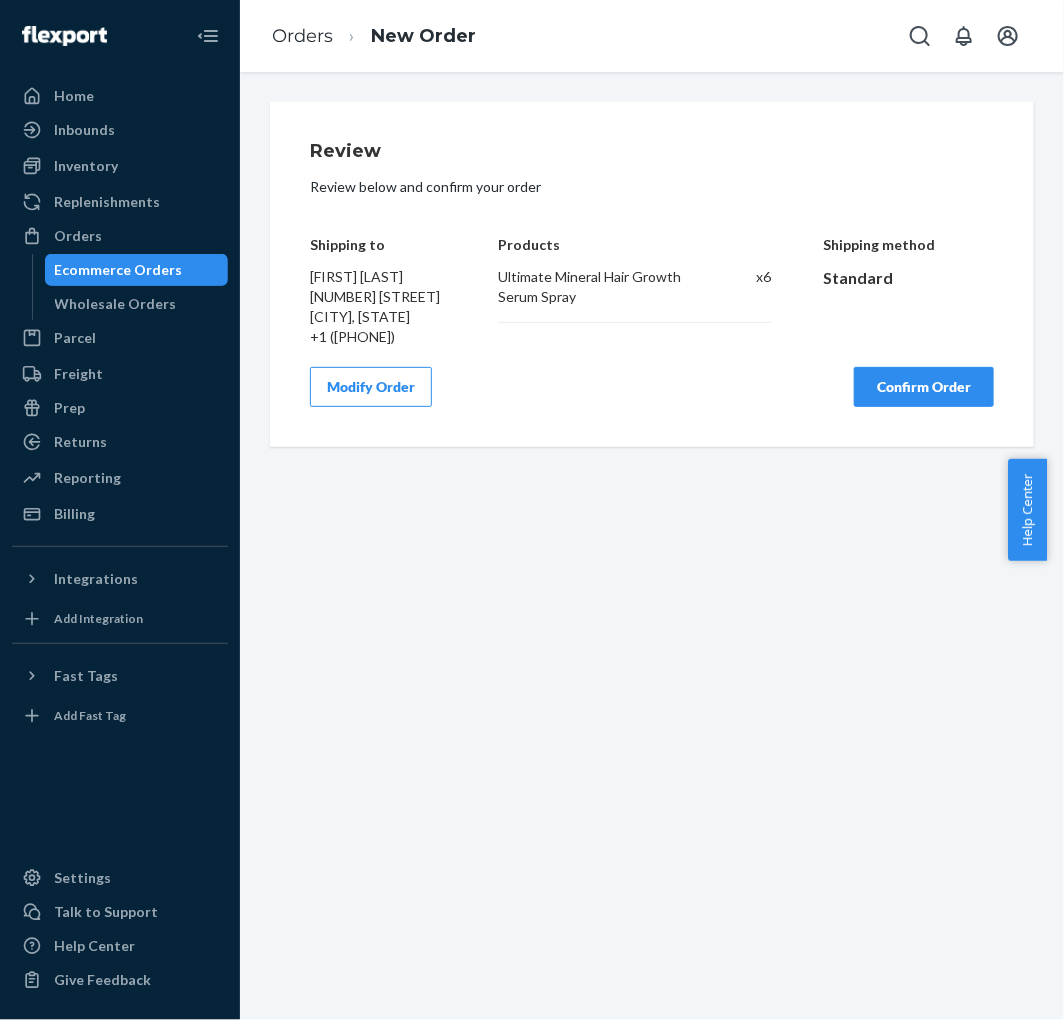 click on "Confirm Order" at bounding box center (924, 387) 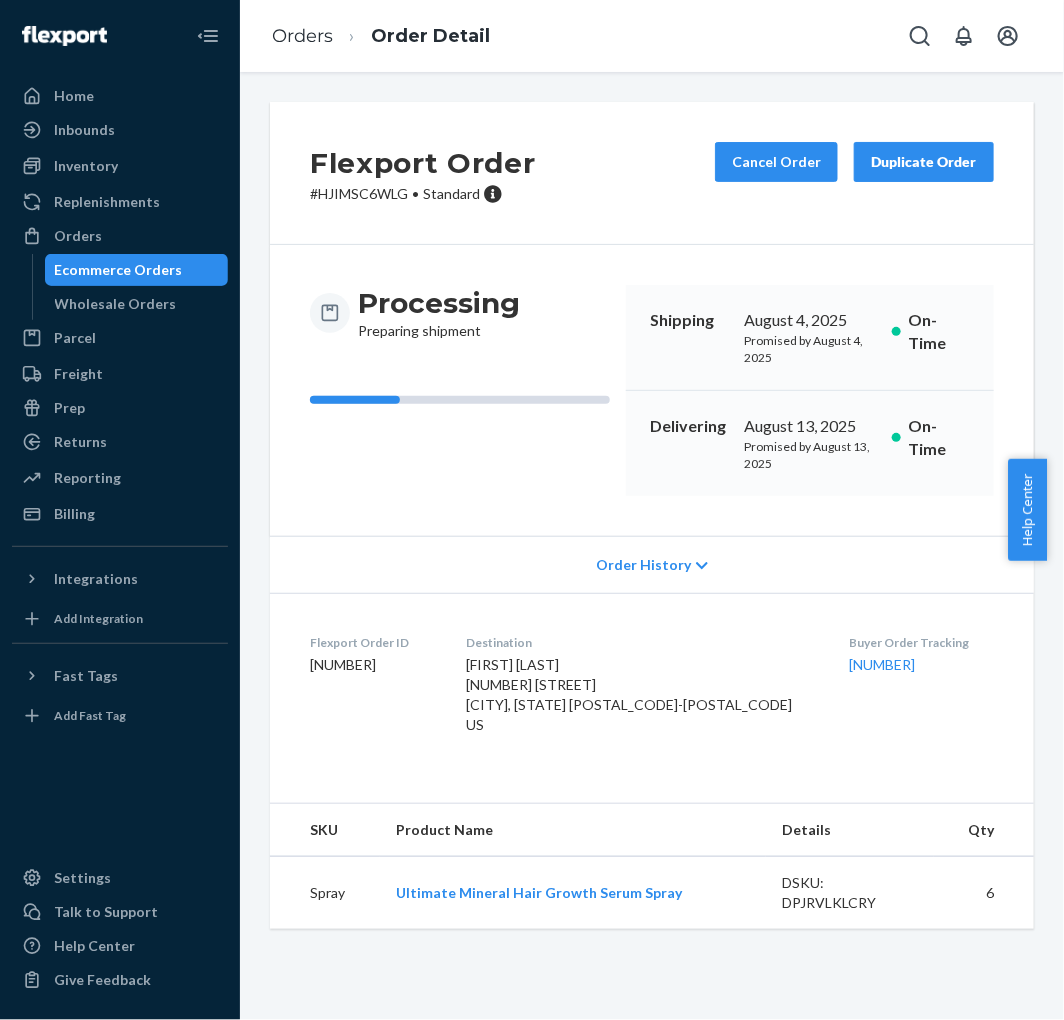 click on "# [ALPHANUMERIC] • Standard" at bounding box center [423, 194] 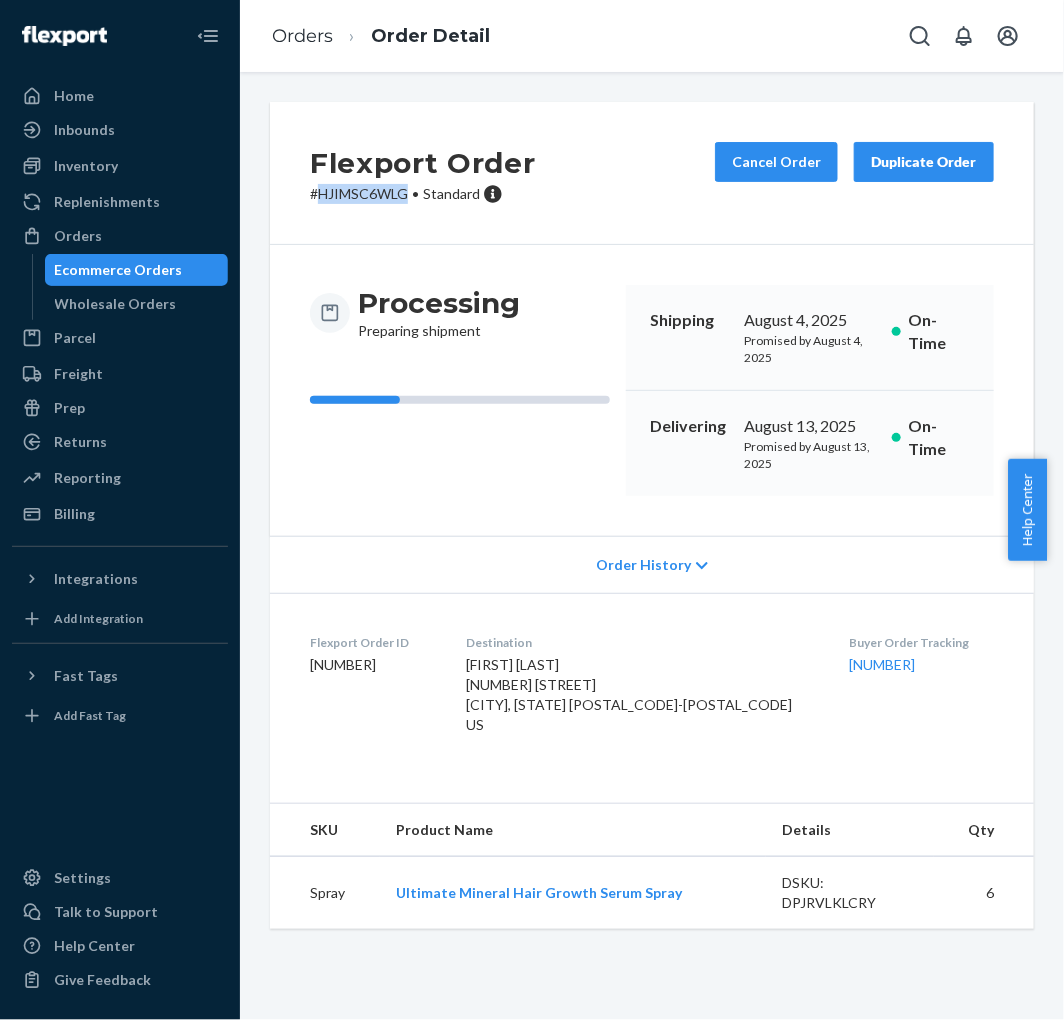 click on "# [ALPHANUMERIC] • Standard" at bounding box center [423, 194] 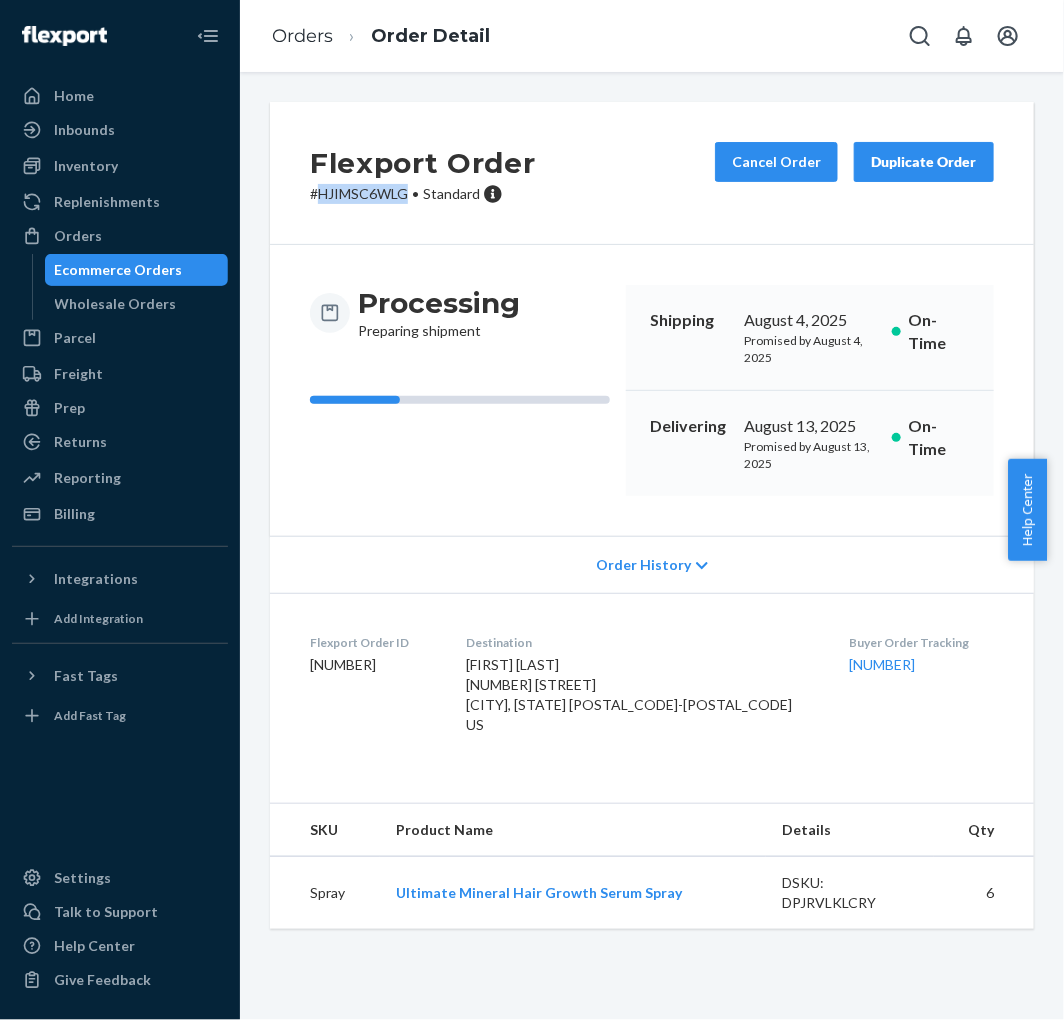 click on "Ecommerce Orders" at bounding box center [137, 270] 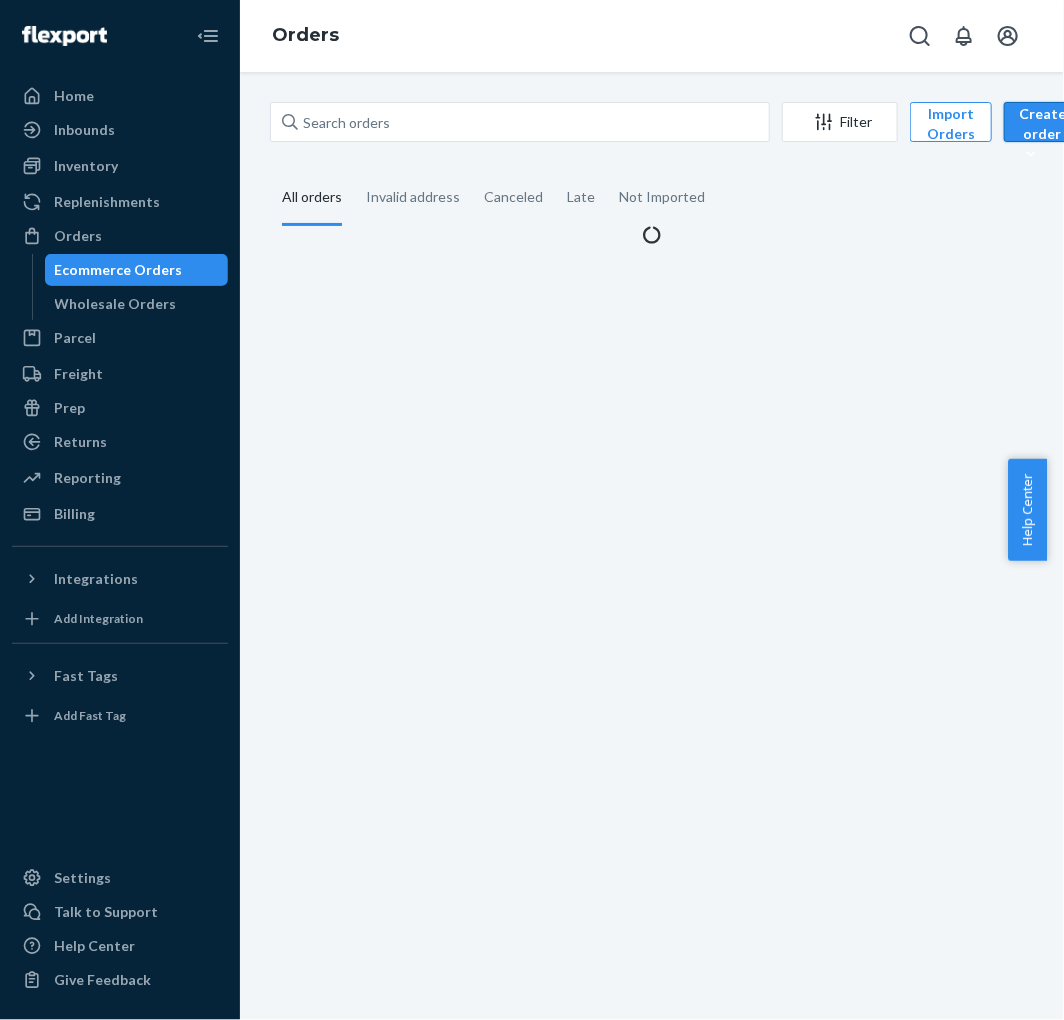 click on "Create order" at bounding box center [1042, 134] 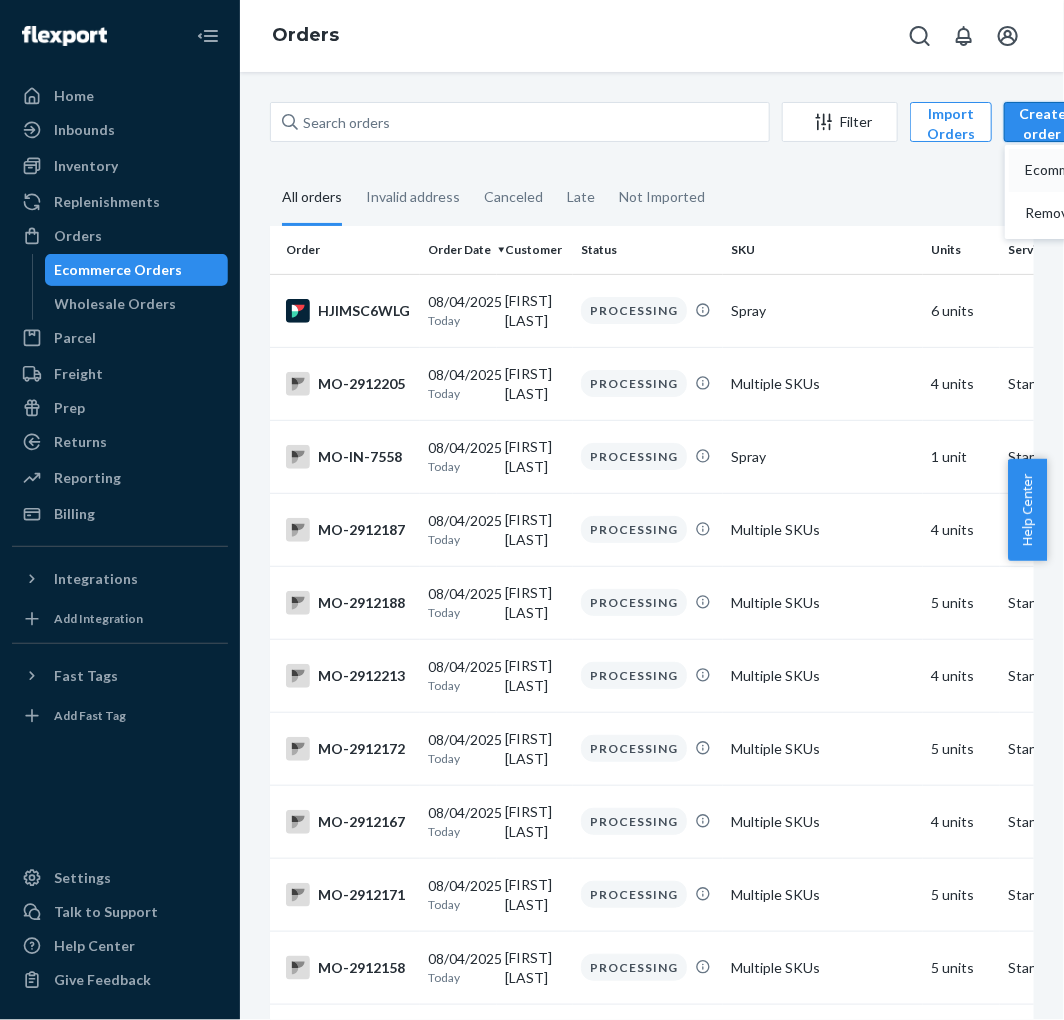 click on "Ecommerce order" at bounding box center (1105, 170) 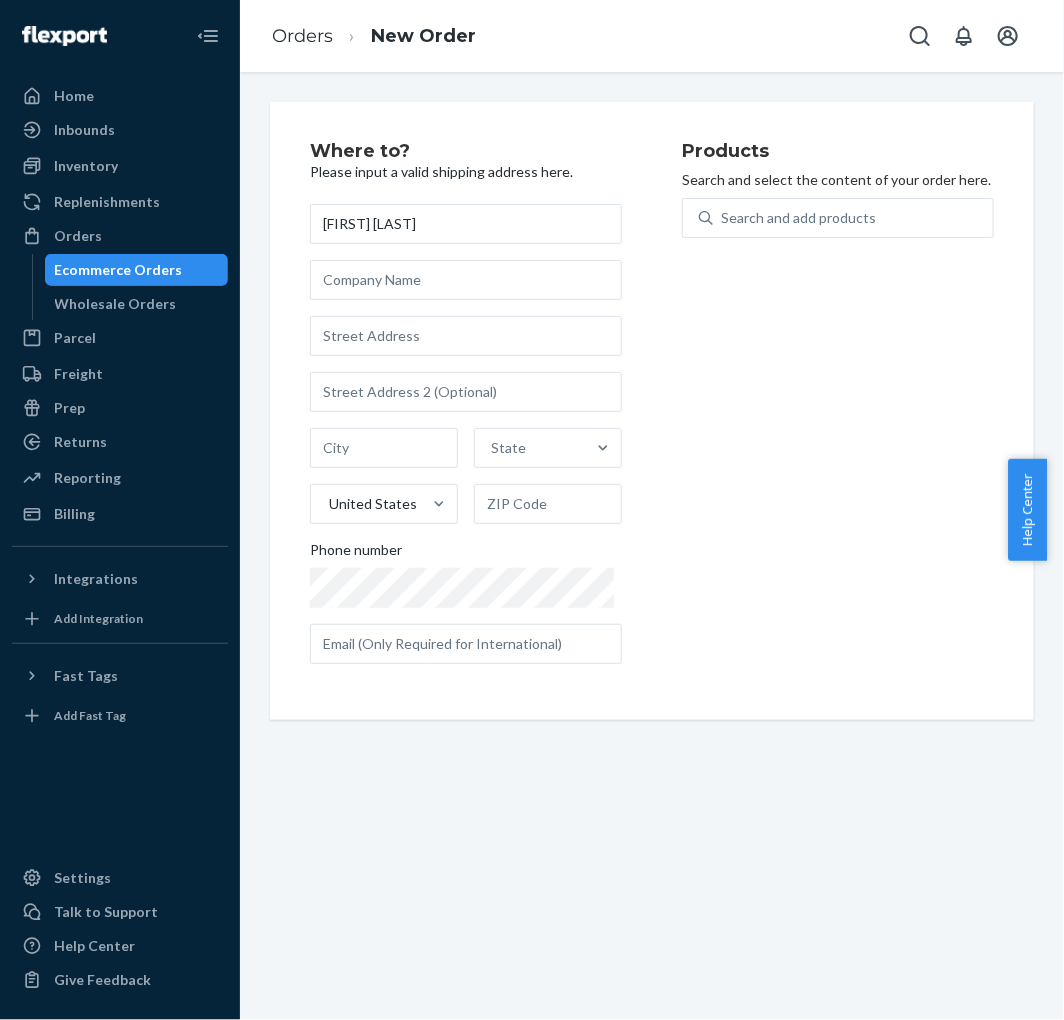 type on "[FIRST] [LAST]" 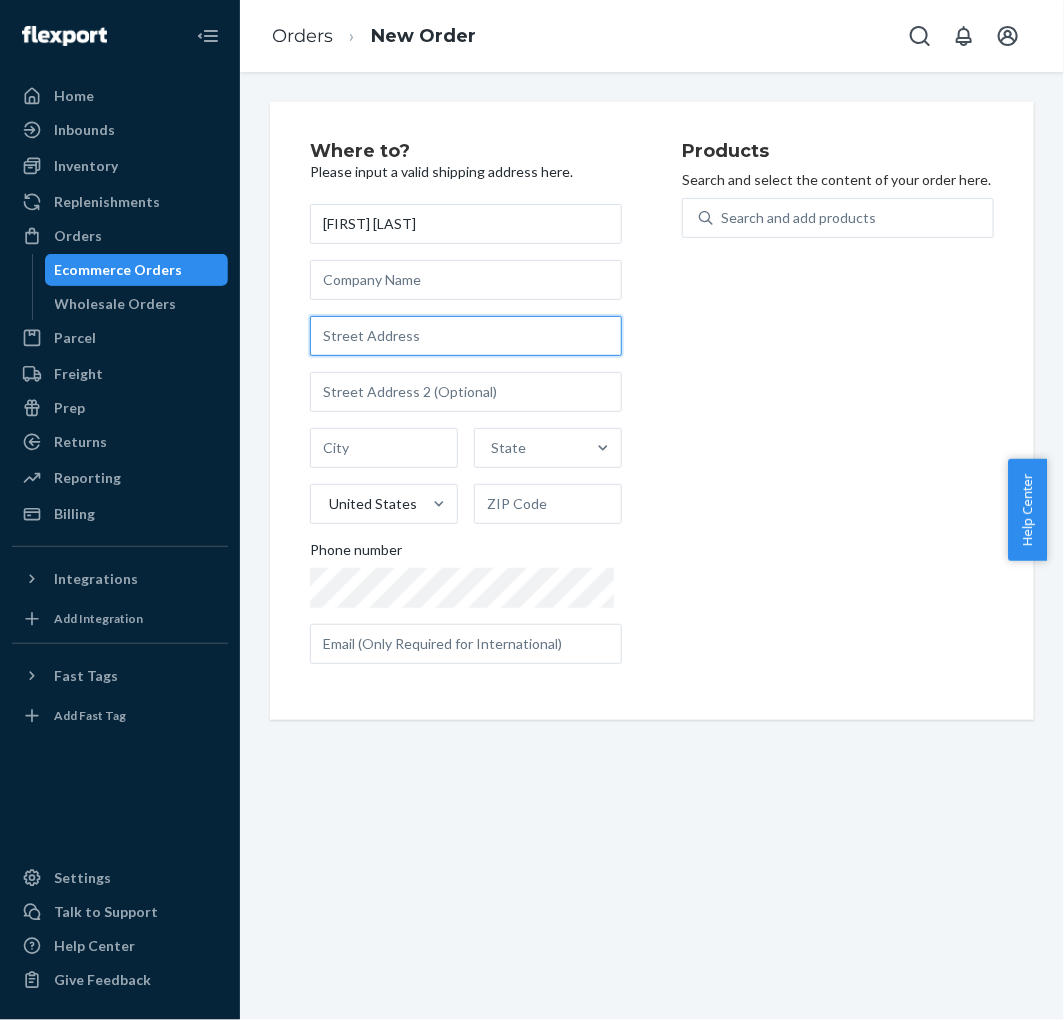 click at bounding box center (466, 336) 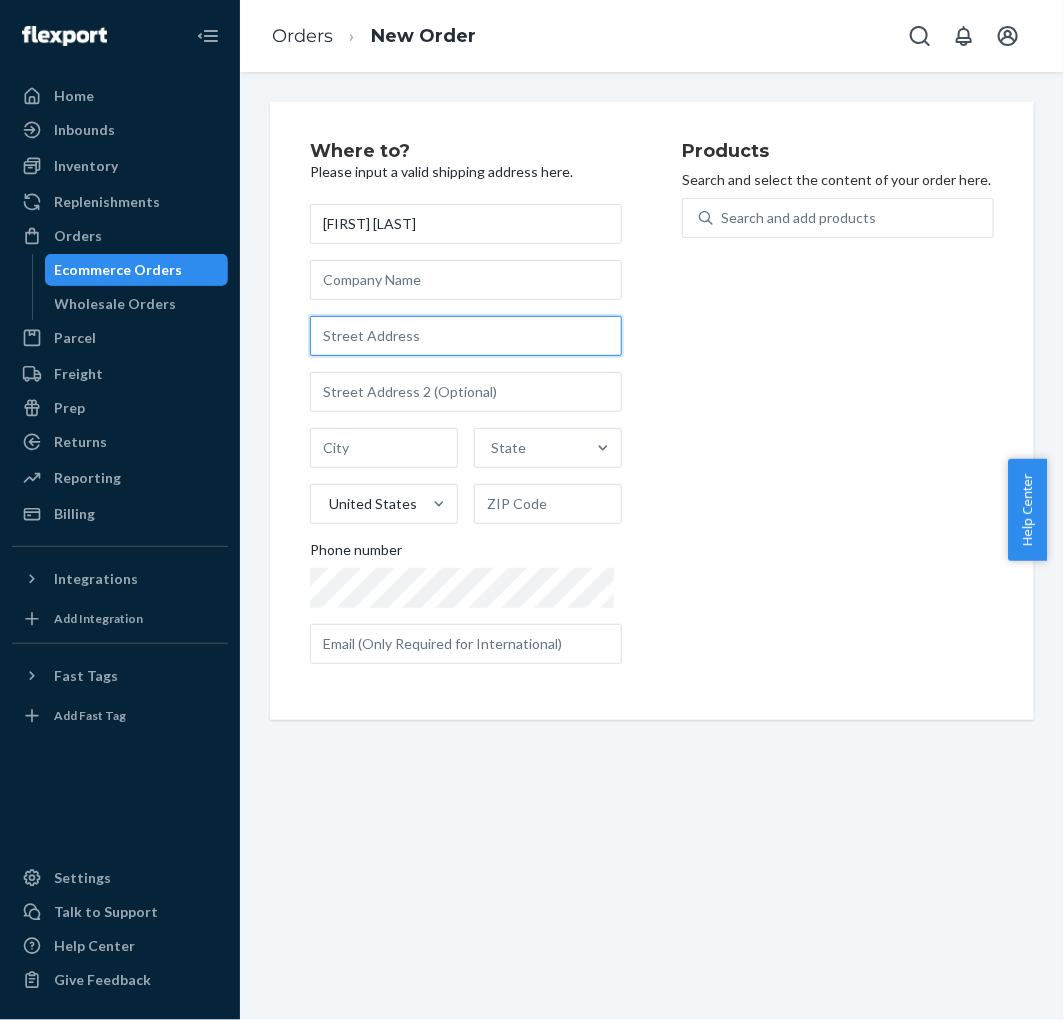 paste on "[NUMBER] [STREET]" 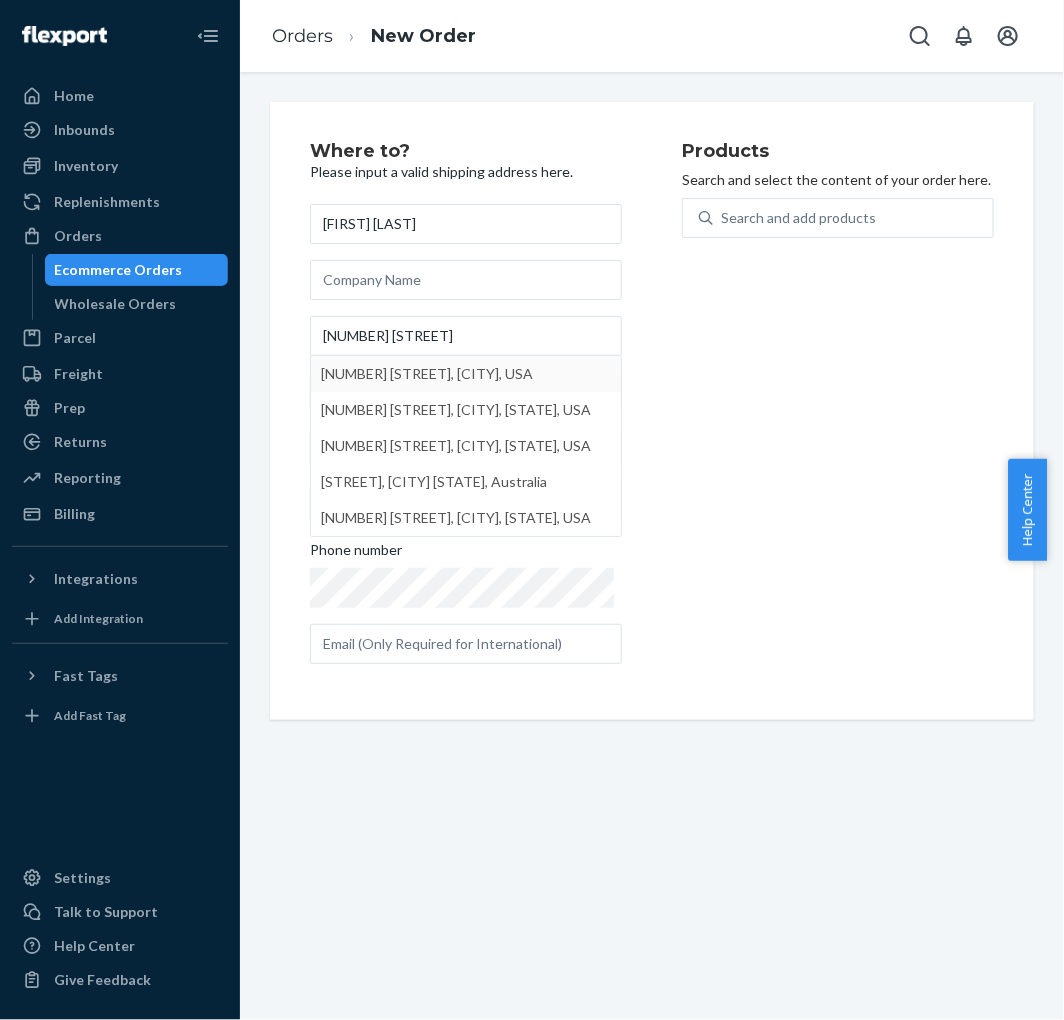 type on "[NUMBER] [STREET]" 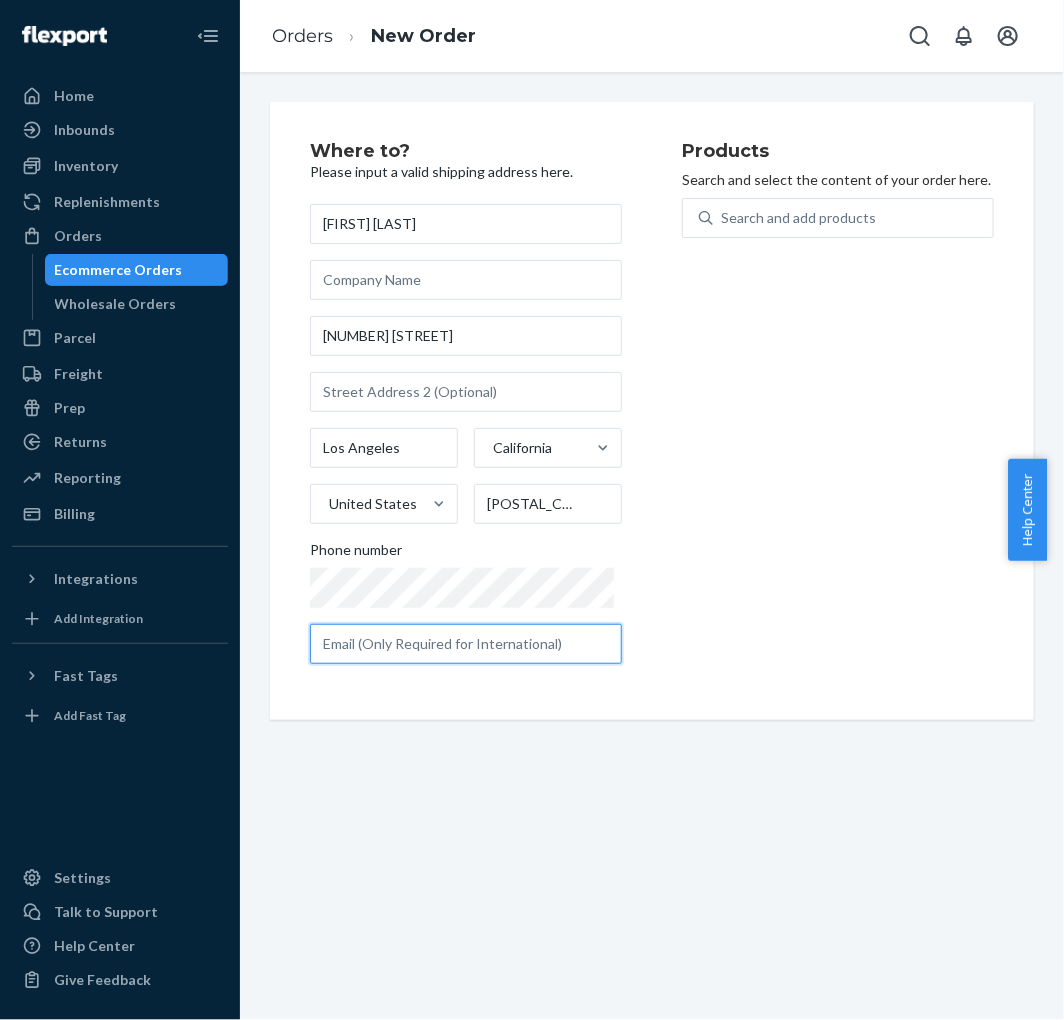 click at bounding box center [466, 644] 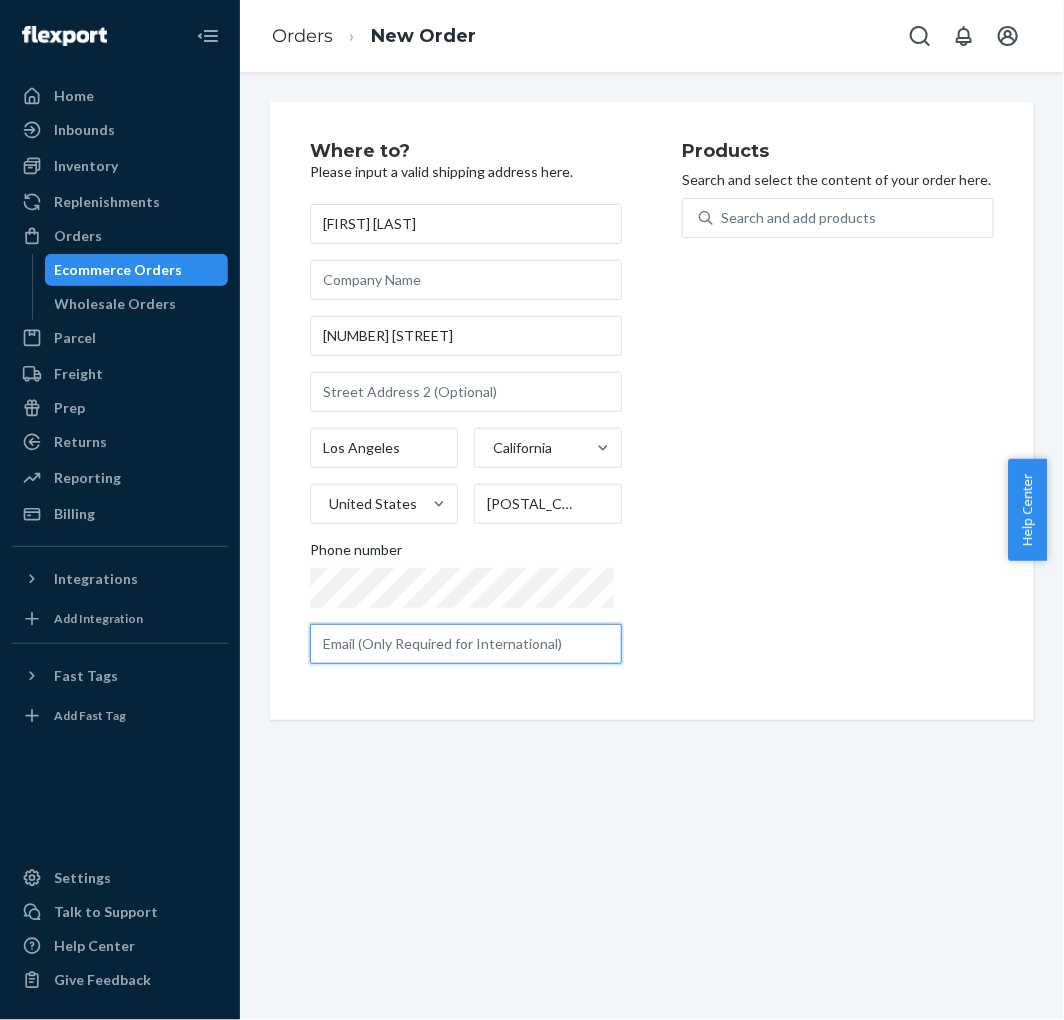 paste on "[EMAIL]" 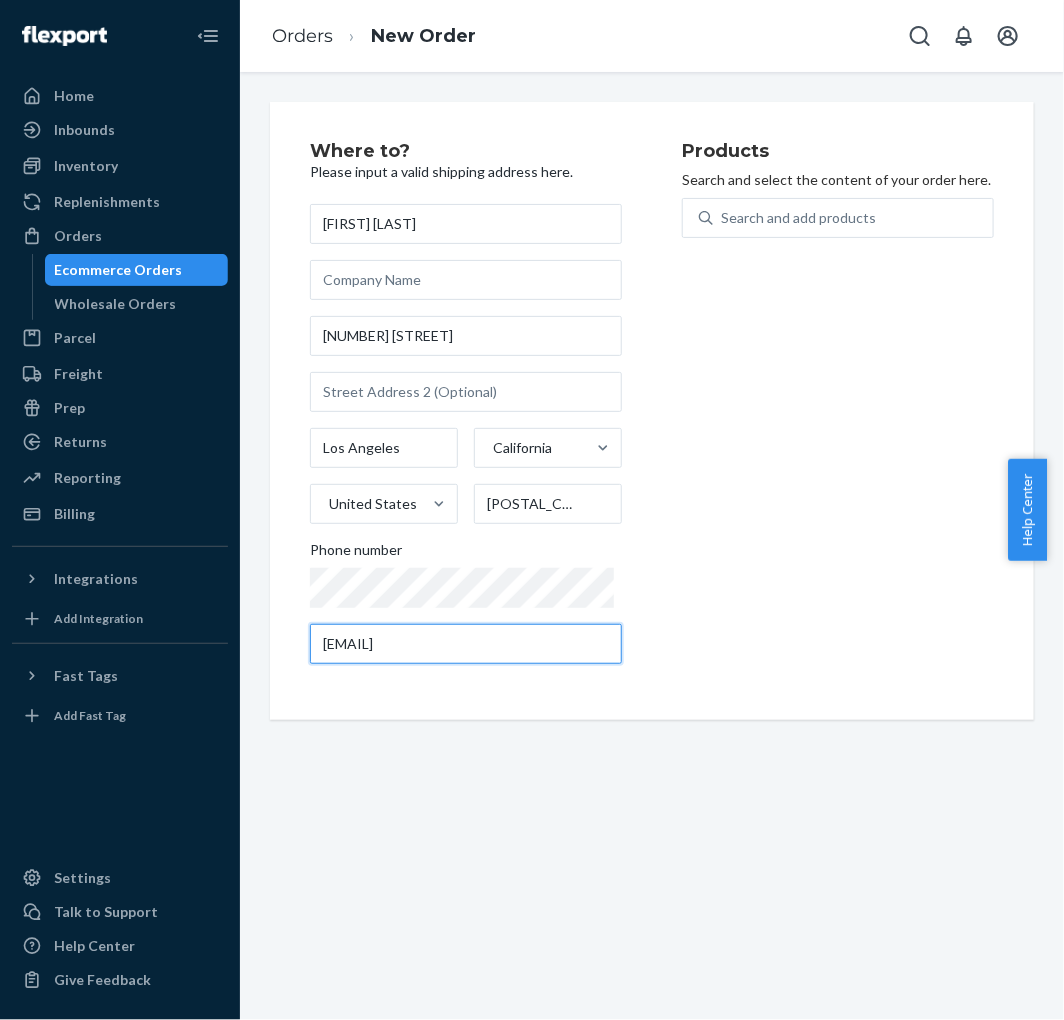 type on "[EMAIL]" 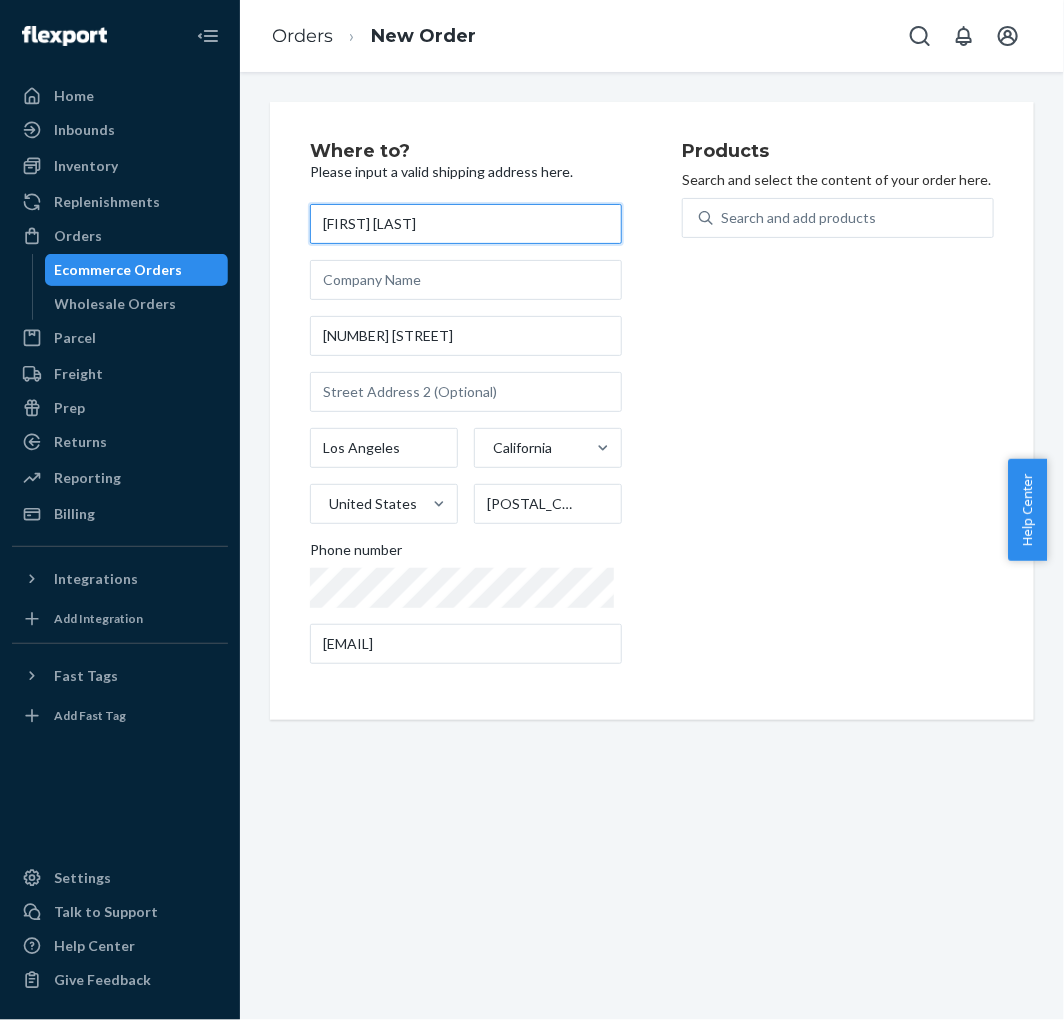 click on "[FIRST] [LAST]" at bounding box center [466, 224] 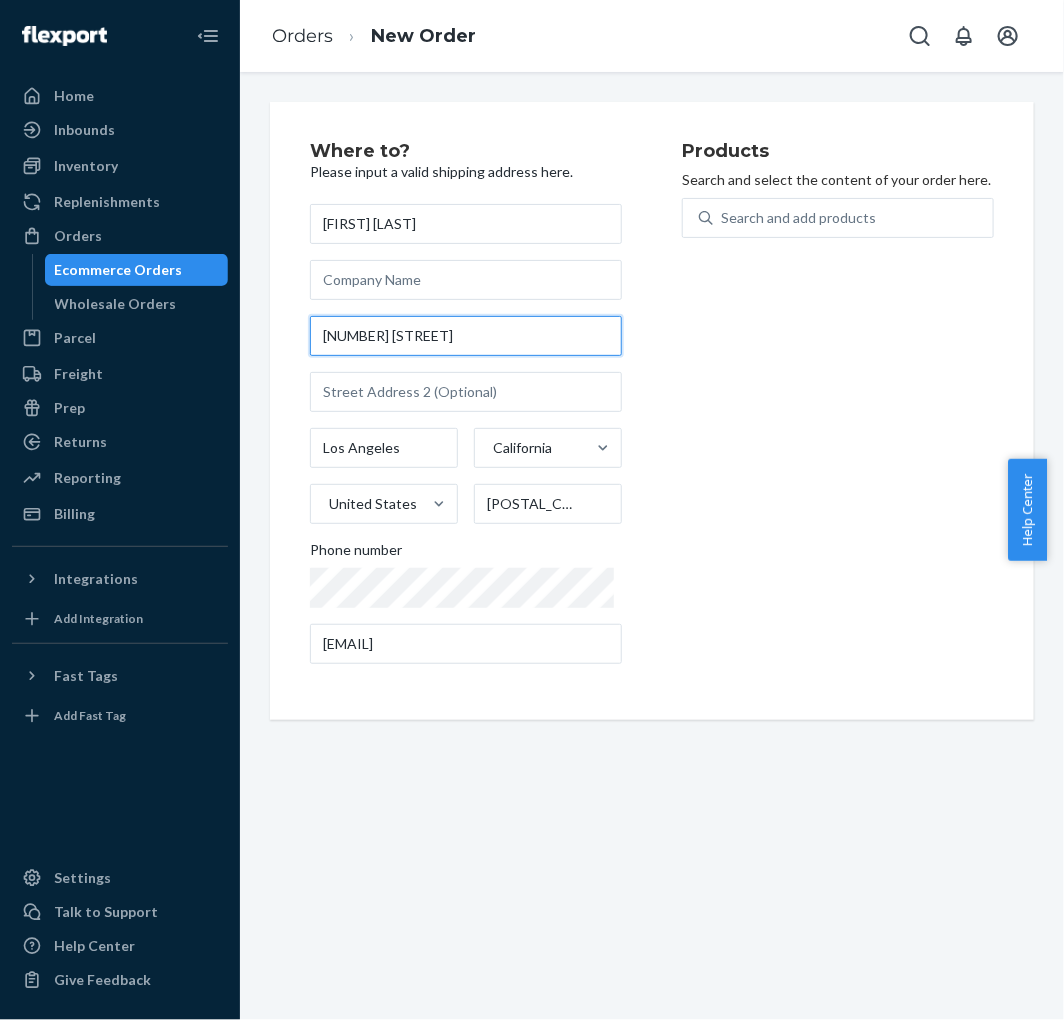 click on "[NUMBER] [STREET]" at bounding box center [466, 336] 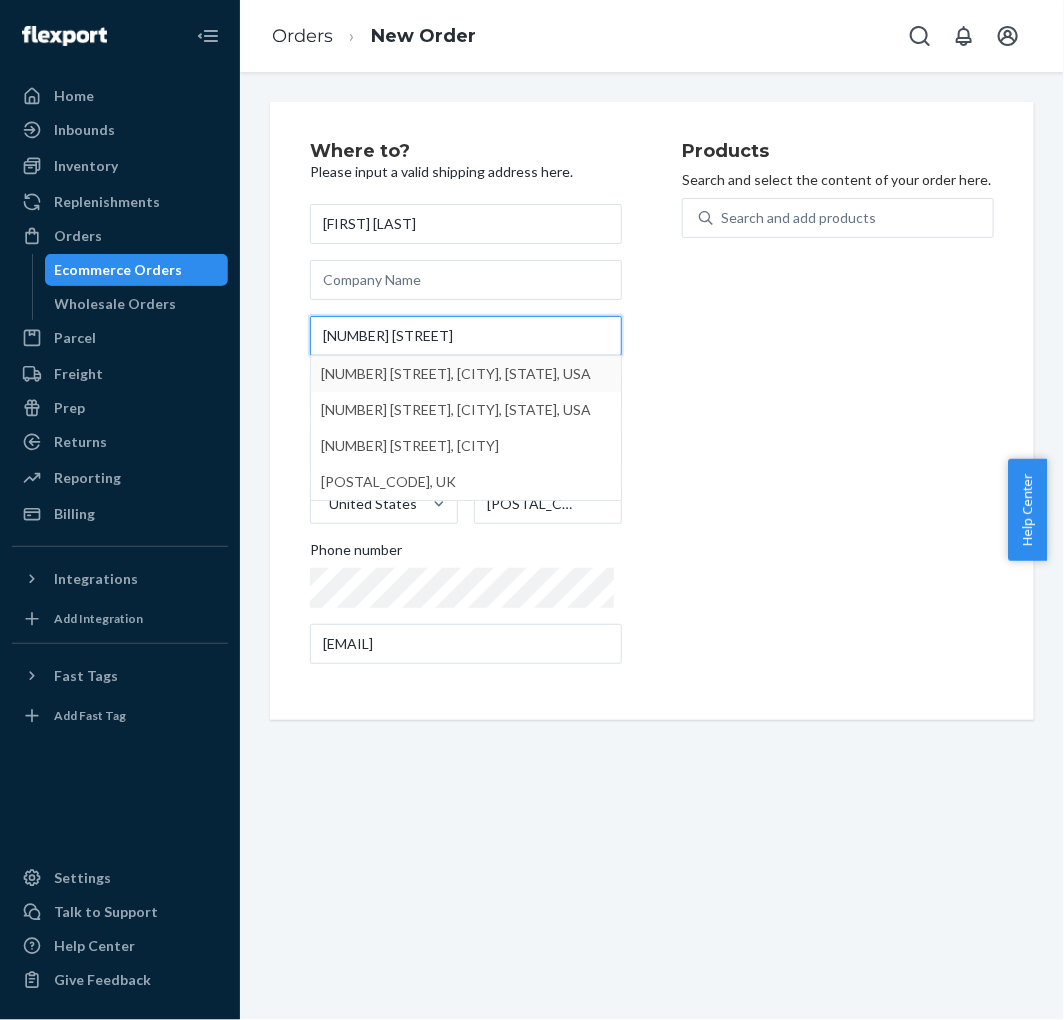 type on "[NUMBER] [STREET]" 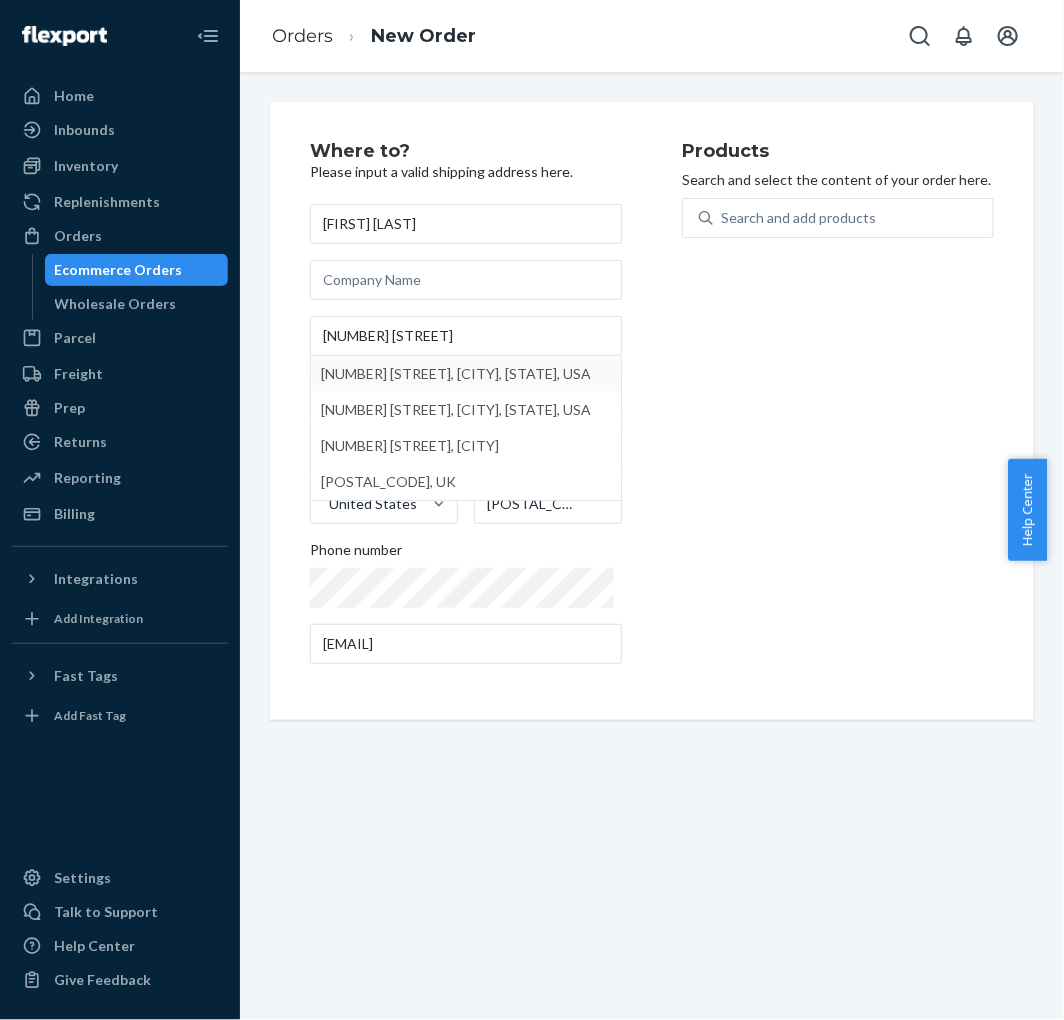 type on "[CITY]" 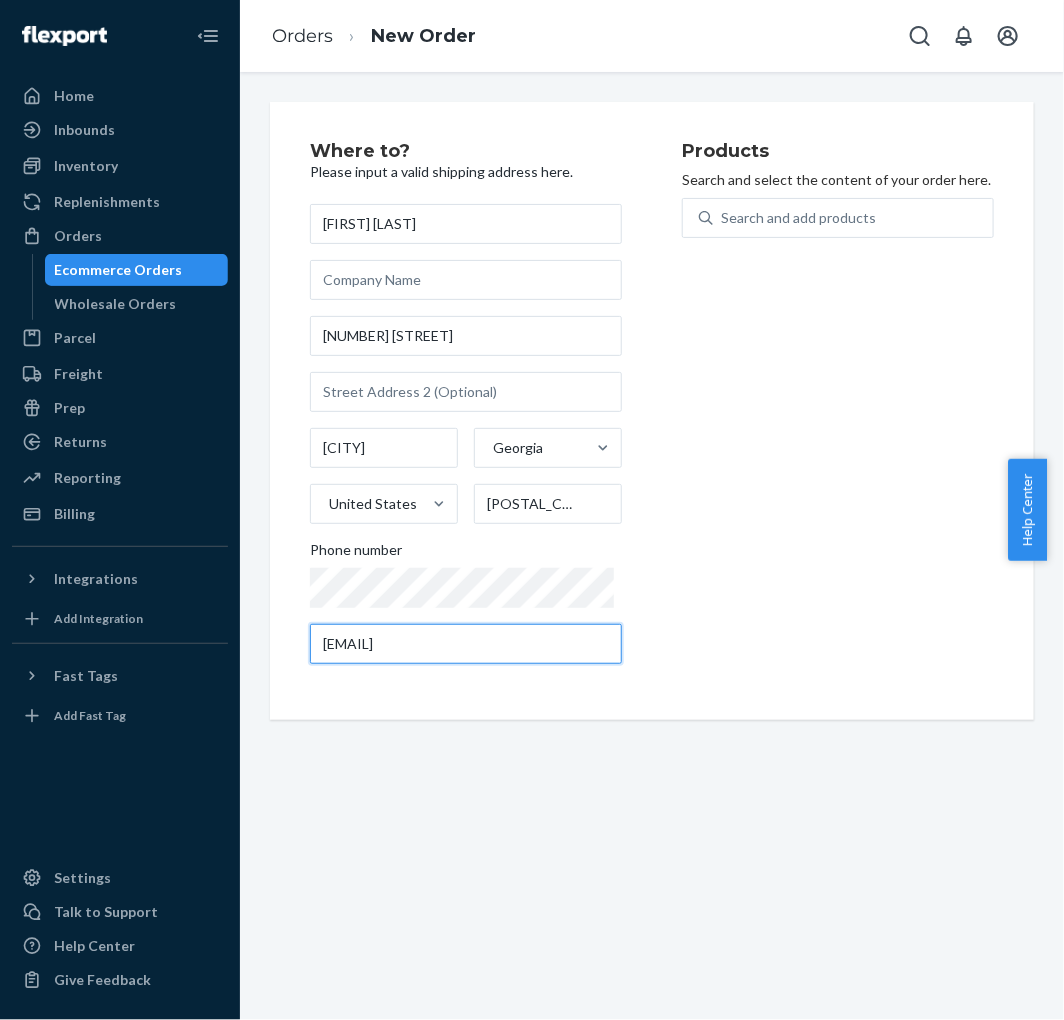 click on "[EMAIL]" at bounding box center (466, 644) 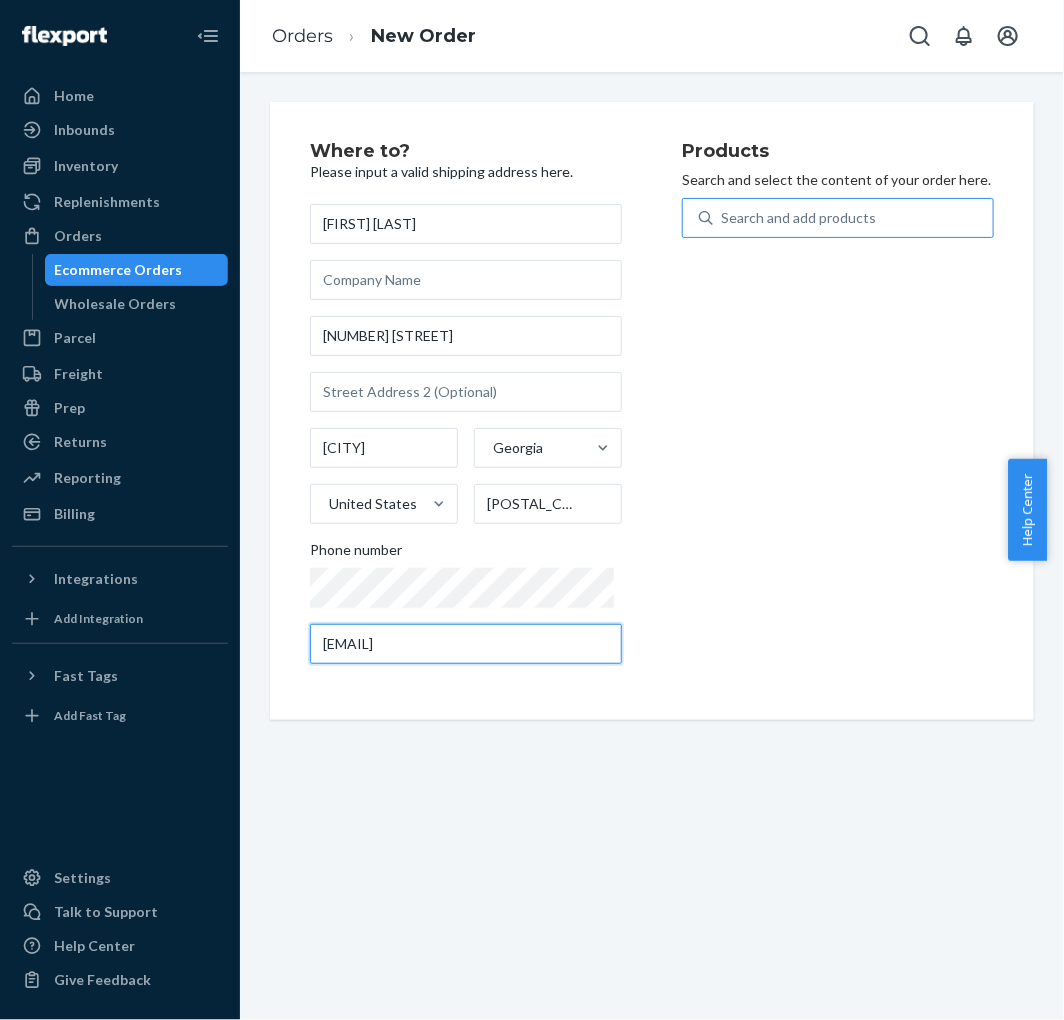 type on "[EMAIL]" 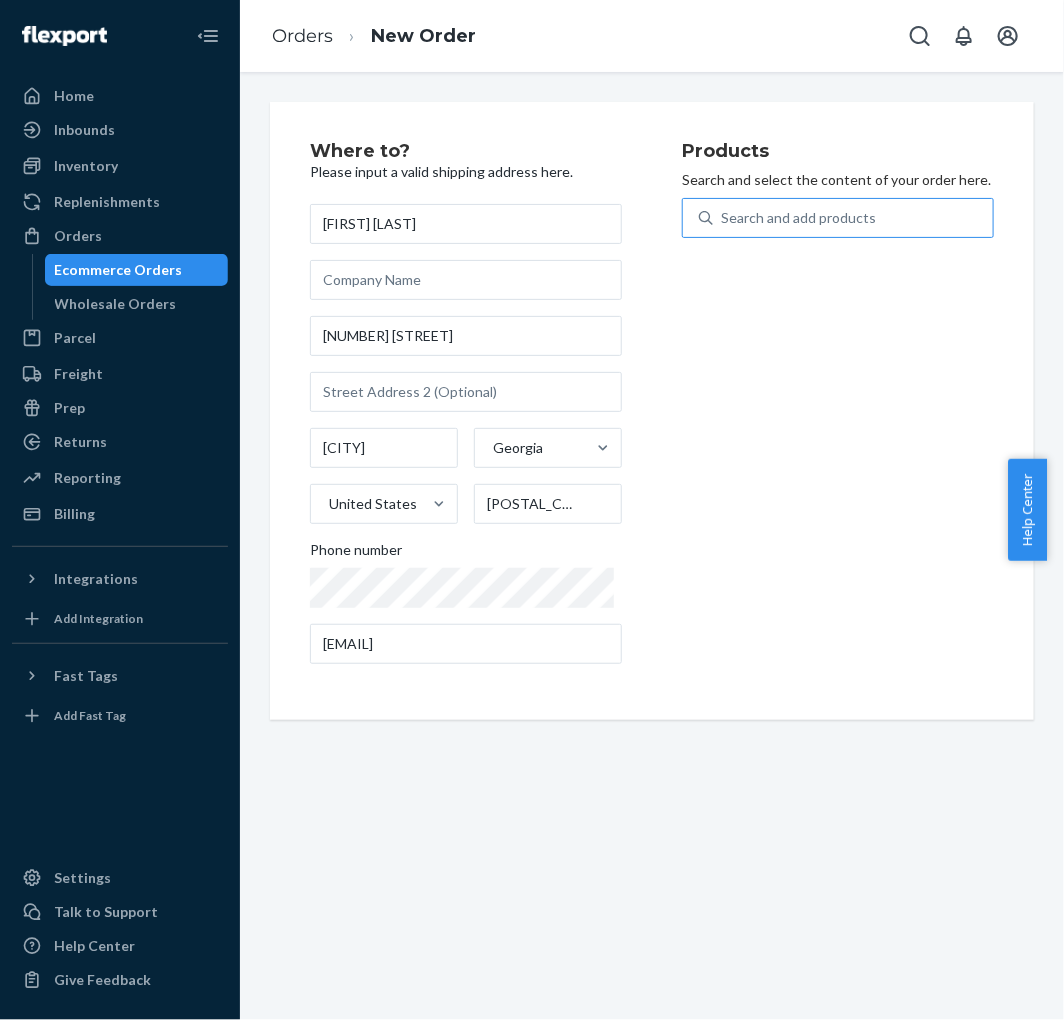 click on "Search and add products" at bounding box center (798, 218) 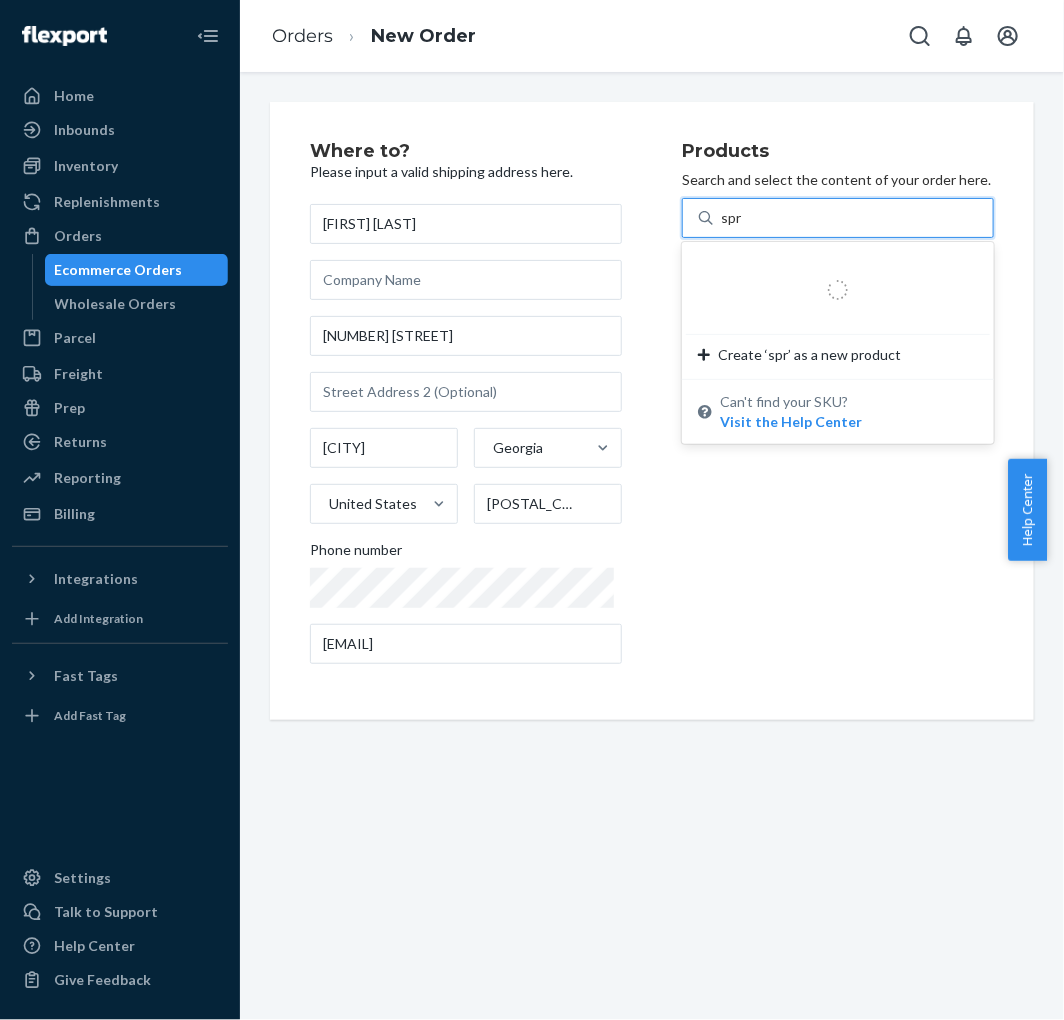type on "spra" 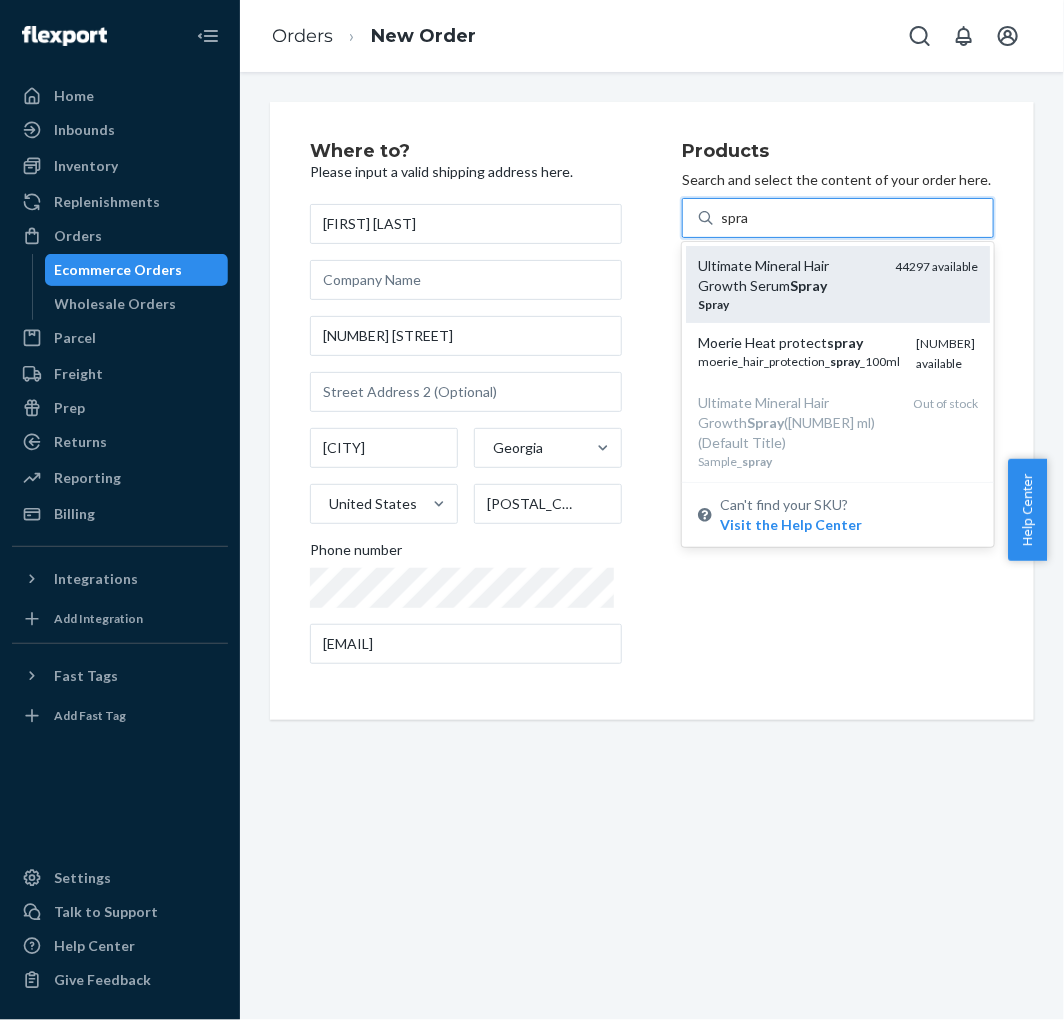 click on "Ultimate Mineral Hair Growth Serum Spray" at bounding box center [788, 276] 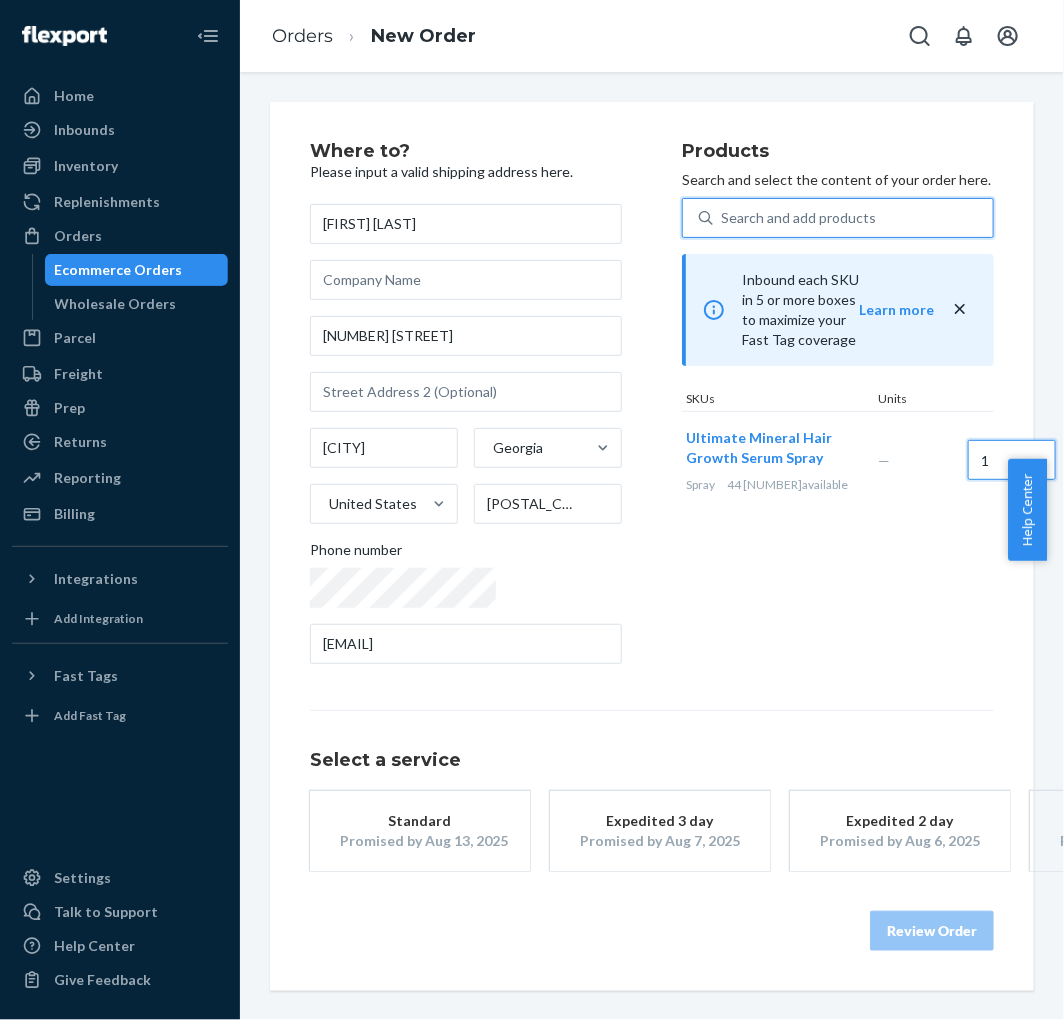 drag, startPoint x: 872, startPoint y: 414, endPoint x: 782, endPoint y: 415, distance: 90.005554 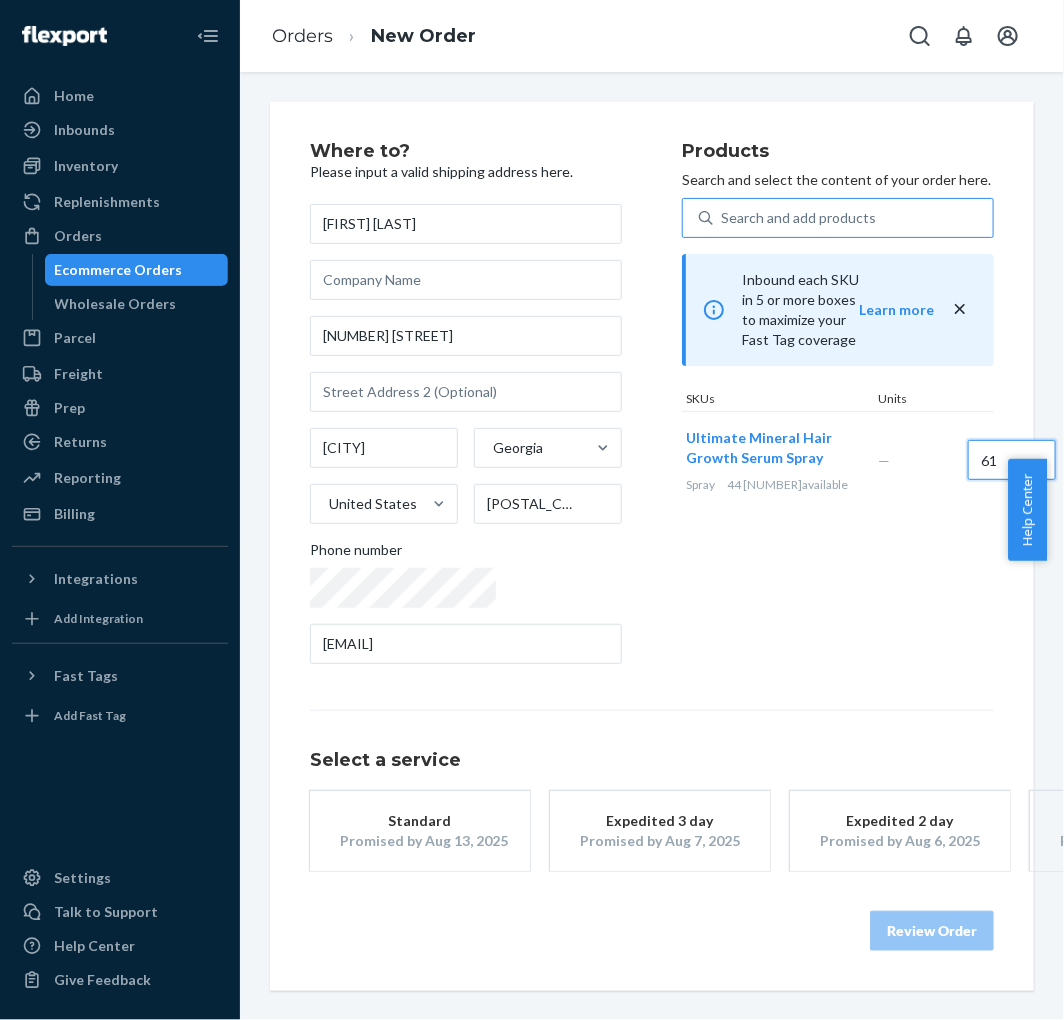 click on "61" at bounding box center [1012, 460] 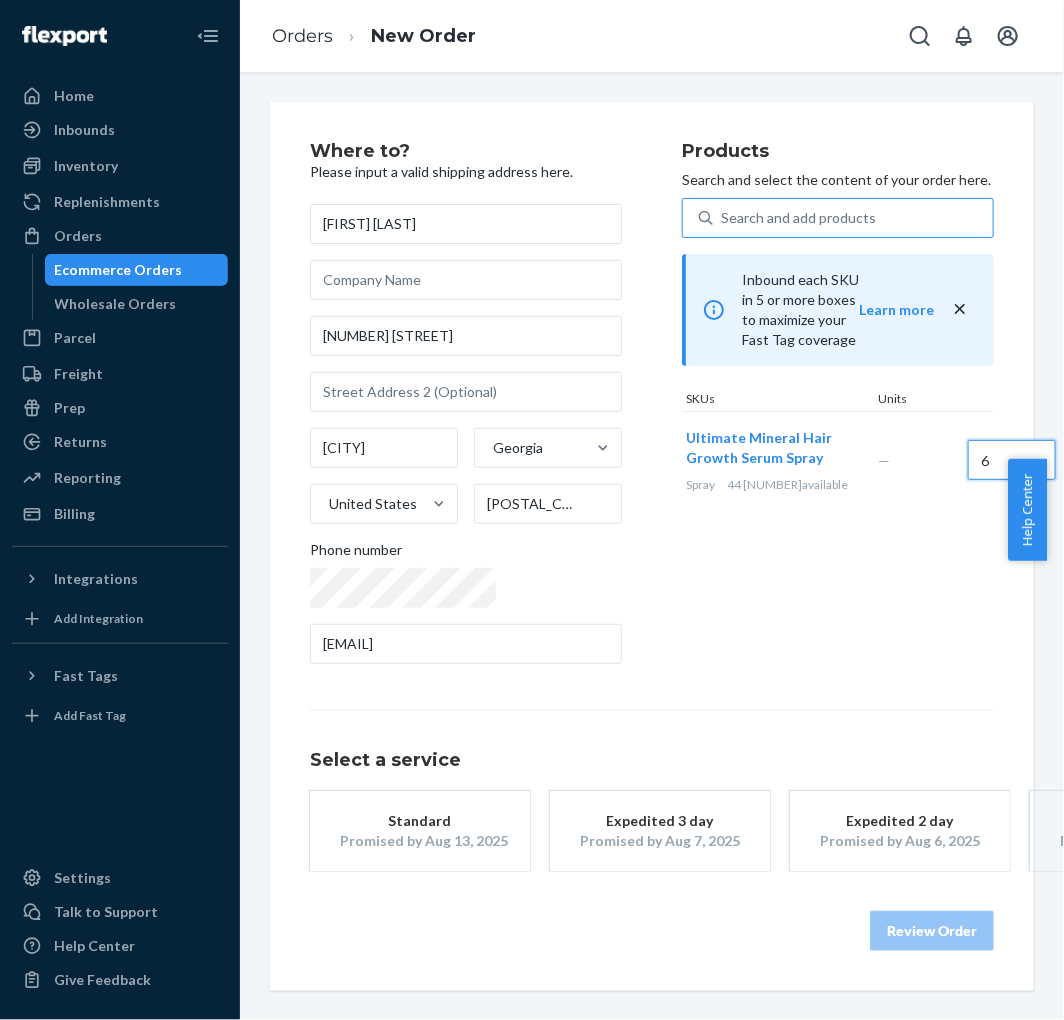 type on "6" 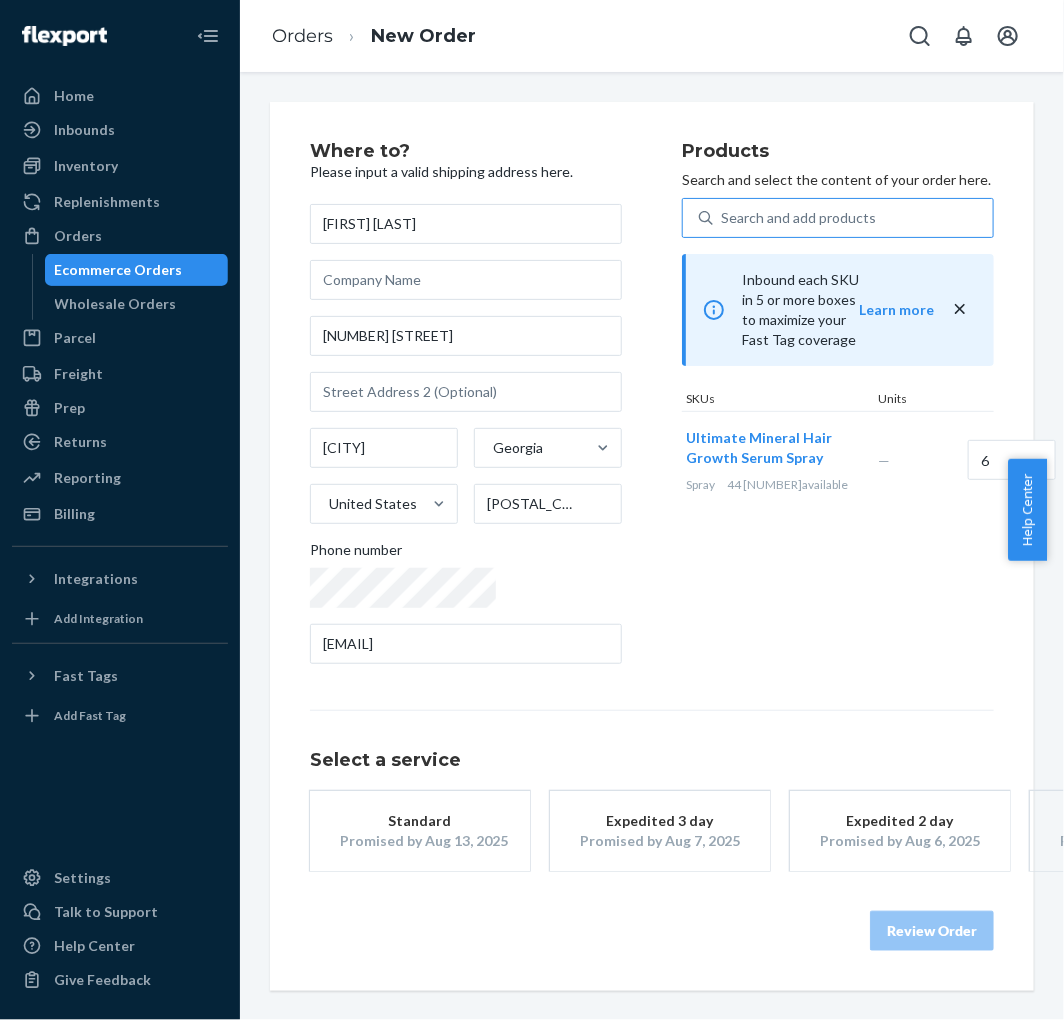 click on "Products Search and select the content of your order here. Search and add products Inbound each SKU in 5 or more boxes to maximize your Fast Tag coverage Learn more SKUs Units Ultimate Mineral Hair Growth Serum Spray Spray 44 [NUMBER] available — 6" at bounding box center (838, 411) 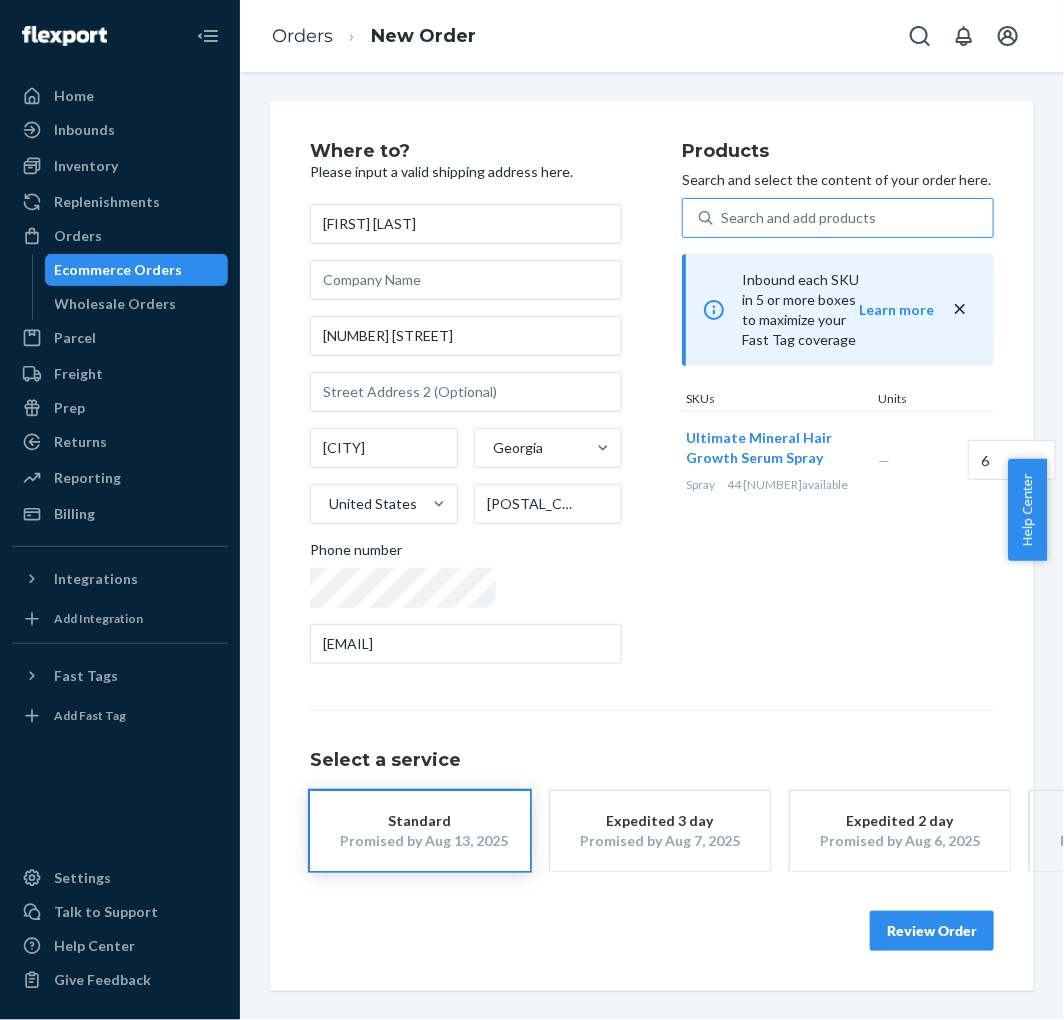 drag, startPoint x: 885, startPoint y: 951, endPoint x: 853, endPoint y: 912, distance: 50.447994 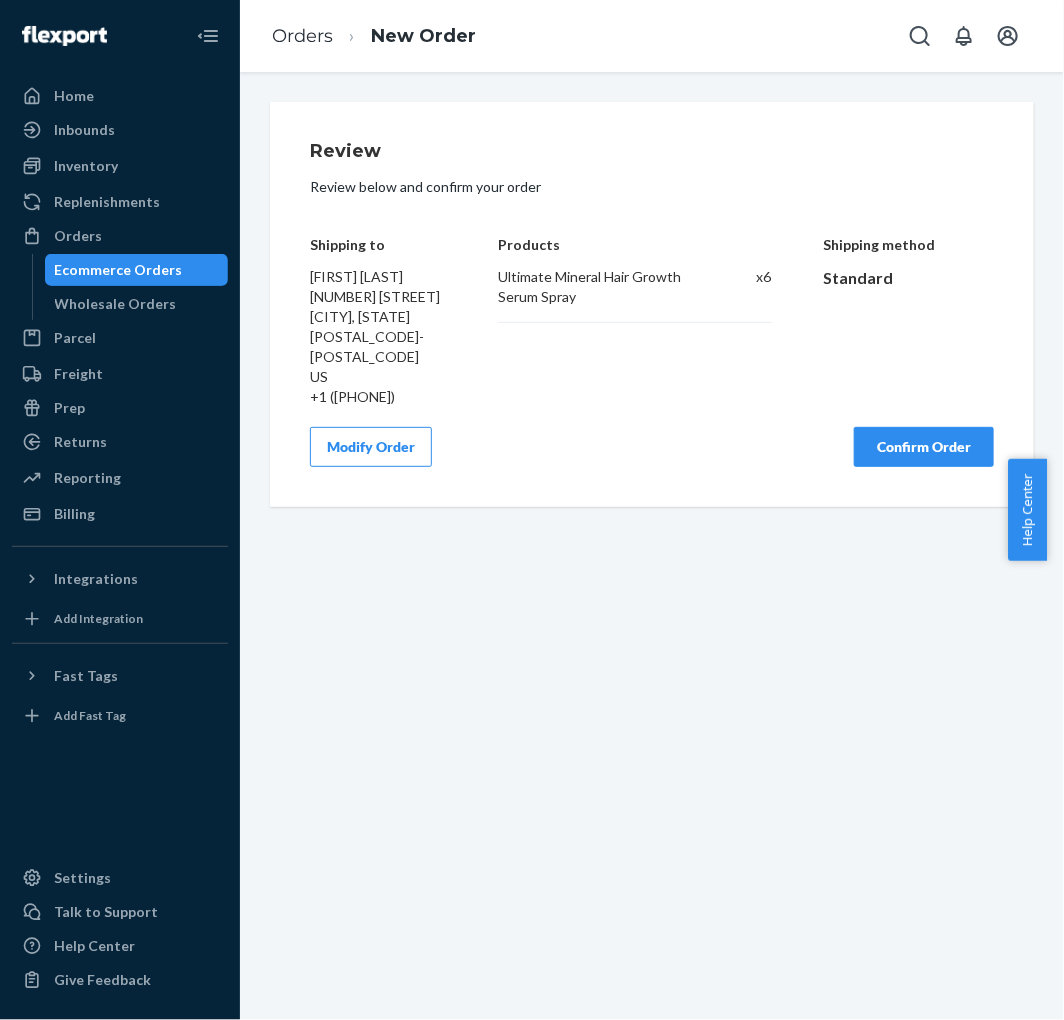 click on "Confirm Order" at bounding box center [924, 447] 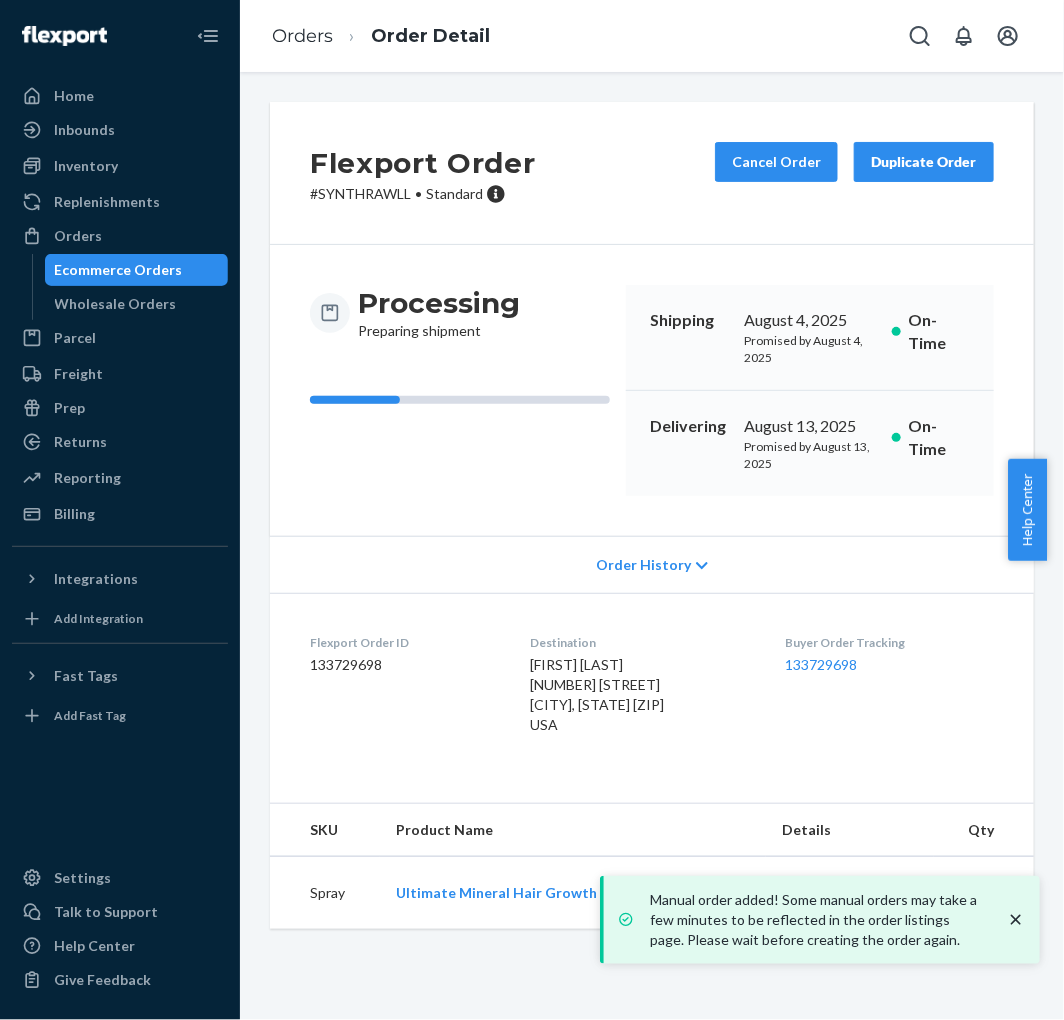 click on "# [ALPHANUMERIC] • Standard" at bounding box center (423, 194) 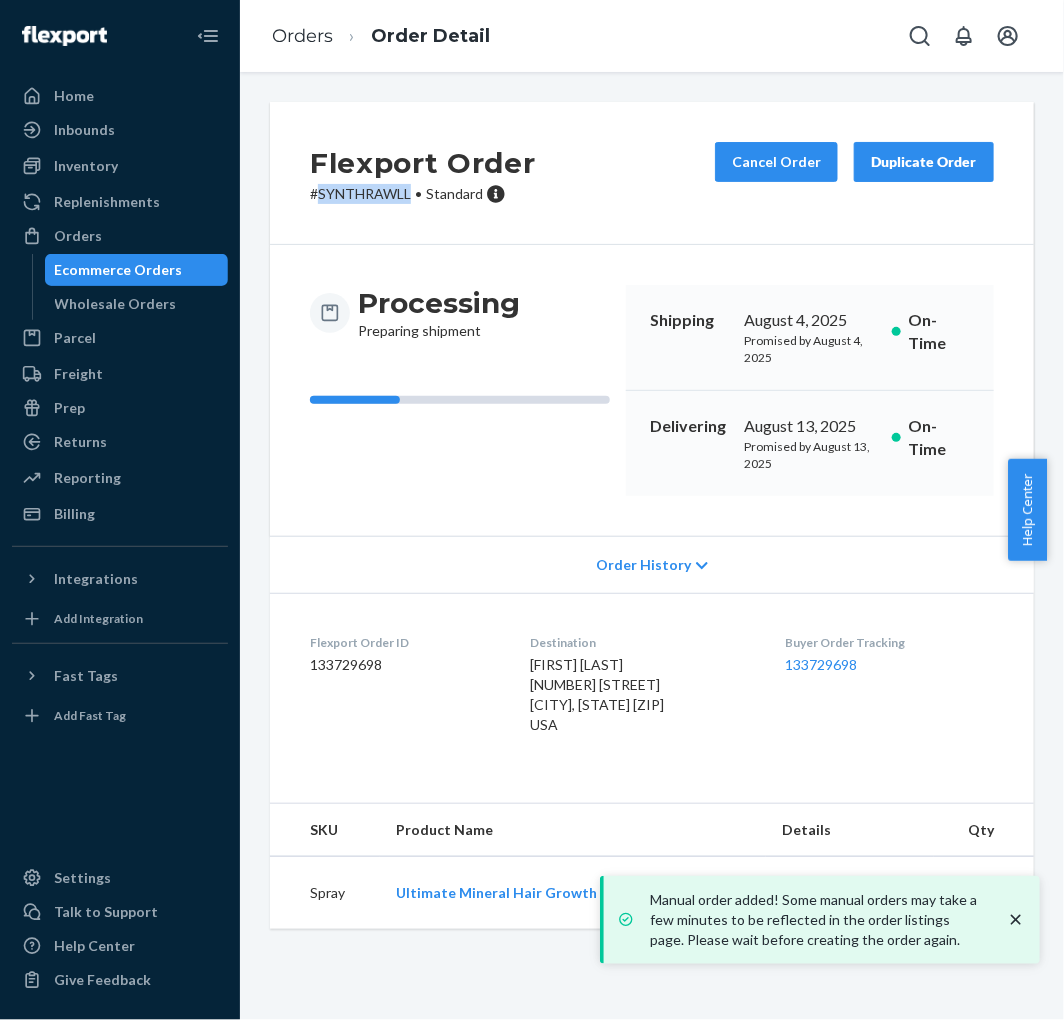 click on "# [ALPHANUMERIC] • Standard" at bounding box center (423, 194) 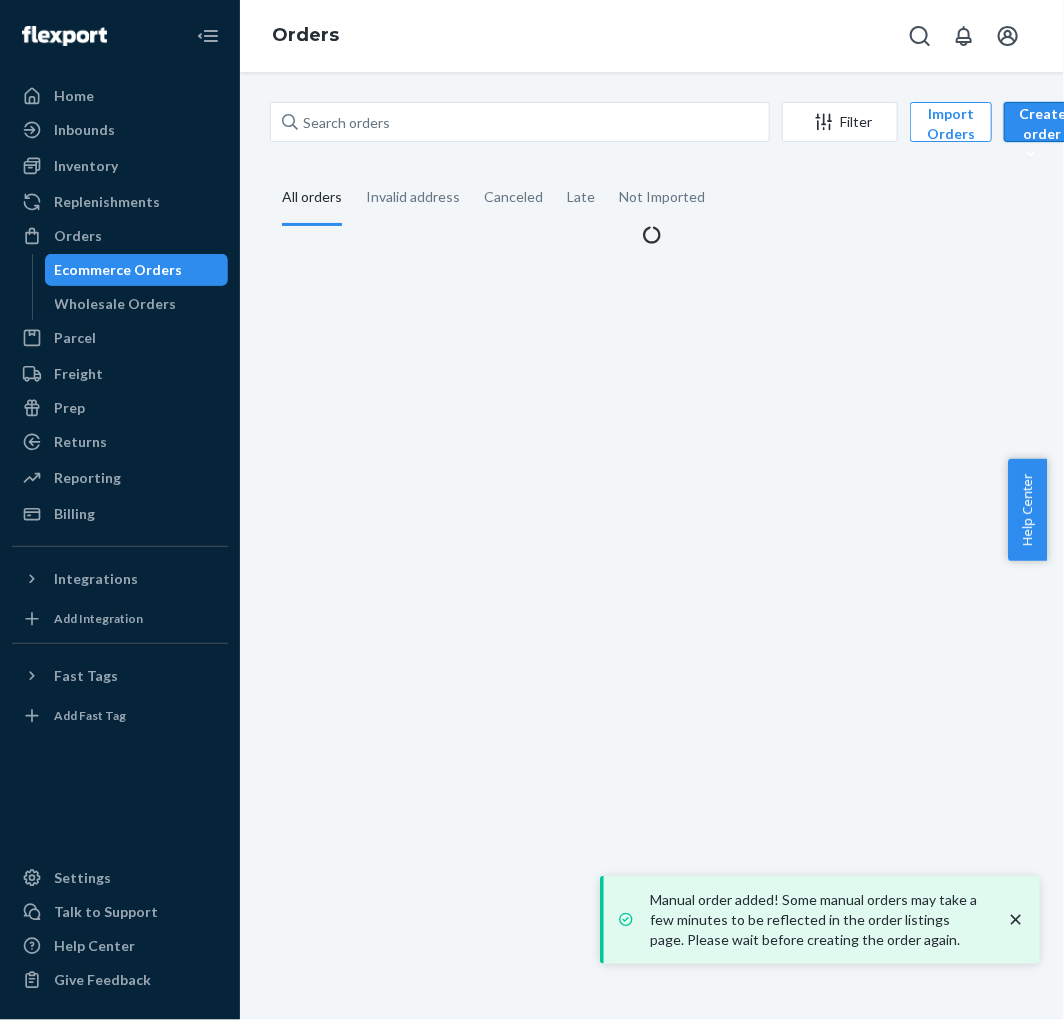 click on "Create order Ecommerce order Removal order" at bounding box center (1042, 122) 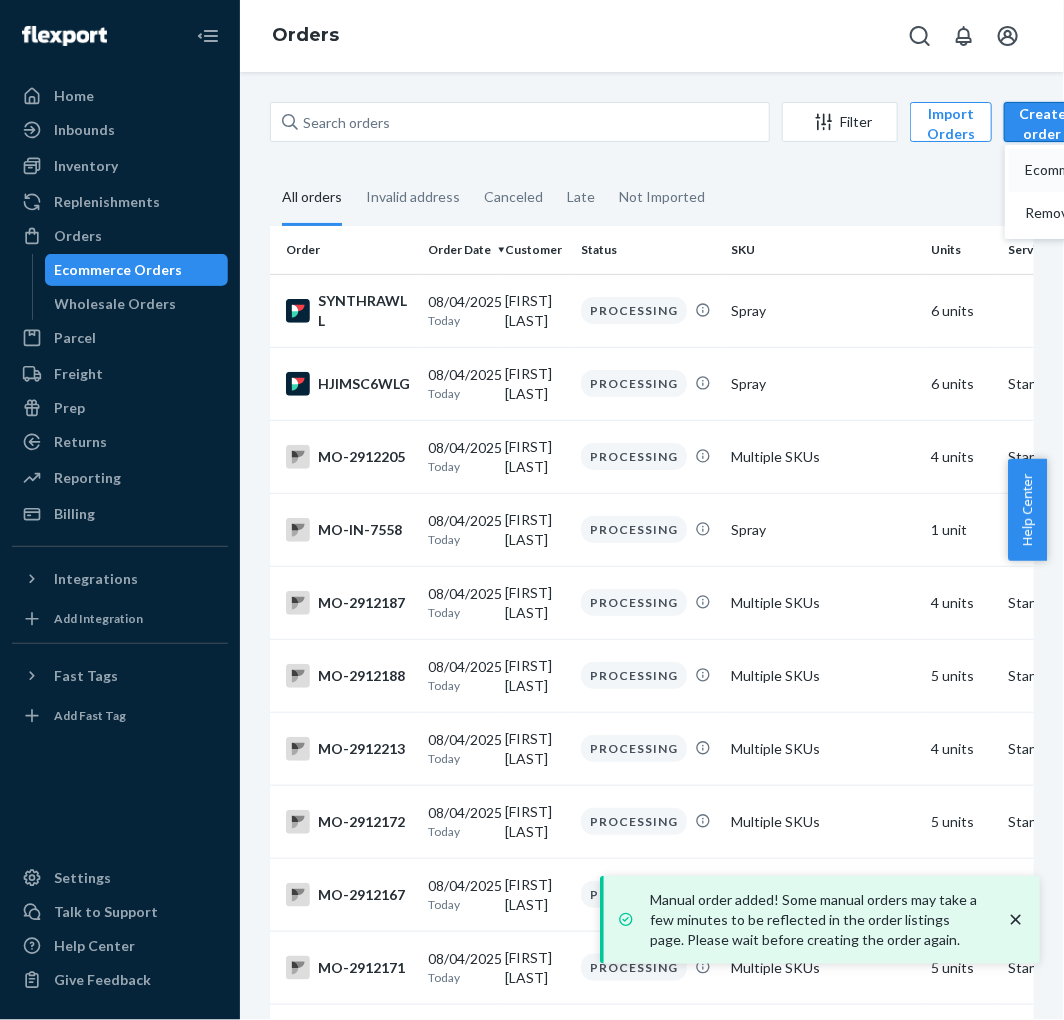 click on "Ecommerce order" at bounding box center [1105, 170] 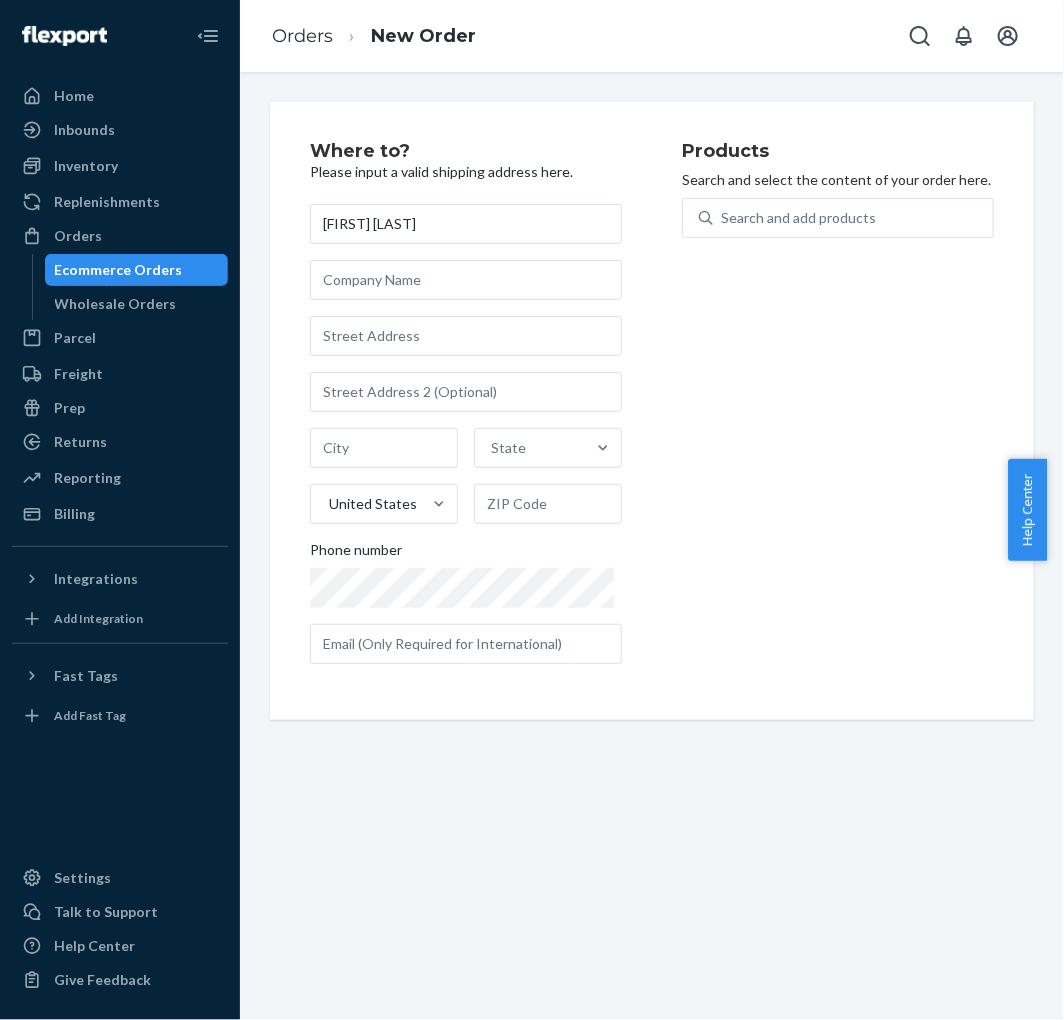 type on "[FIRST] [LAST]" 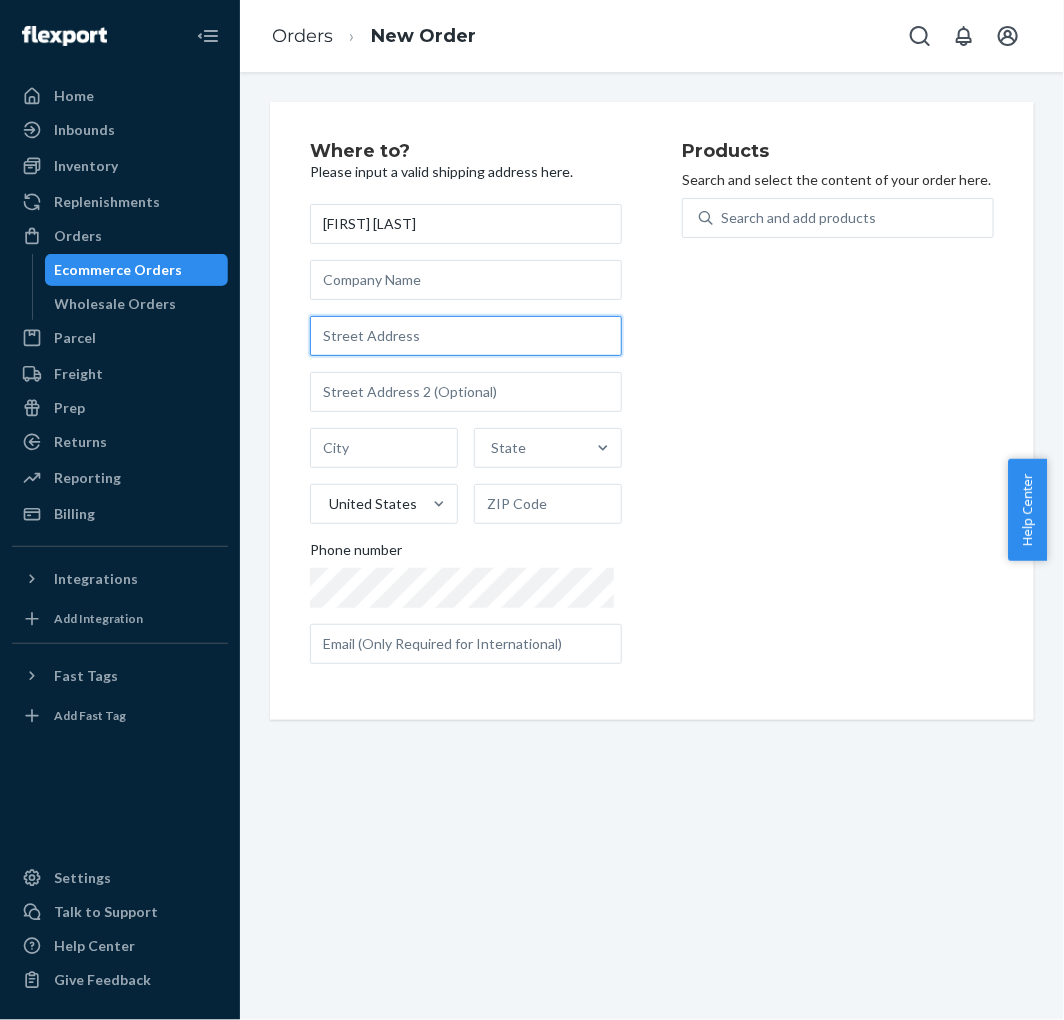 click at bounding box center [466, 336] 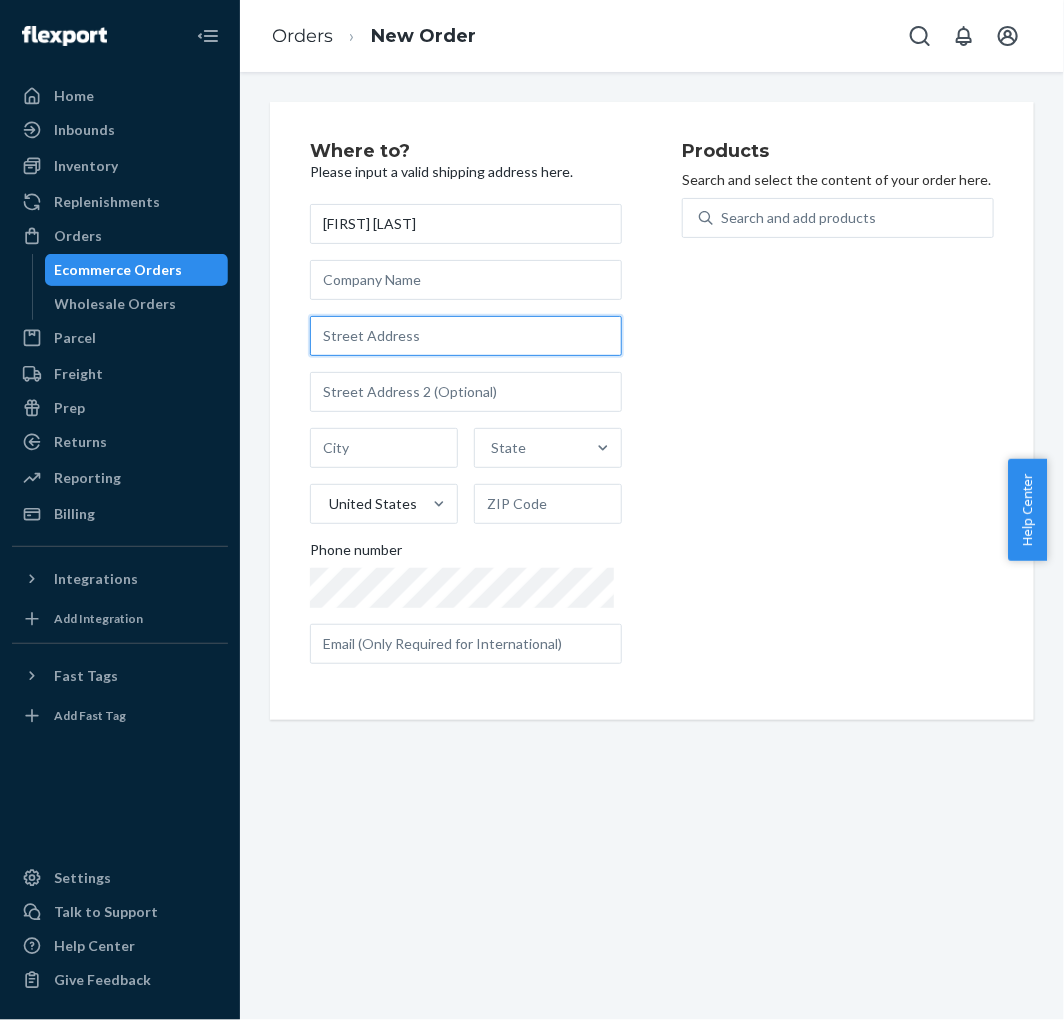 paste on "[NUMBER] [STREET]" 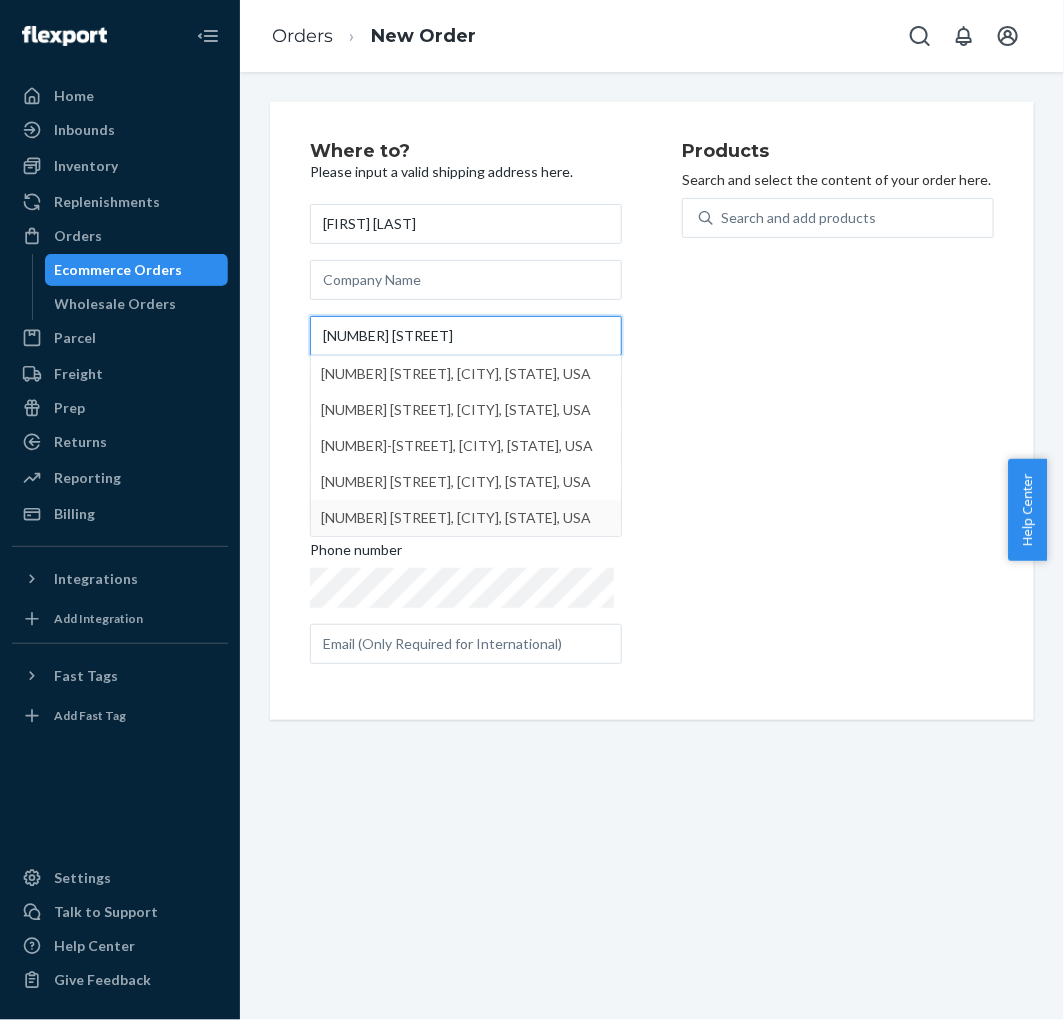 type on "[NUMBER] [STREET]" 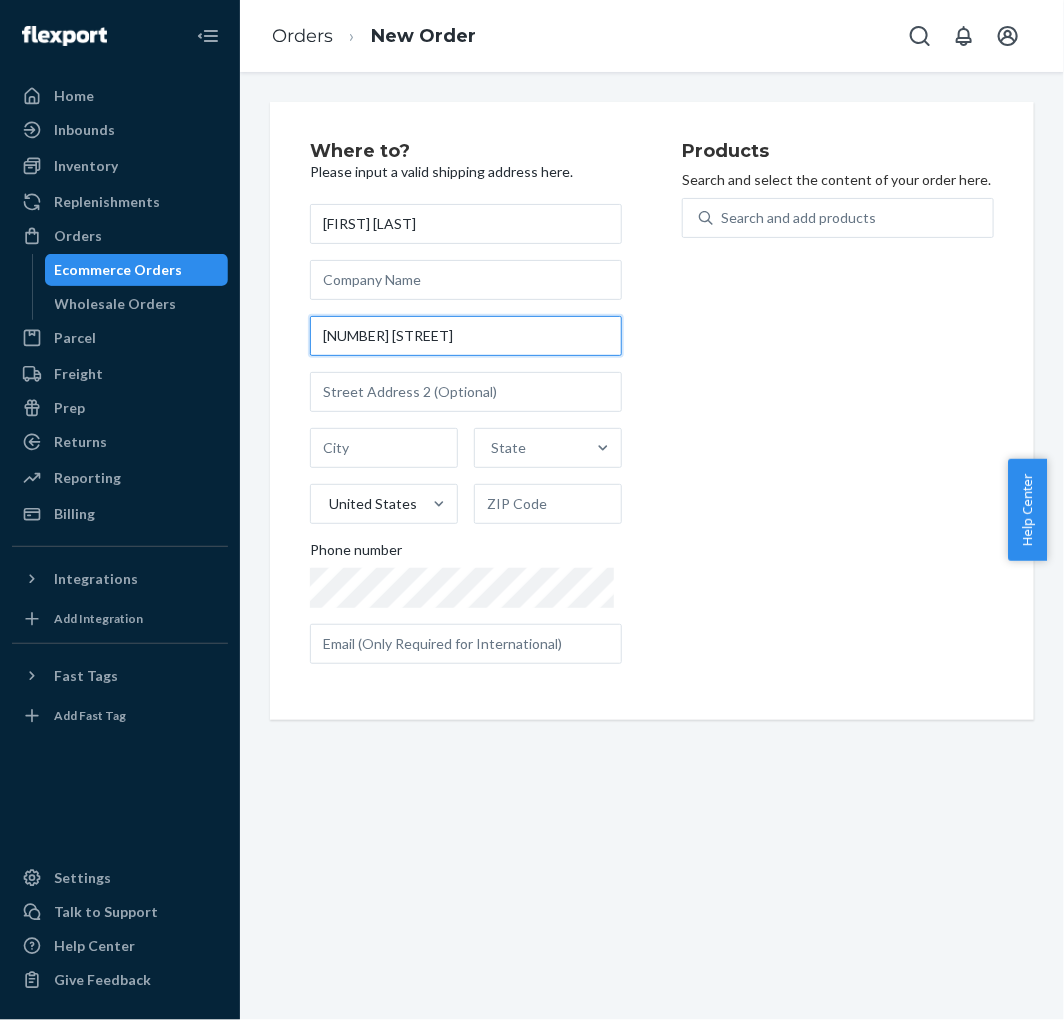 click on "[NUMBER] [STREET]" at bounding box center (466, 336) 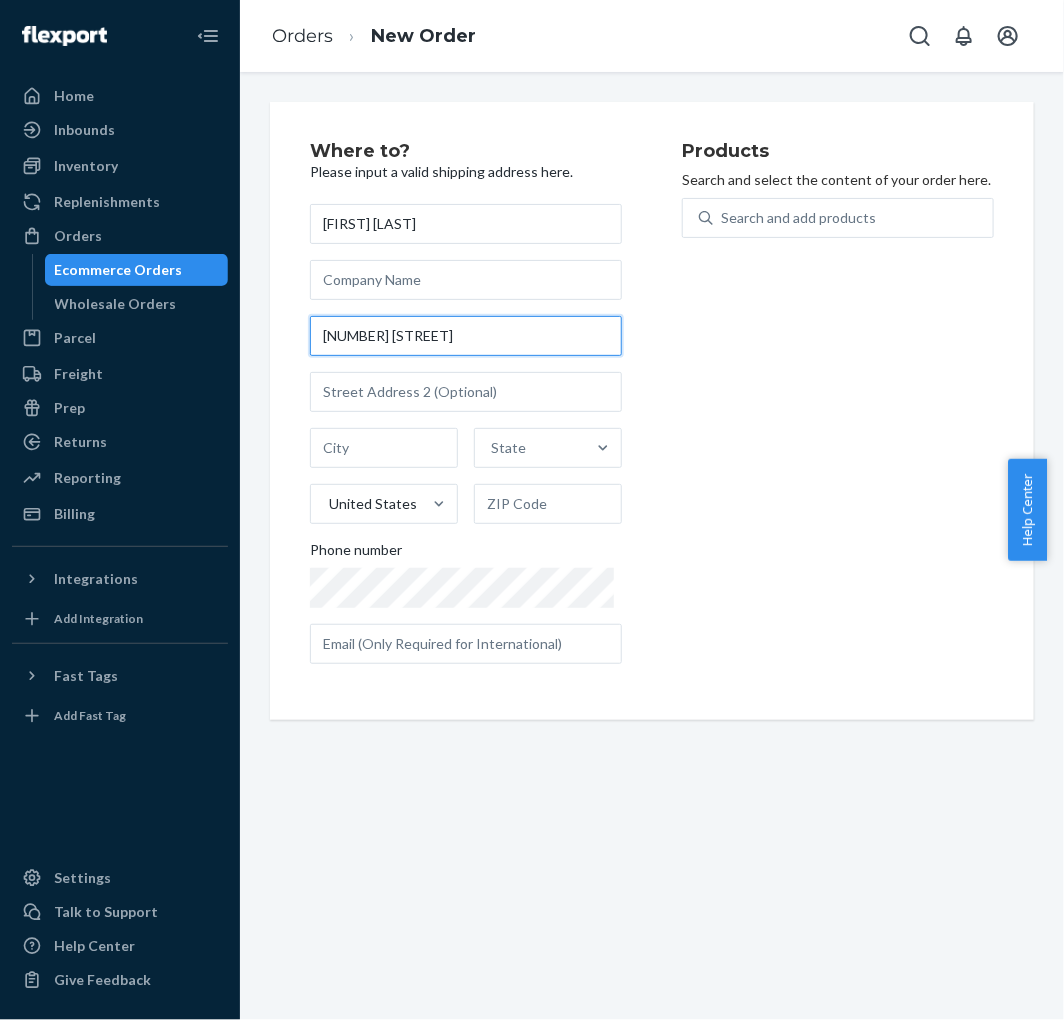 click on "[NUMBER] [STREET]" at bounding box center (466, 336) 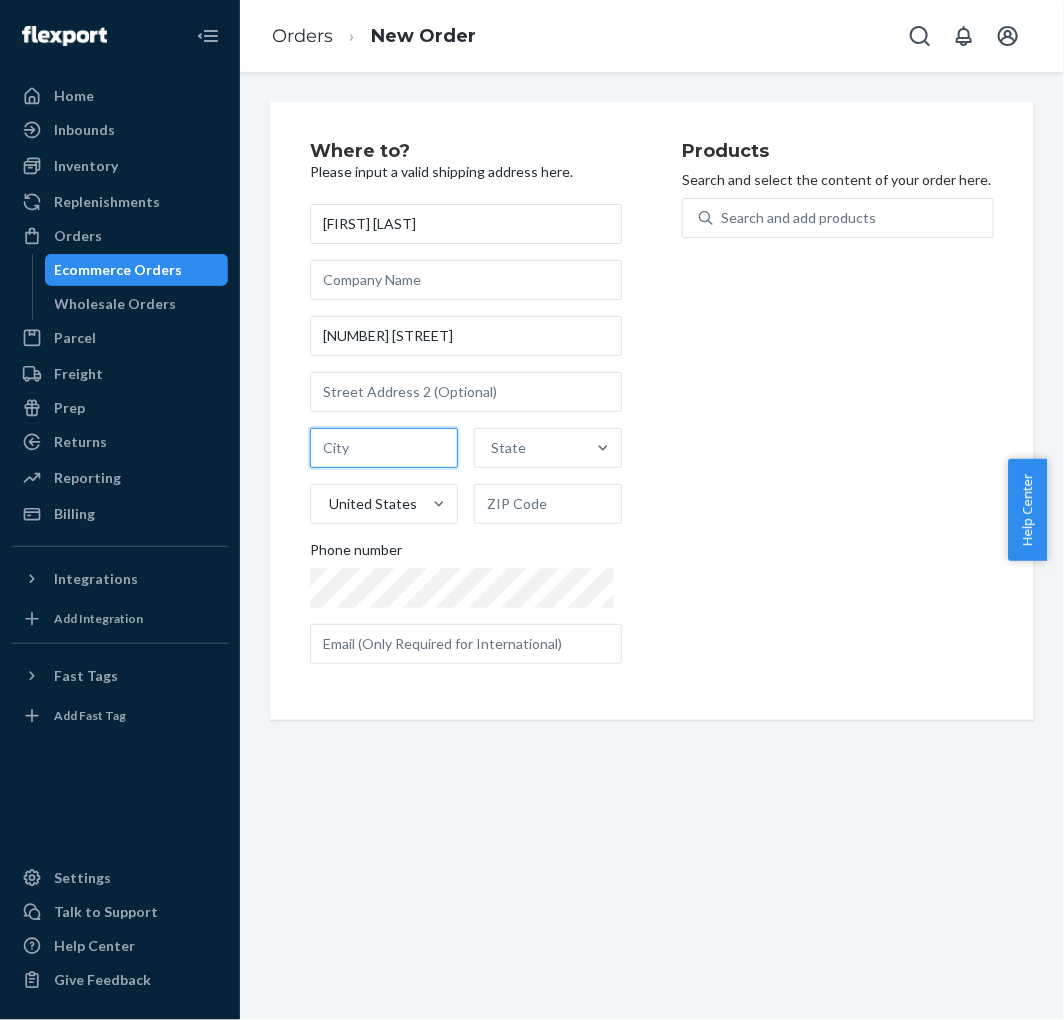 click at bounding box center (384, 448) 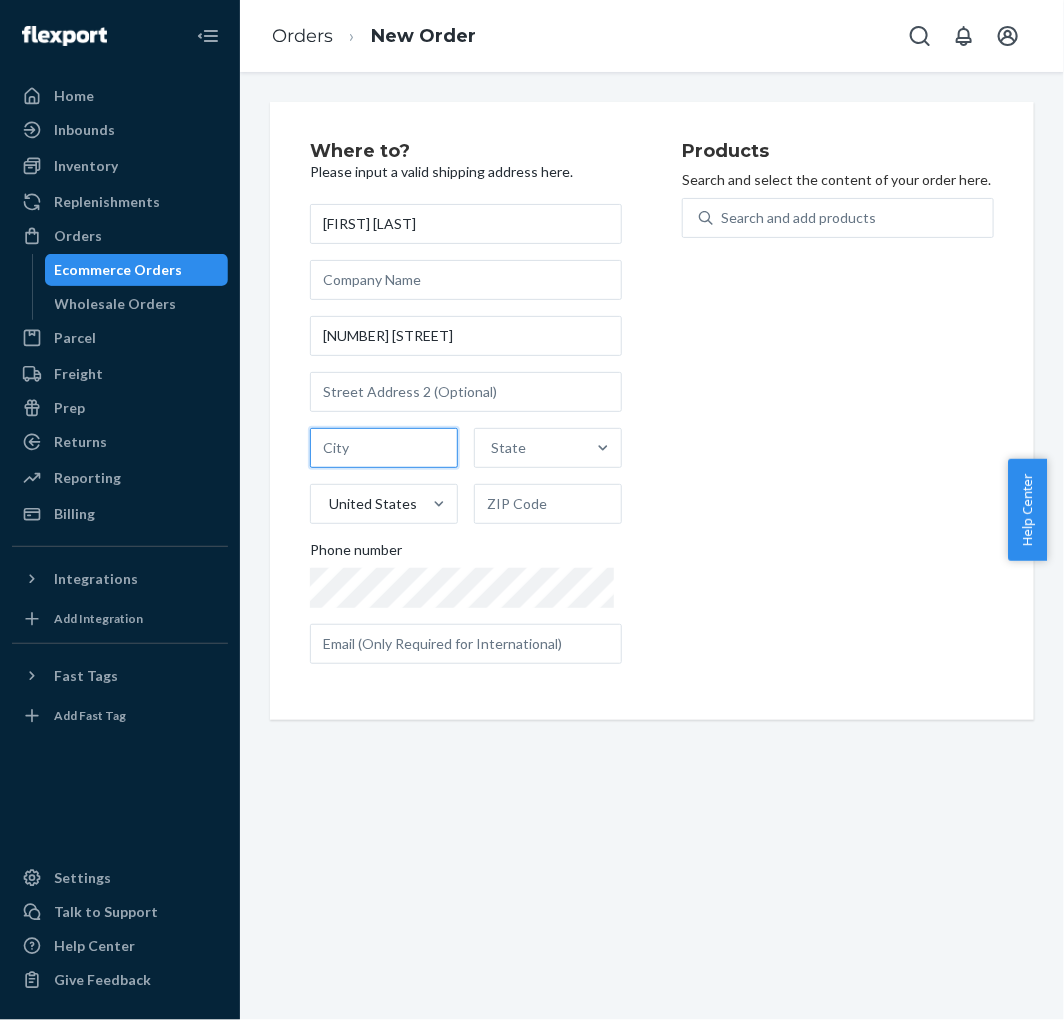 paste on "Columbus" 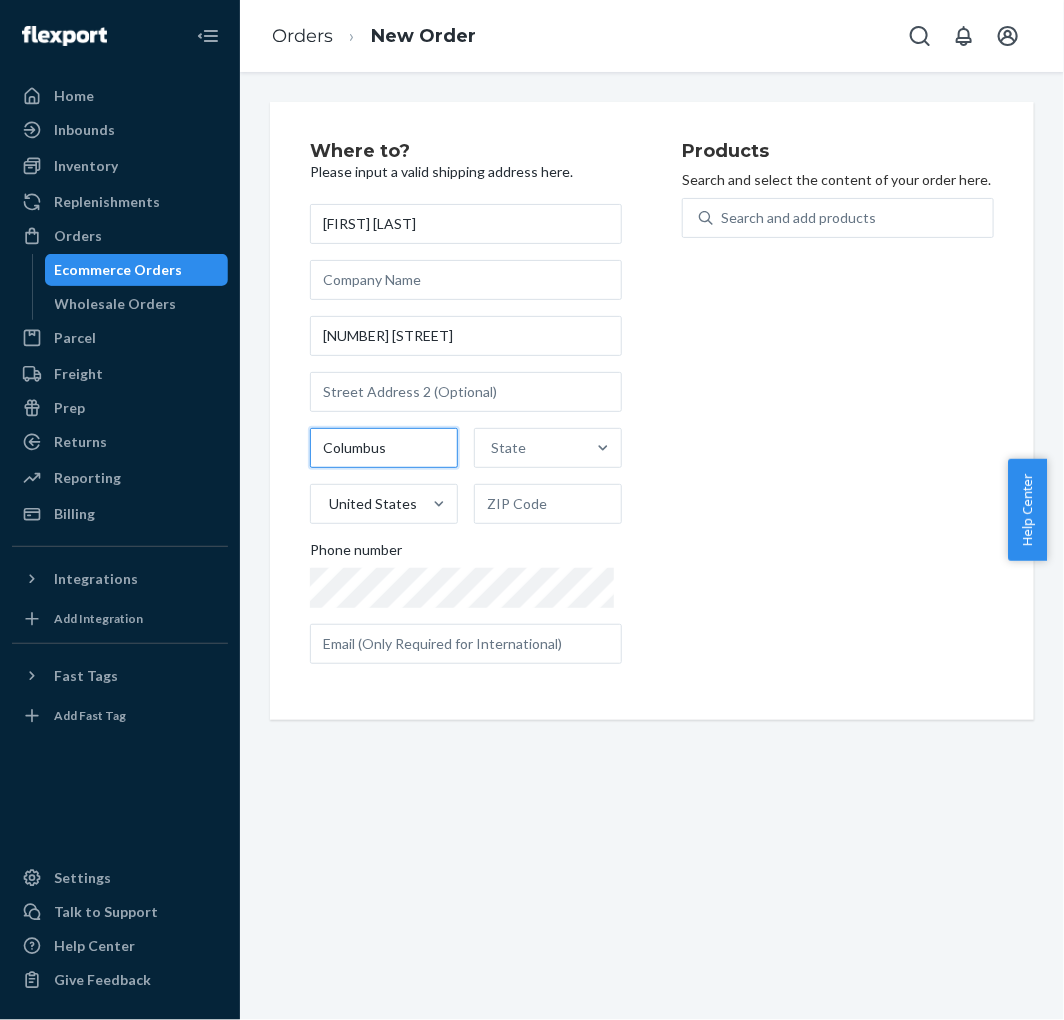 type on "Columbus" 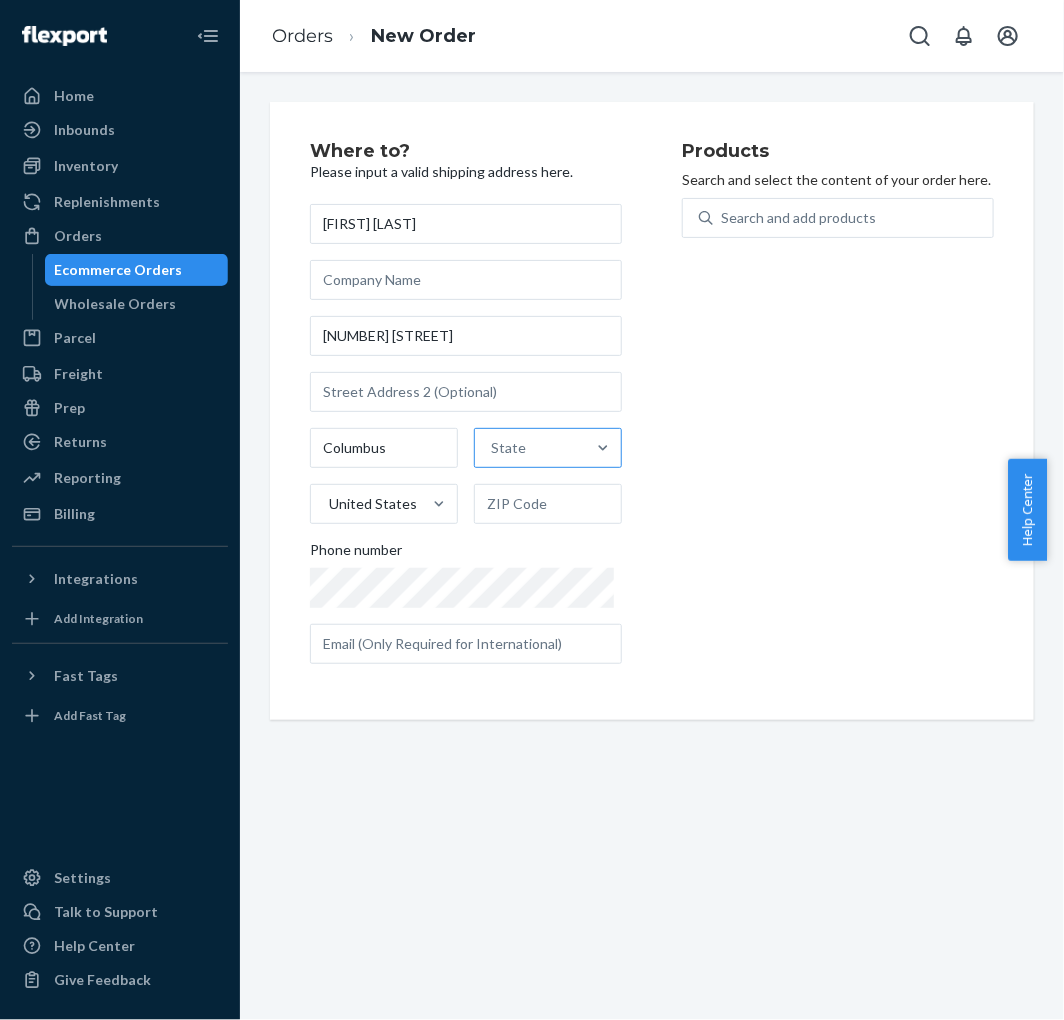 click on "State" at bounding box center [508, 448] 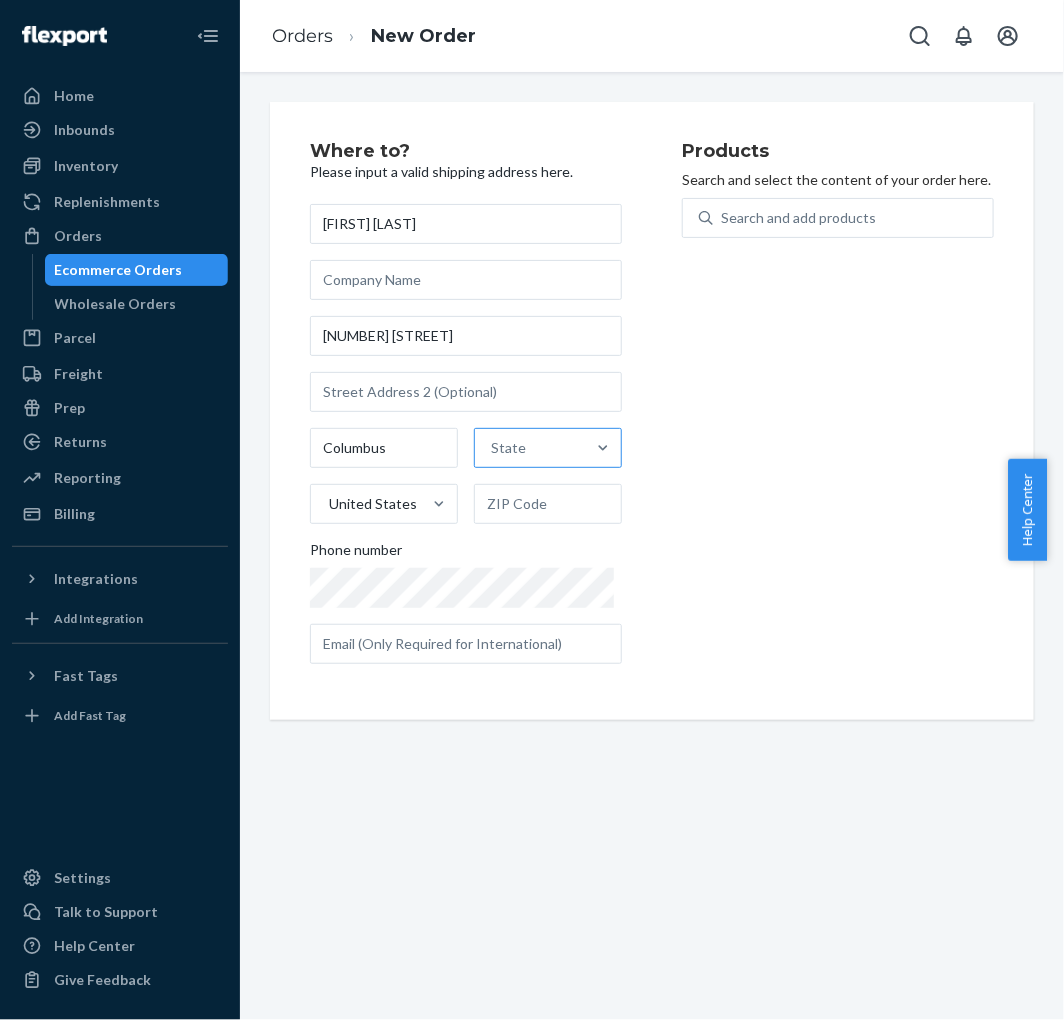 click on "State" at bounding box center (492, 448) 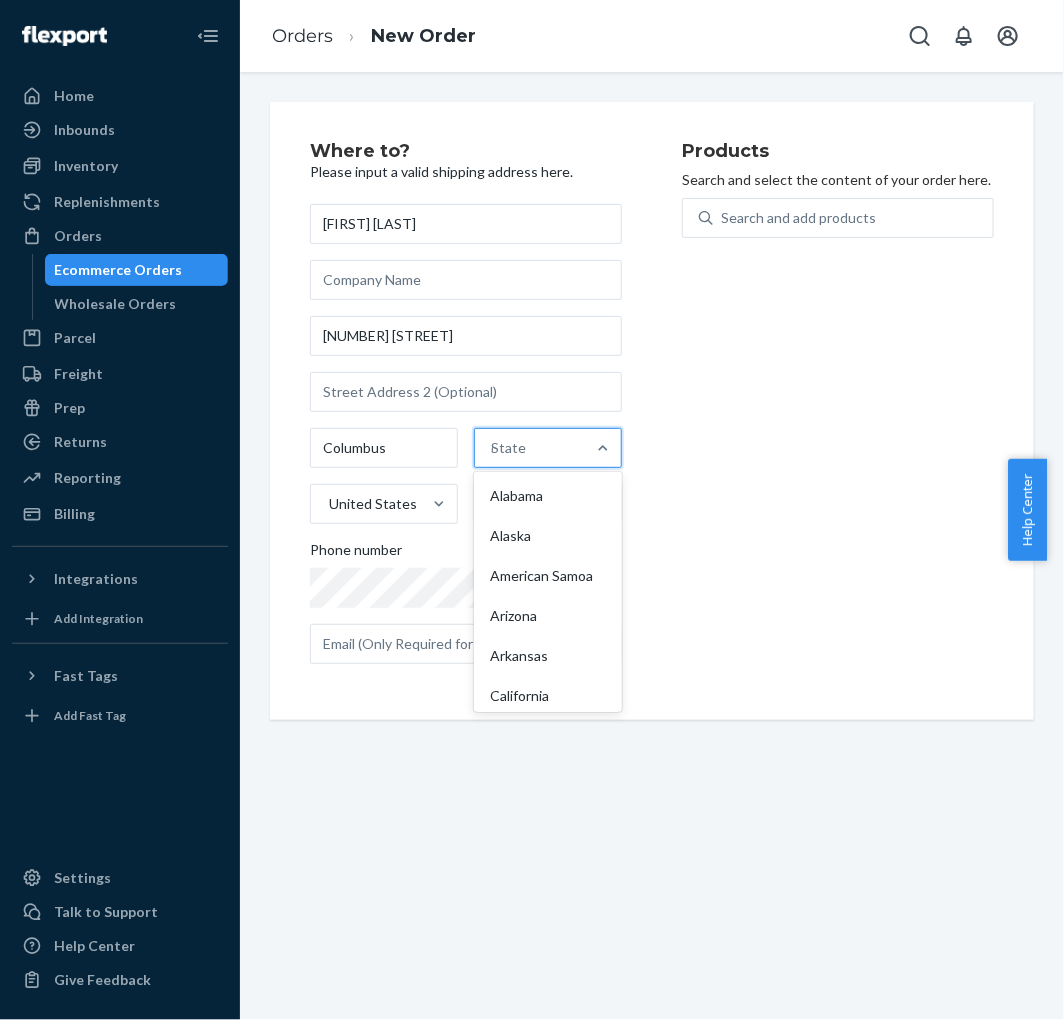 type on "oh" 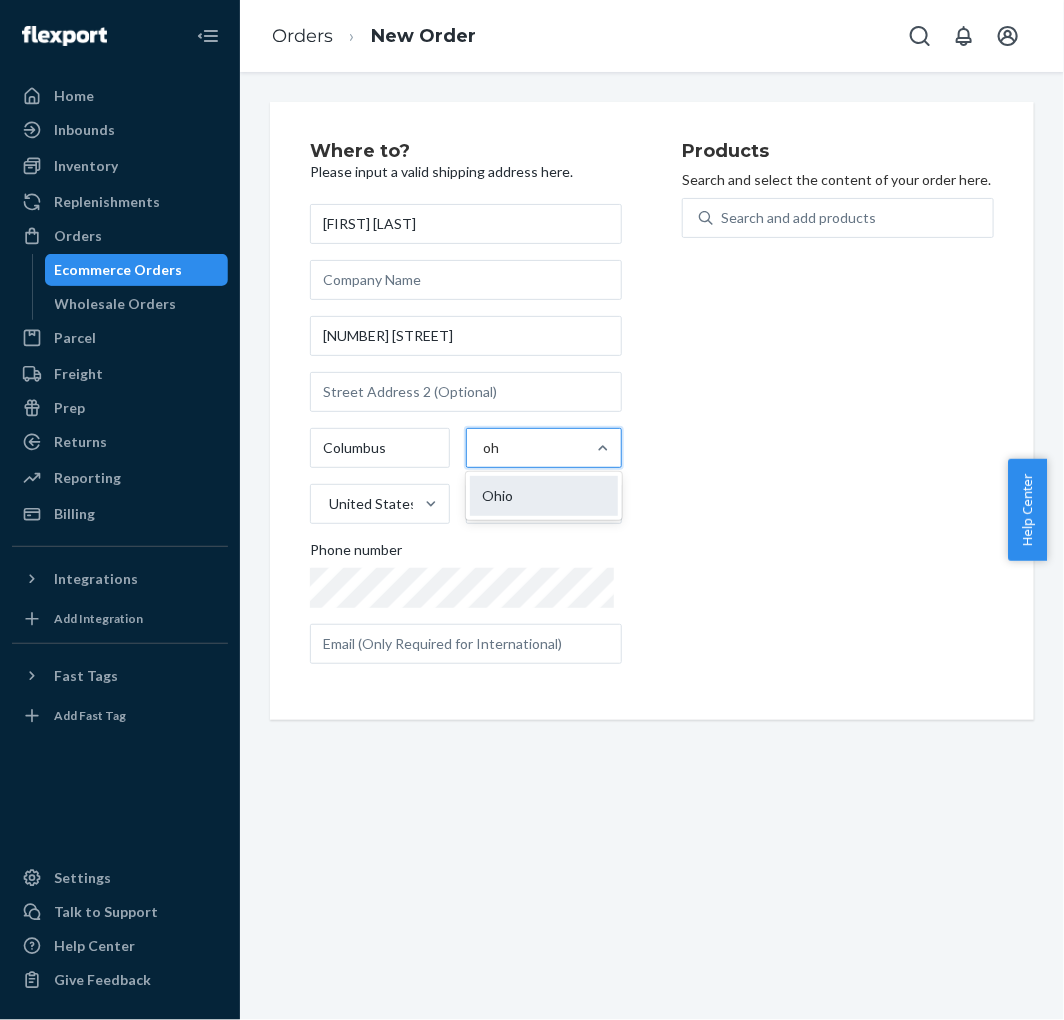 click on "Ohio" at bounding box center (544, 496) 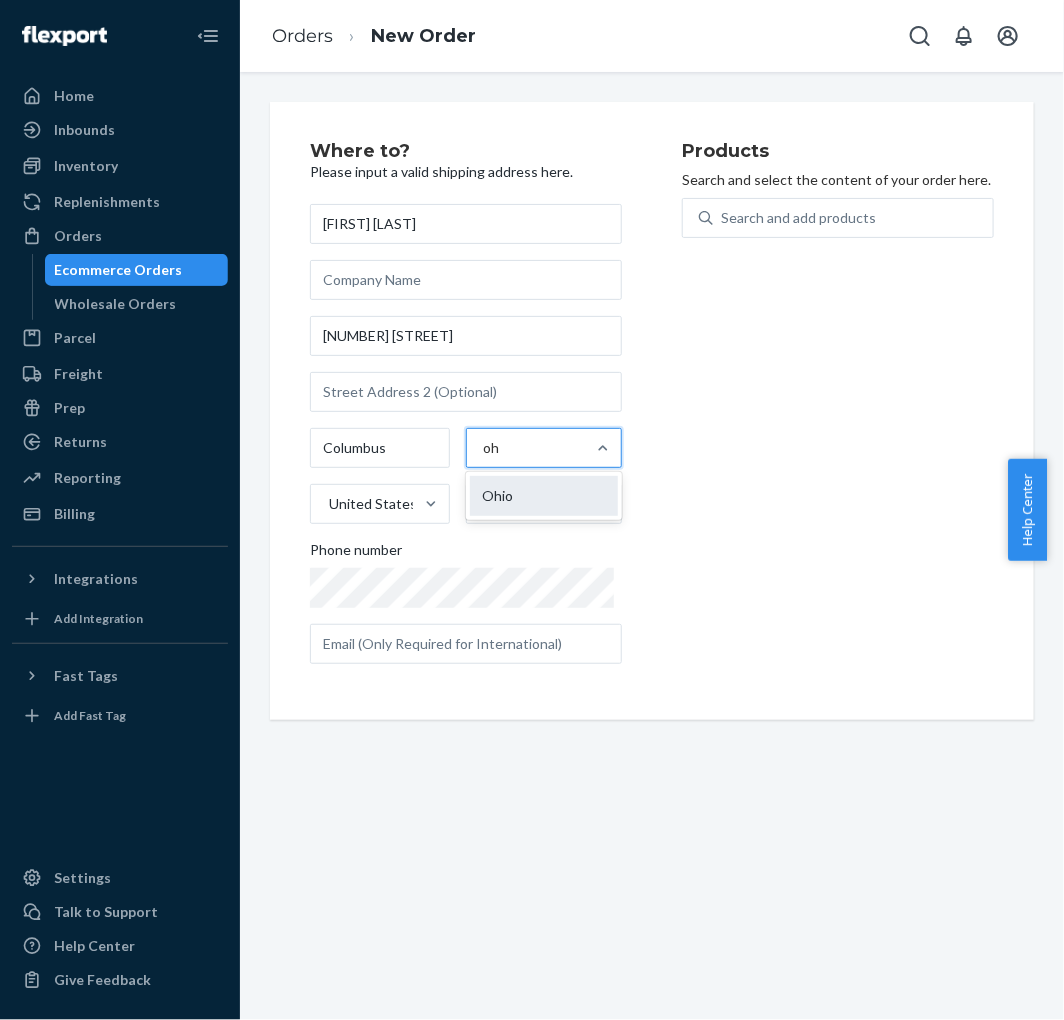 click on "oh" at bounding box center [492, 448] 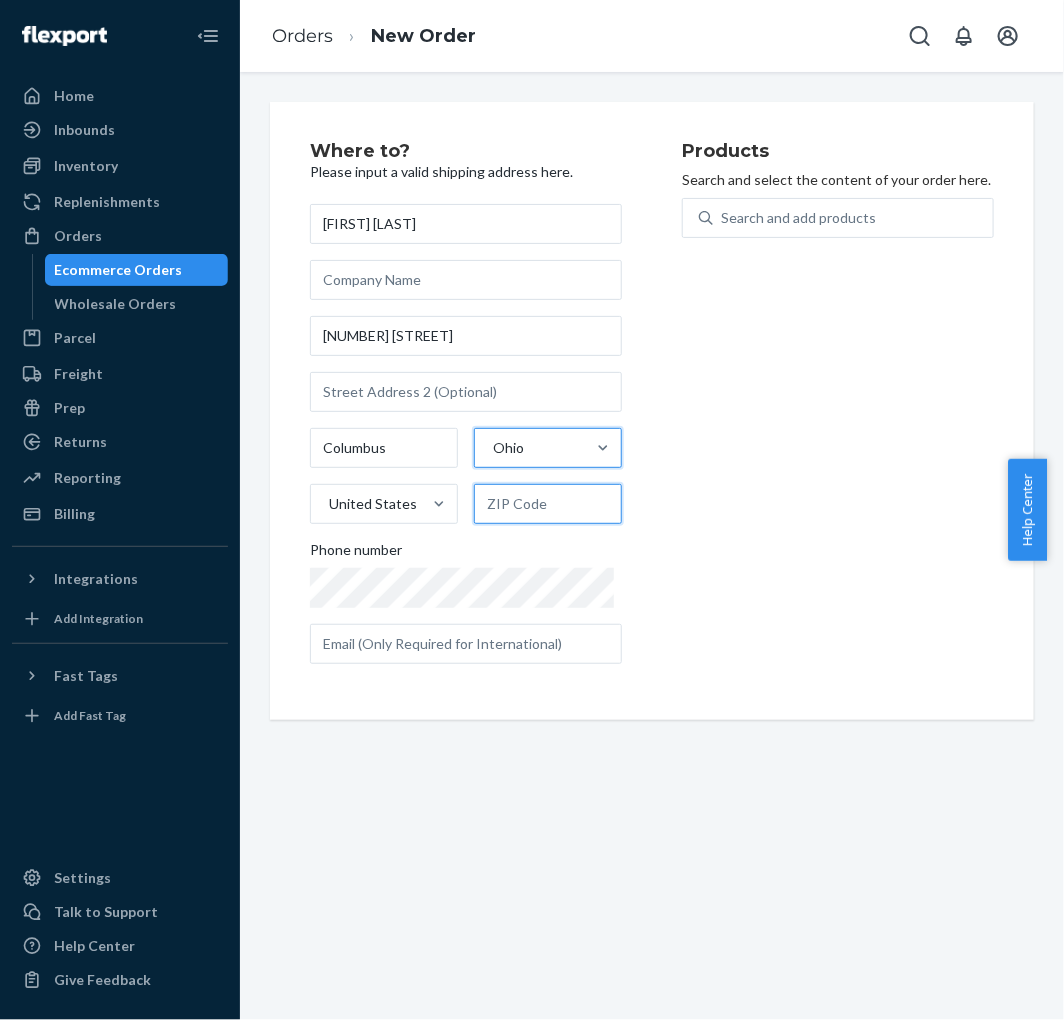 click at bounding box center (548, 504) 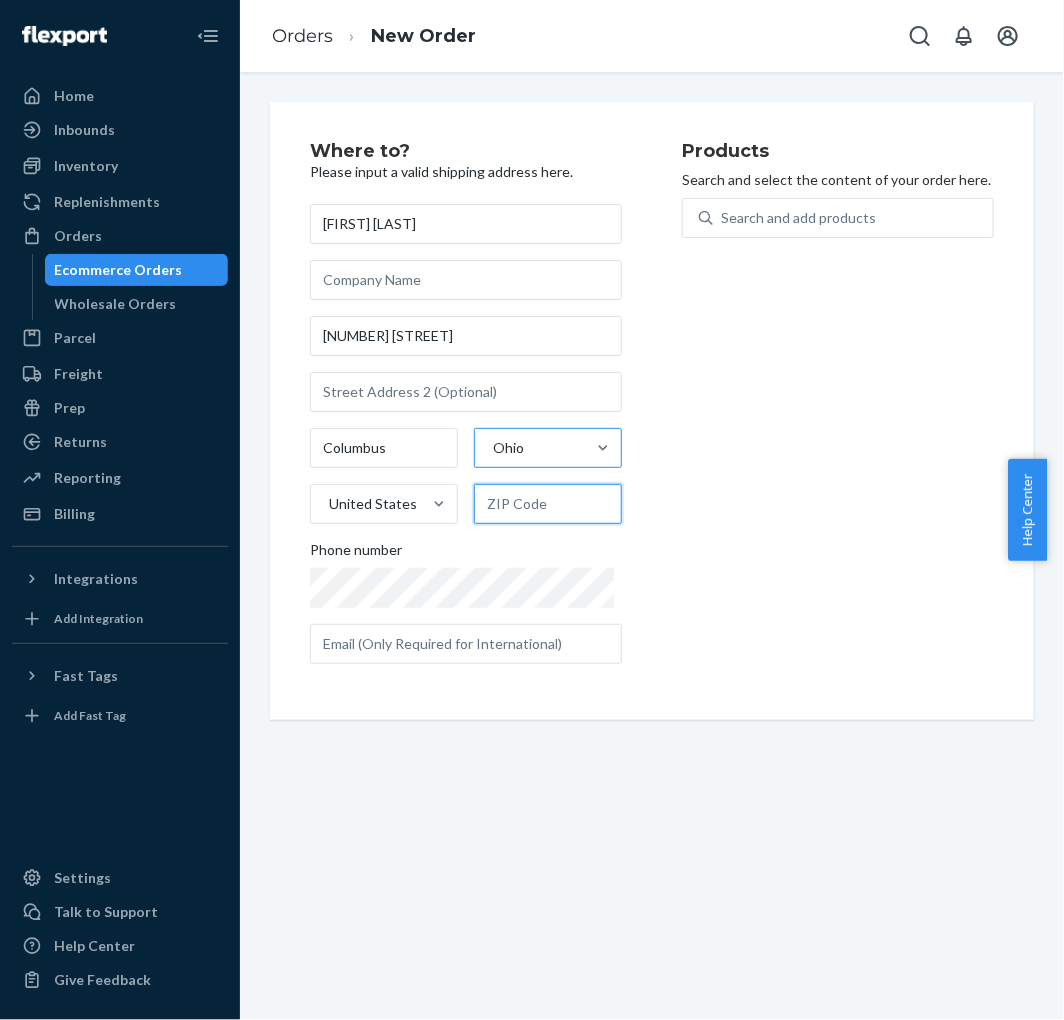 paste on "[POSTAL_CODE]" 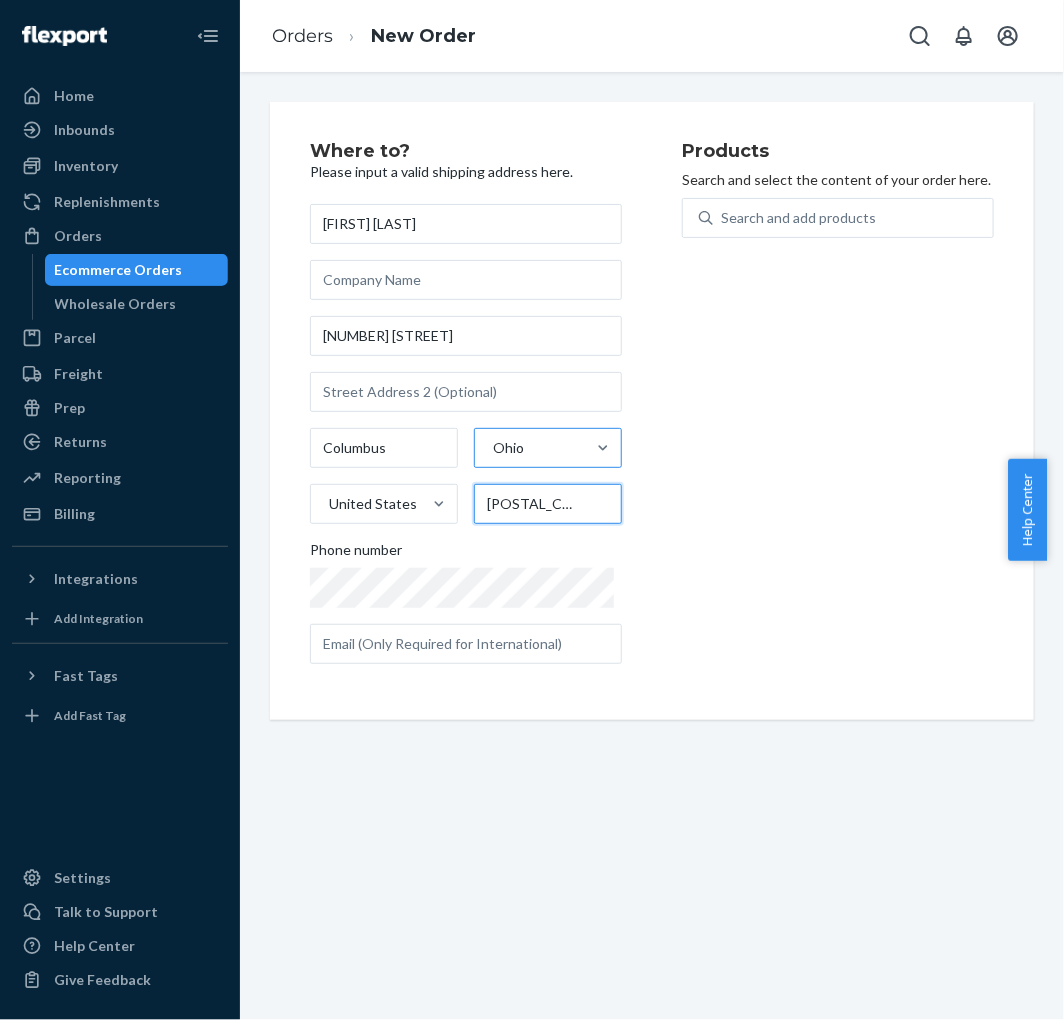 type on "[POSTAL_CODE]" 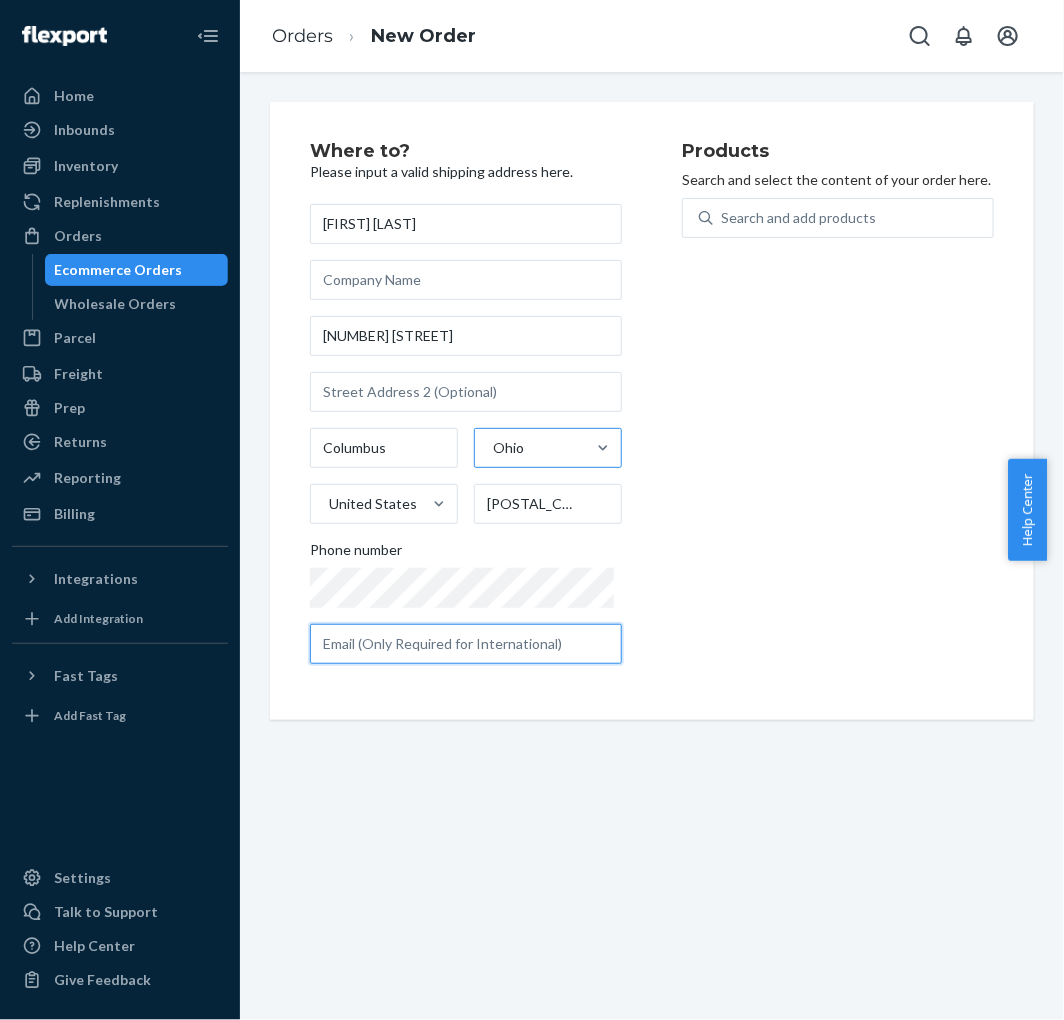 click at bounding box center [466, 644] 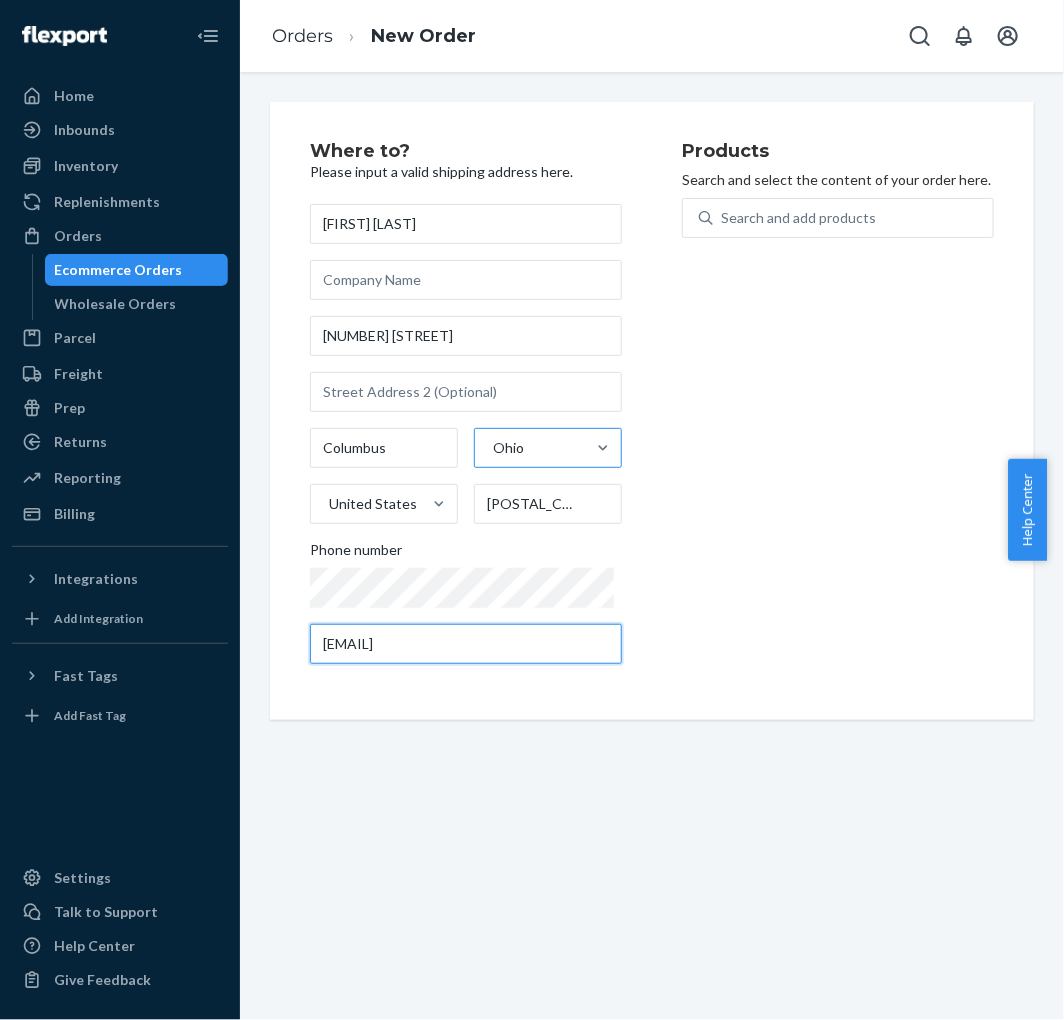 type on "[EMAIL]" 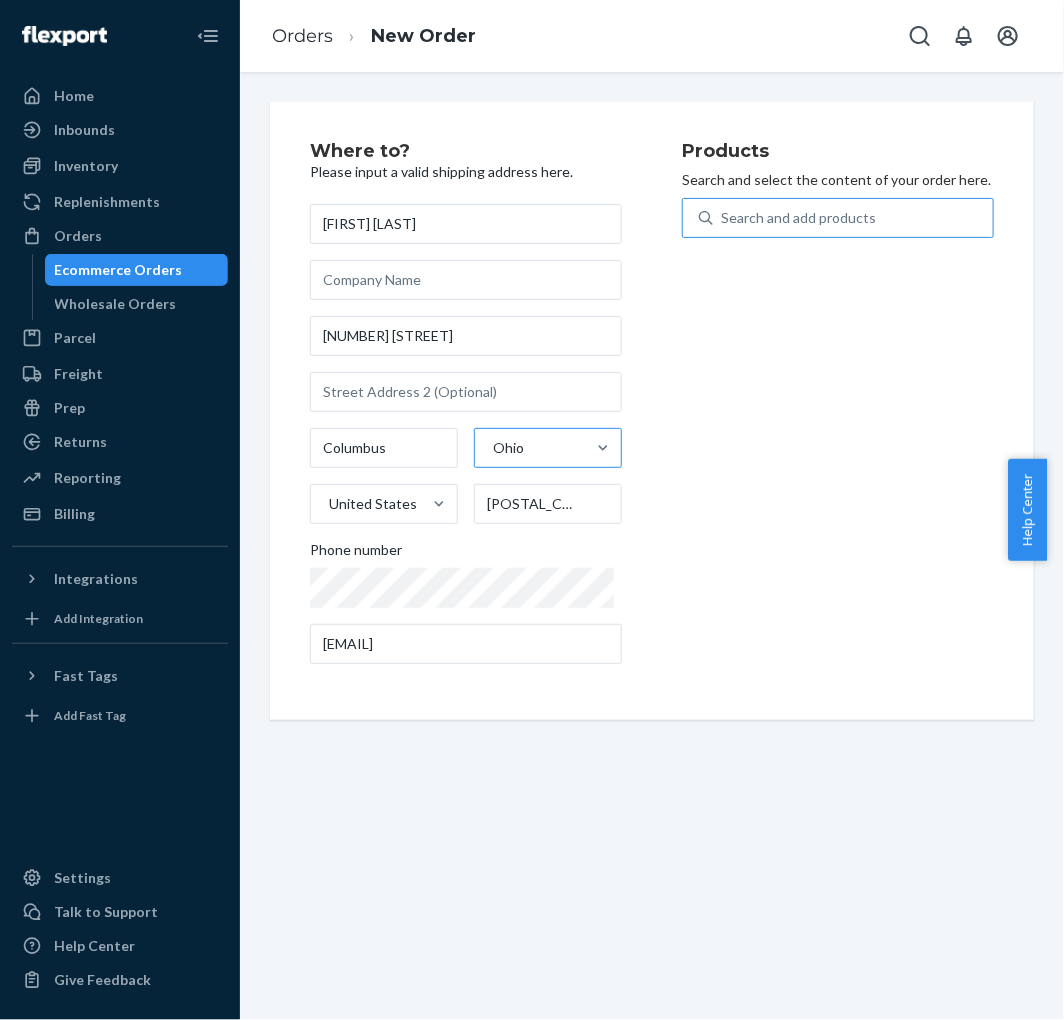 click on "Search and add products" at bounding box center (798, 218) 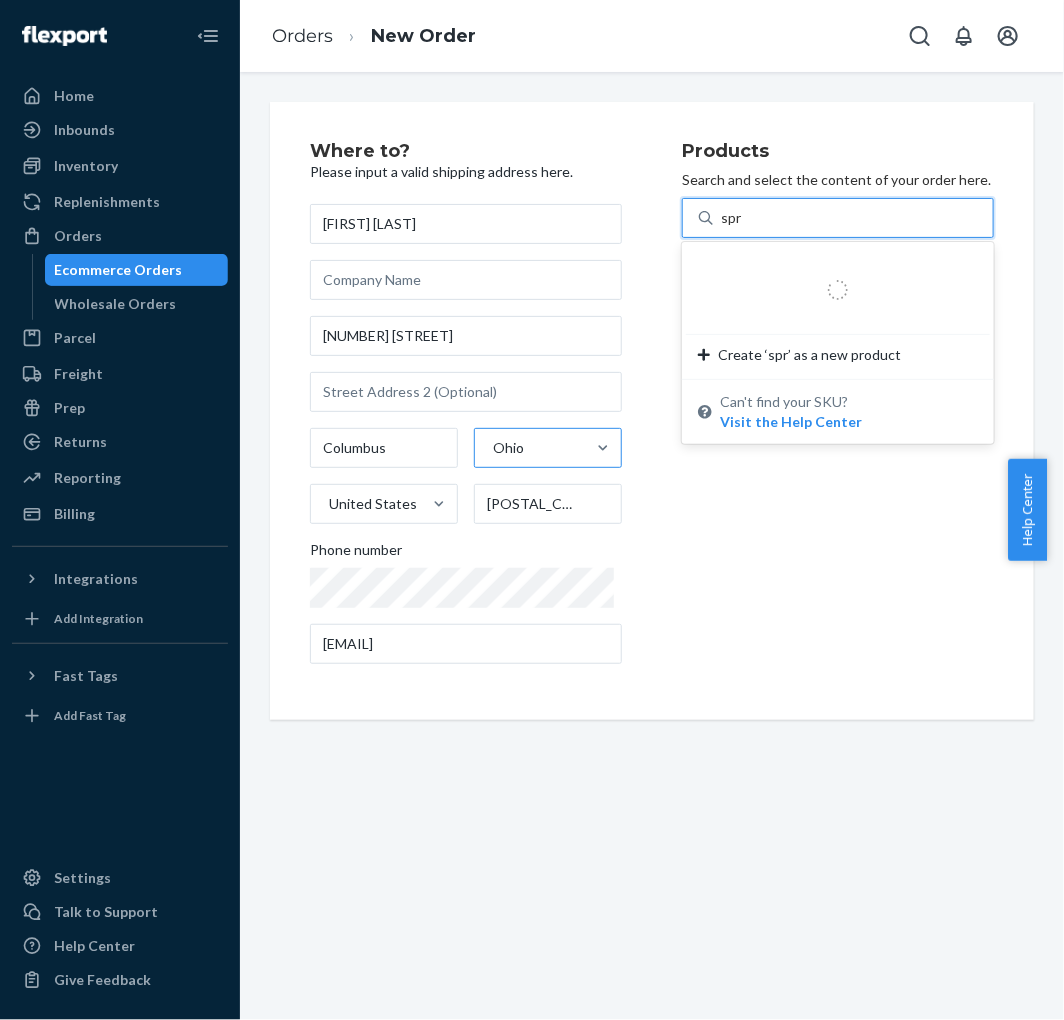type on "spra" 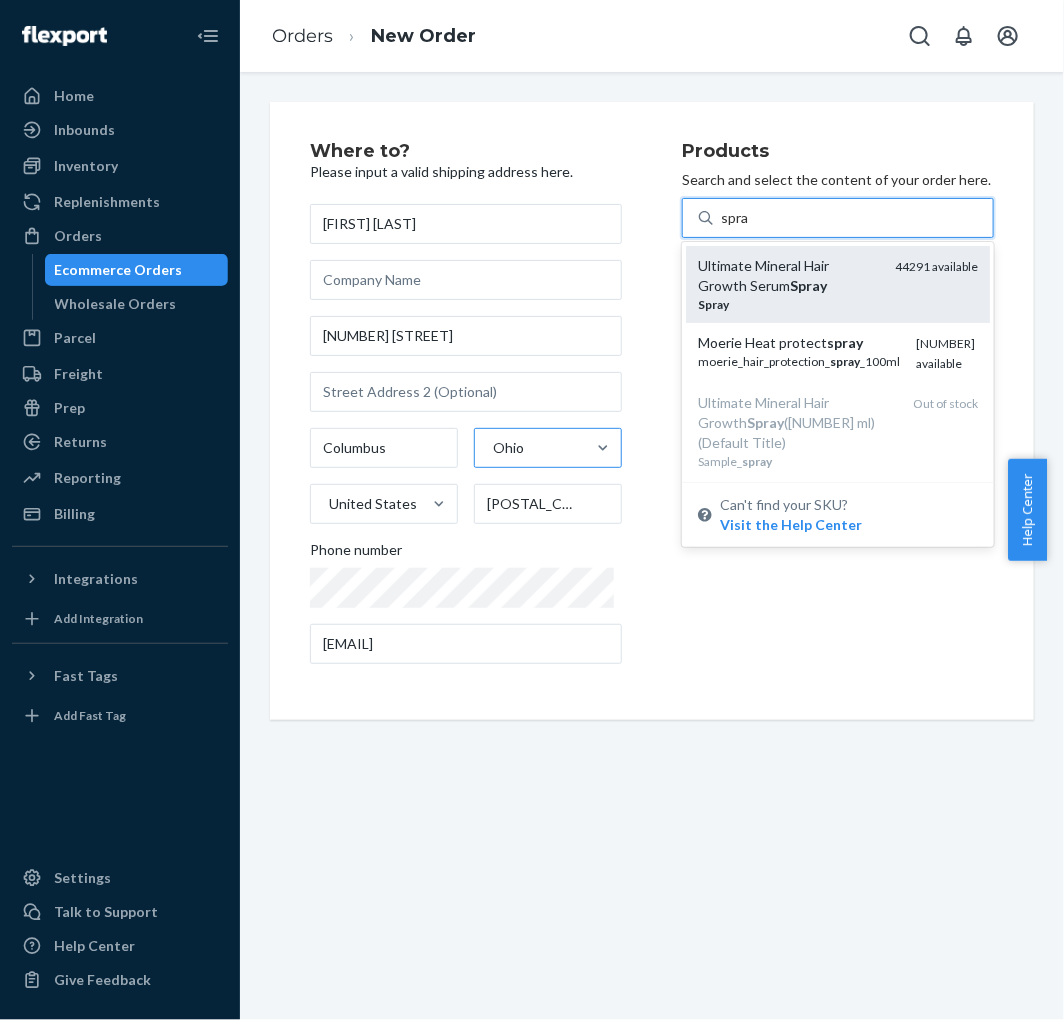 click on "Ultimate Mineral Hair Growth Serum Spray" at bounding box center [788, 276] 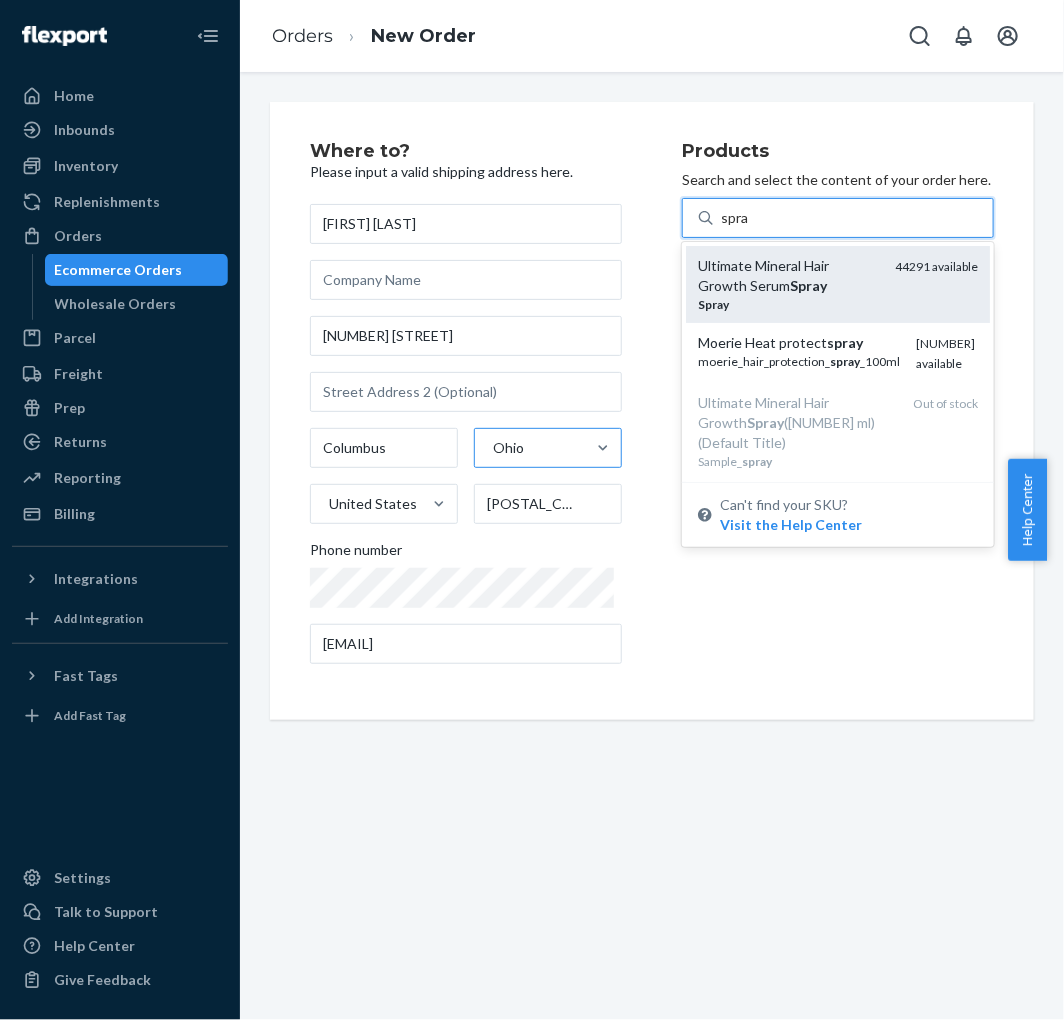 click on "spra" at bounding box center [735, 218] 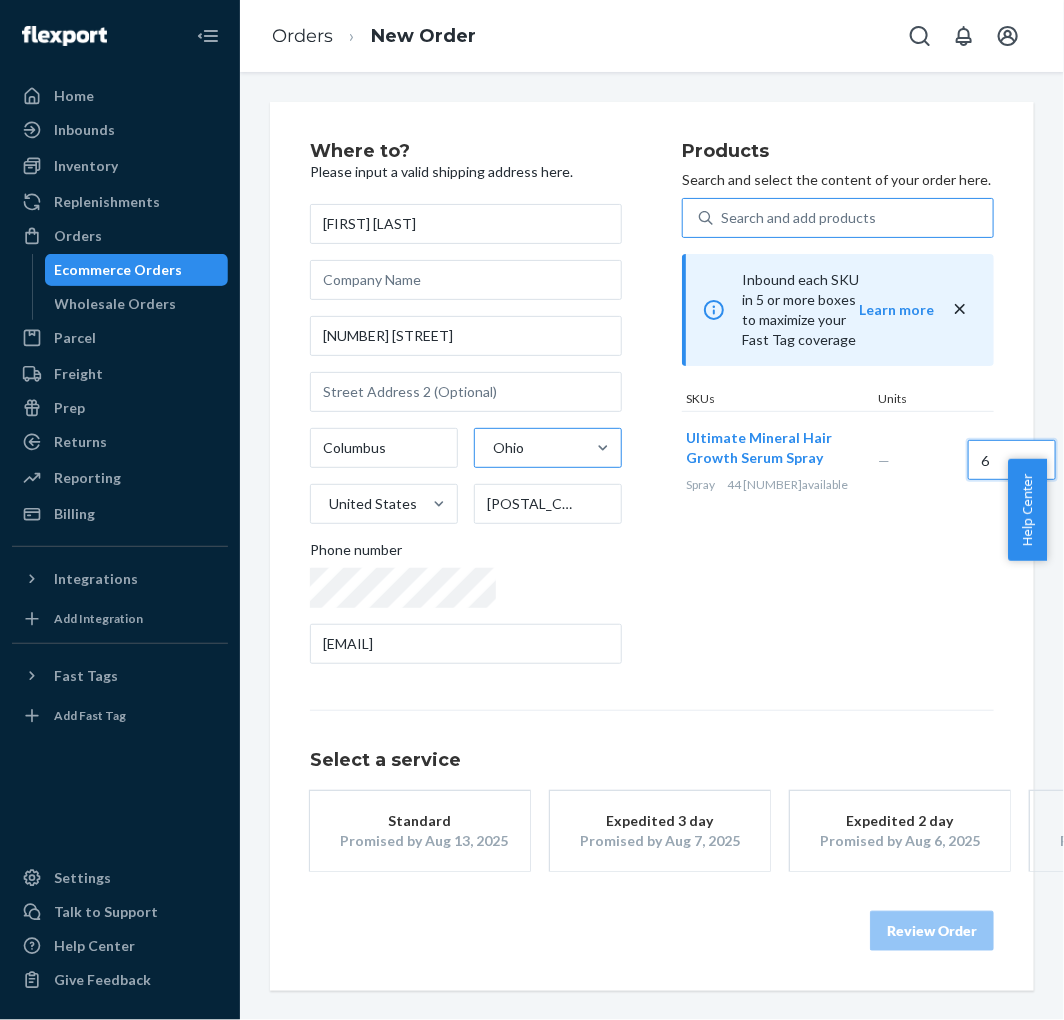 type on "6" 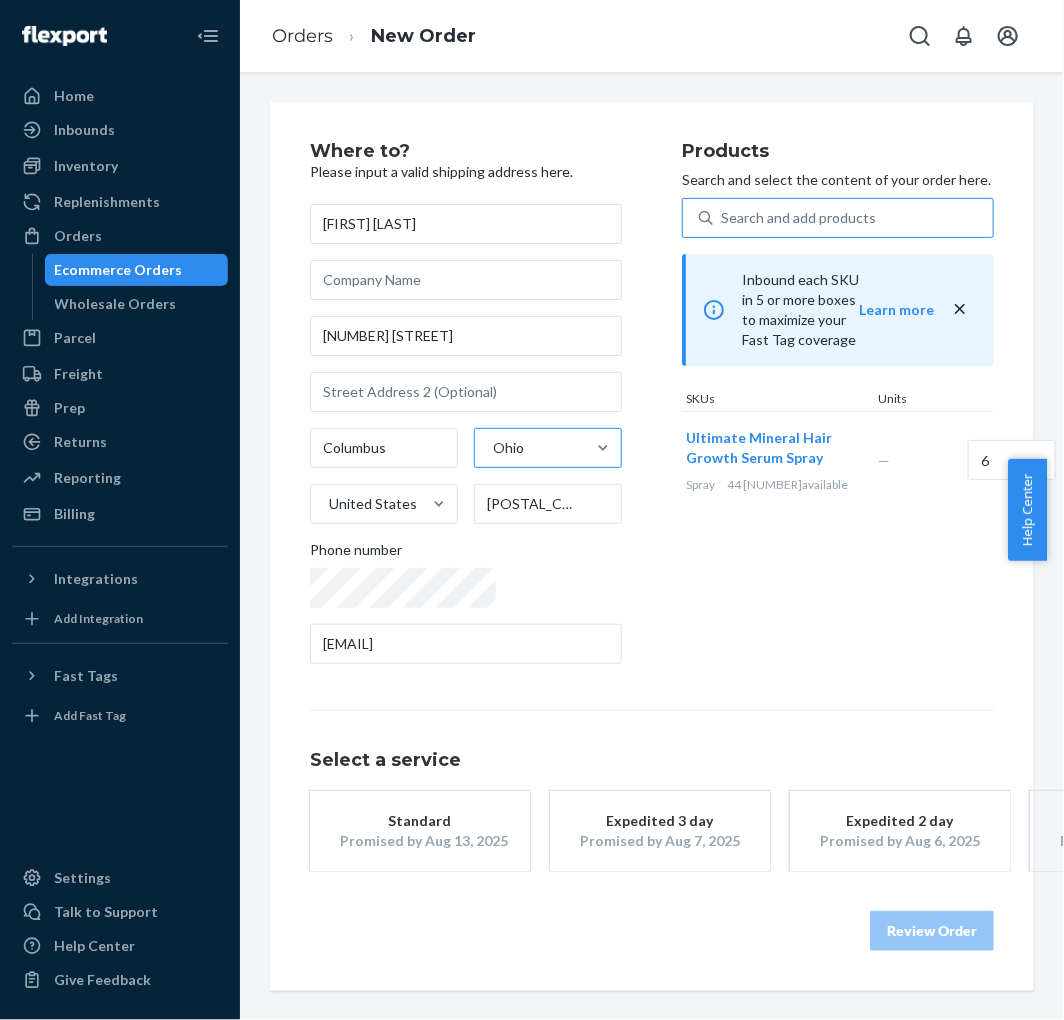 click on "Standard" at bounding box center (420, 821) 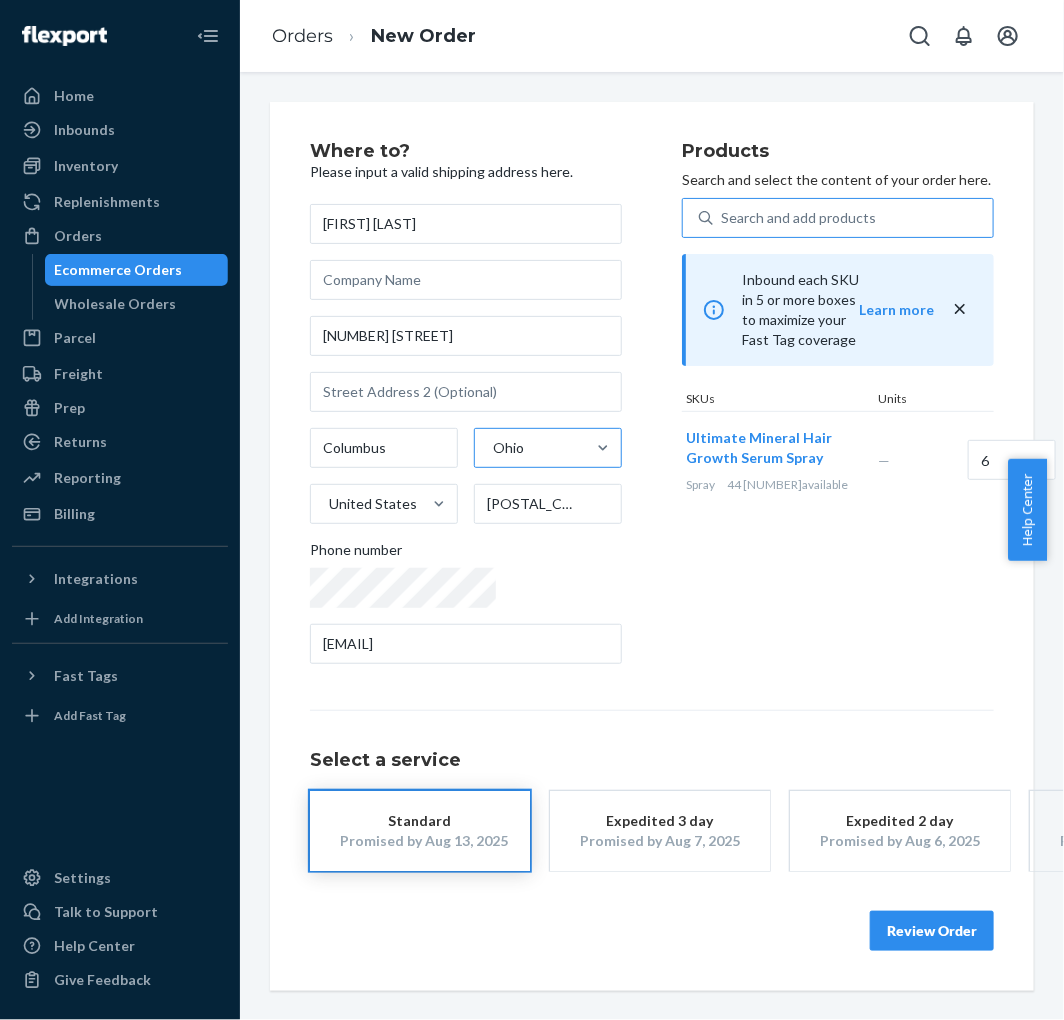 click on "Review Order" at bounding box center [932, 931] 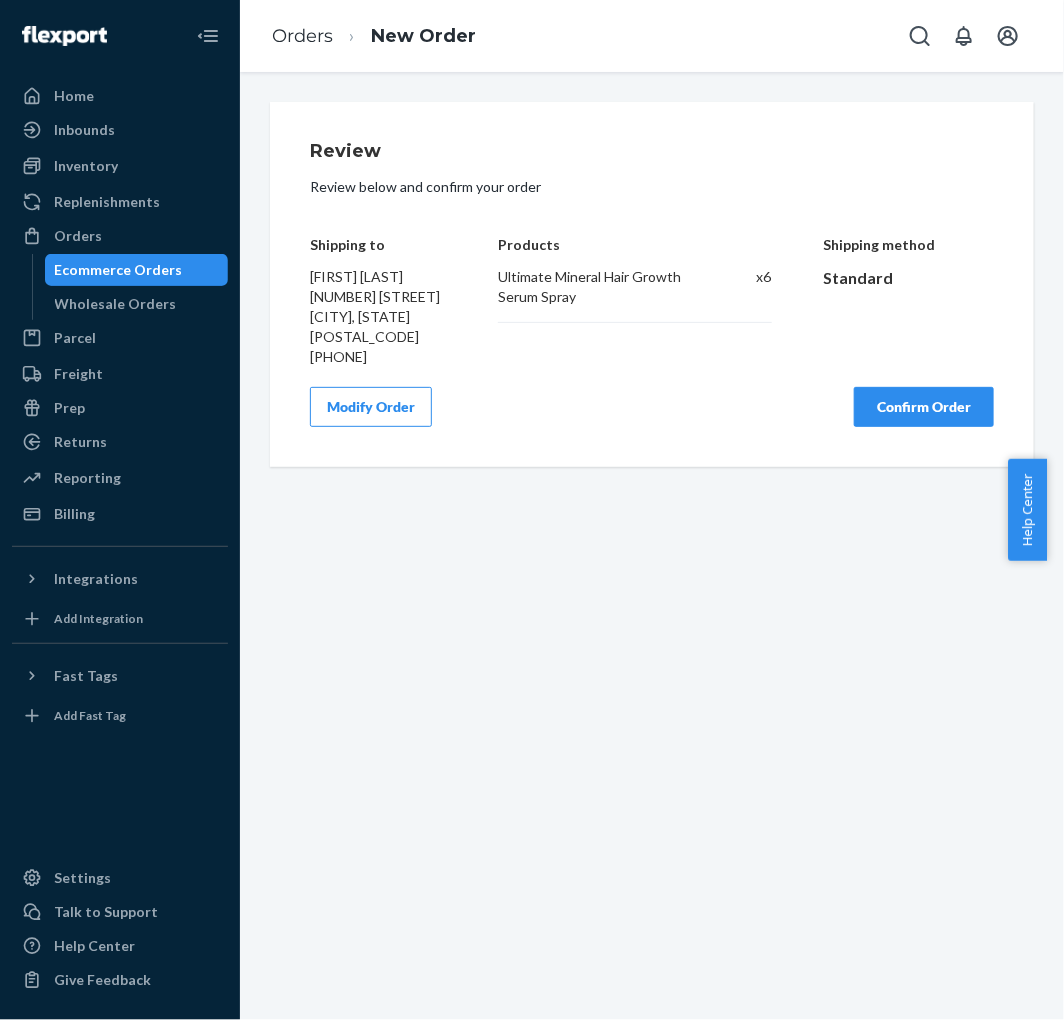 click on "Review Review below and confirm your order Shipping to [FIRST] [LAST]
[NUMBER] [STREET]
[CITY], [STATE] [POSTAL_CODE] +1 ([PHONE]) Products Ultimate Mineral Hair Growth Serum Spray x 6 Shipping method Standard Modify Order Confirm Order" at bounding box center [652, 284] 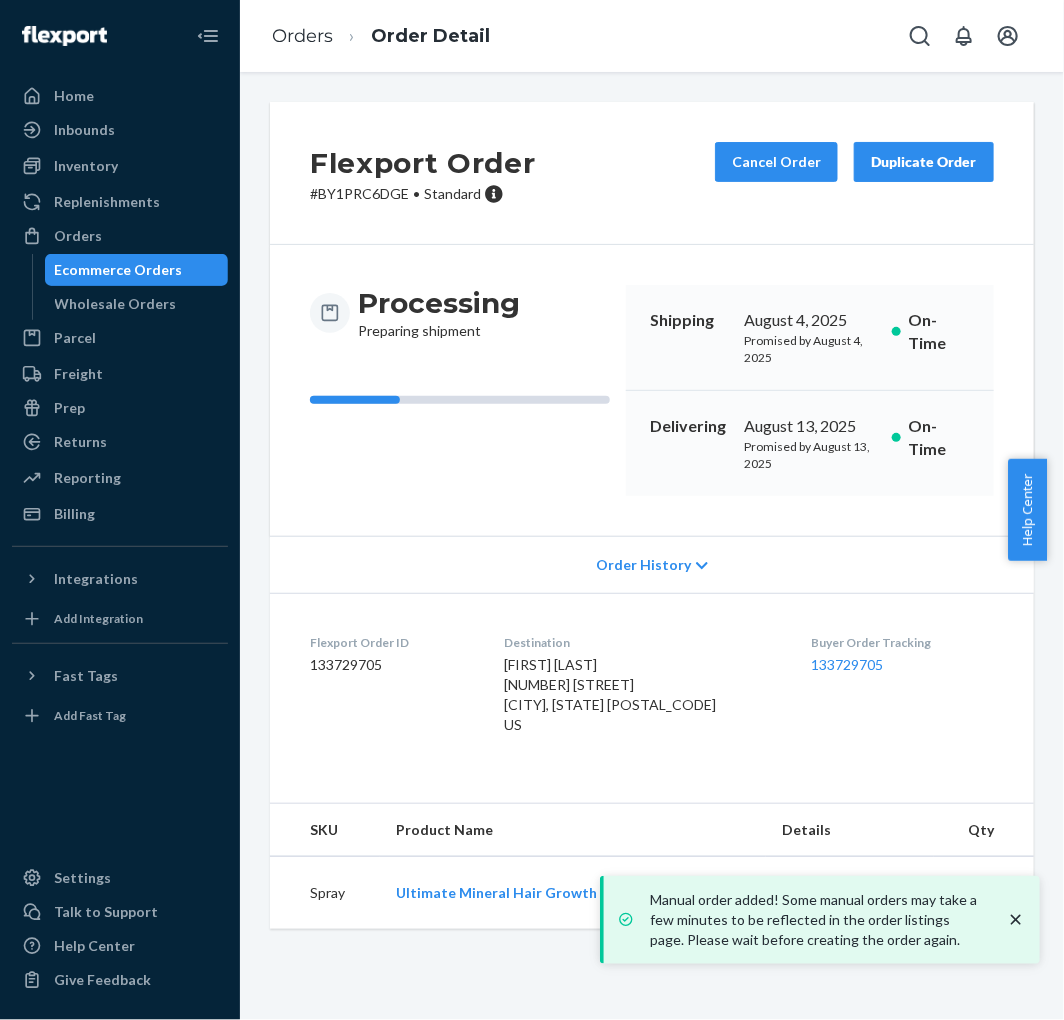click on "# [ALPHANUMERIC] • Standard" at bounding box center (423, 194) 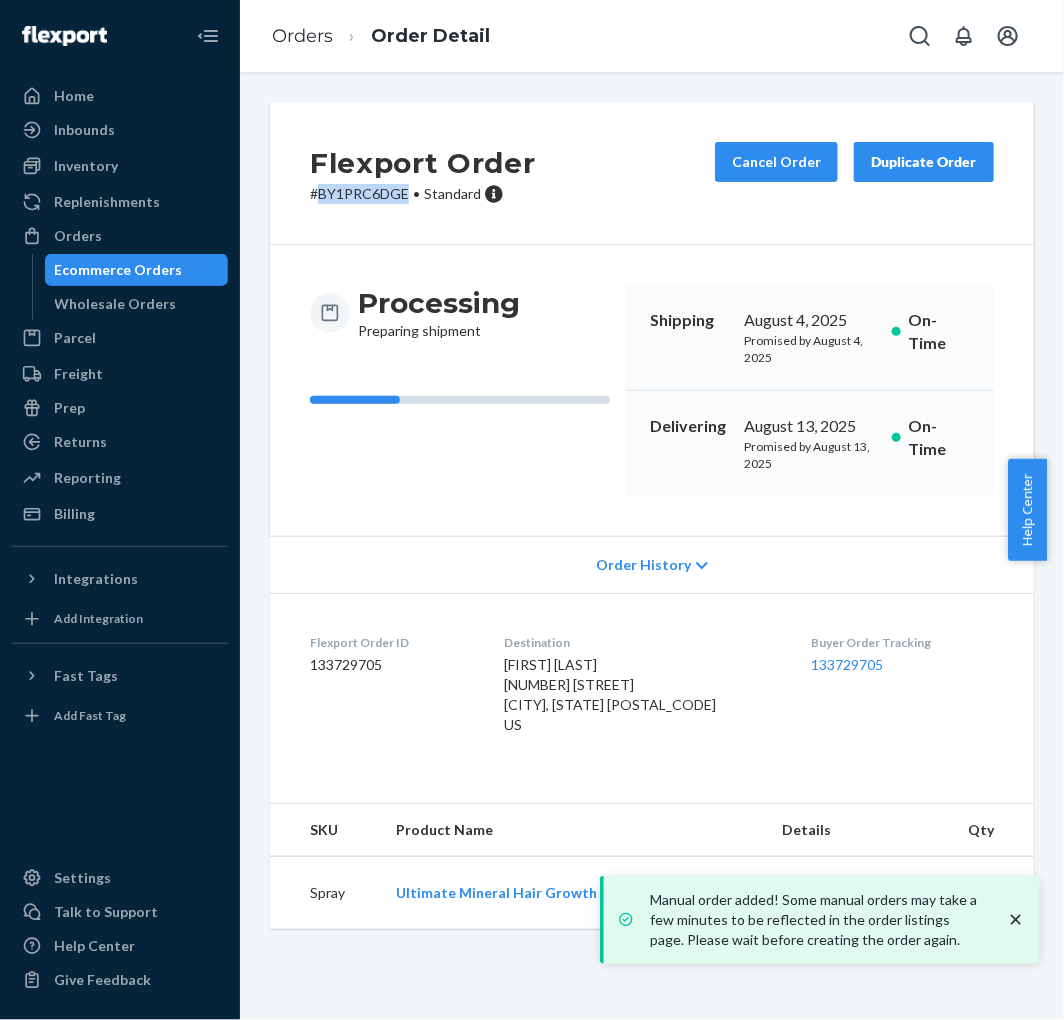 click on "# [ALPHANUMERIC] • Standard" at bounding box center (423, 194) 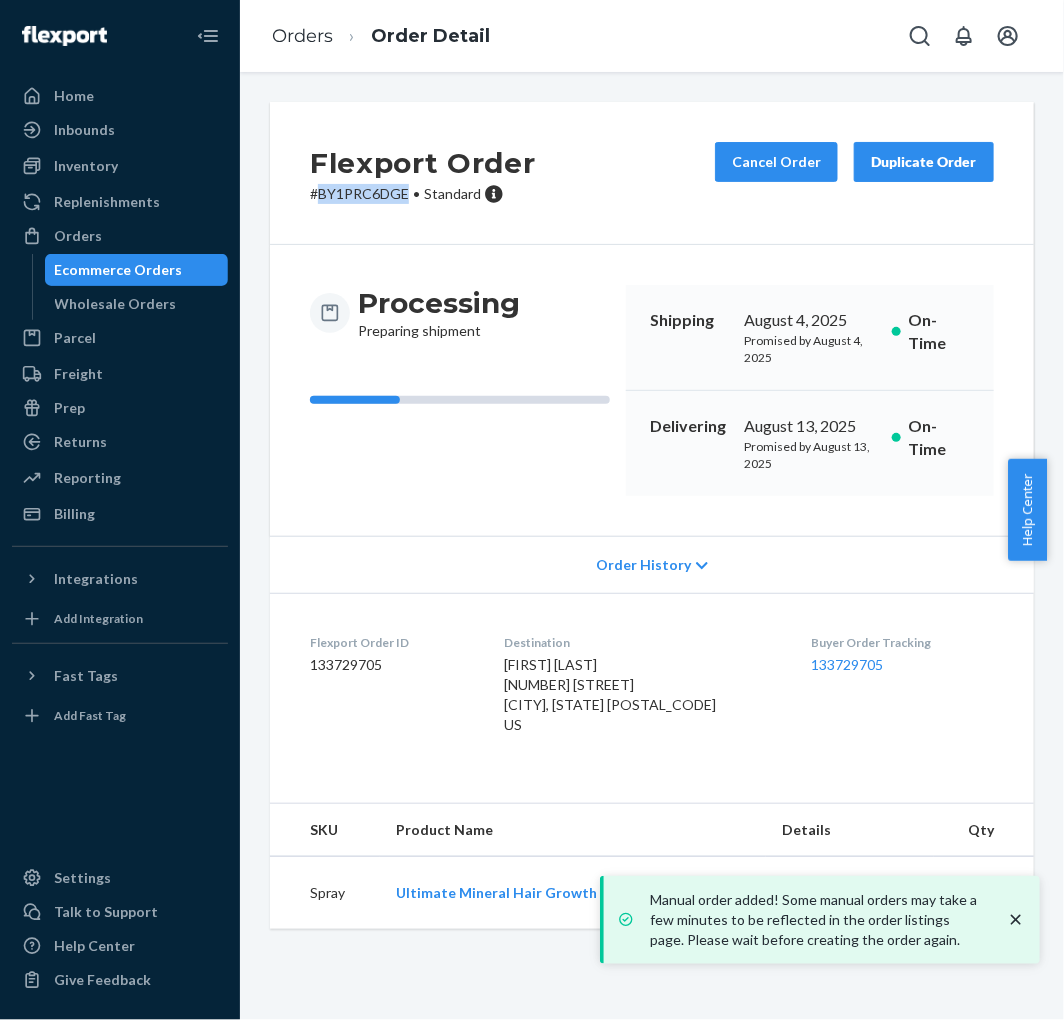 click on "Ecommerce Orders" at bounding box center [137, 270] 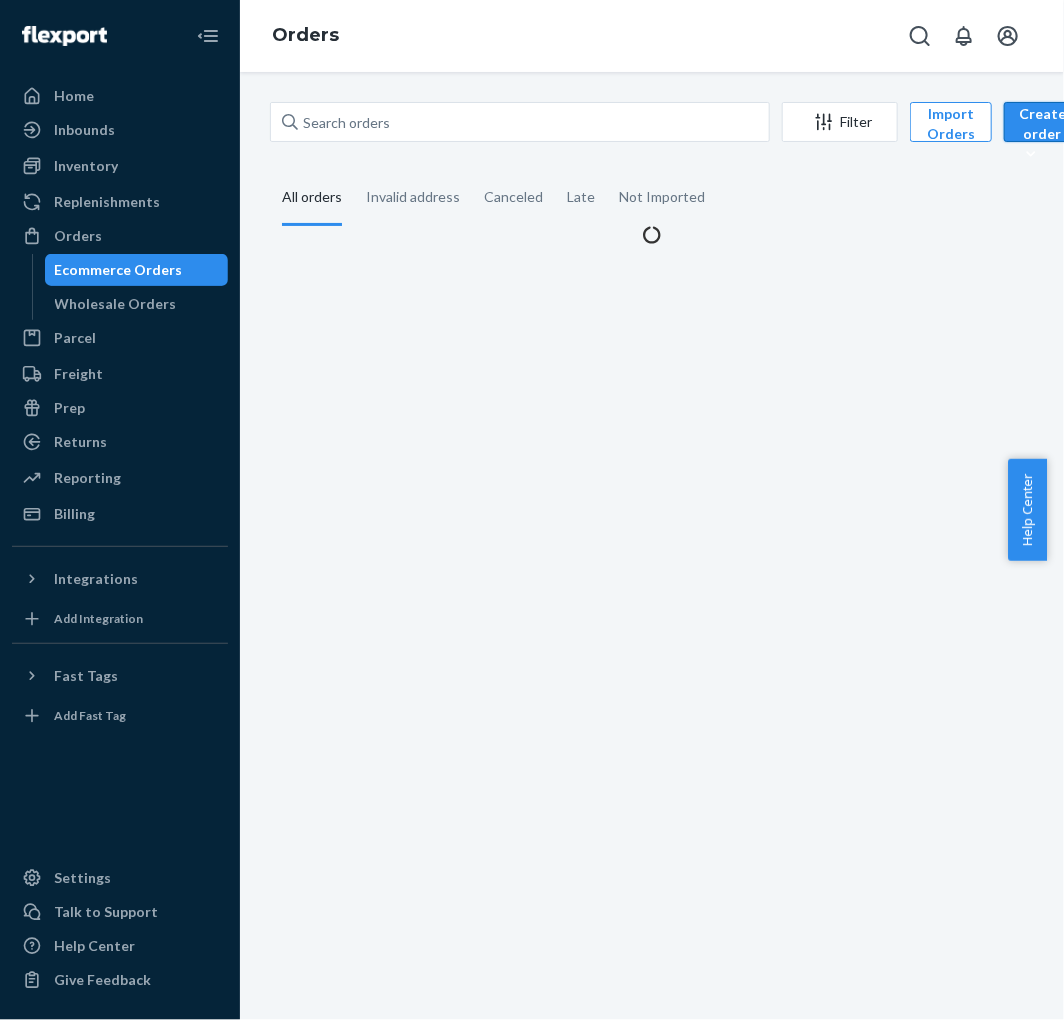 click on "Create order" at bounding box center [1042, 134] 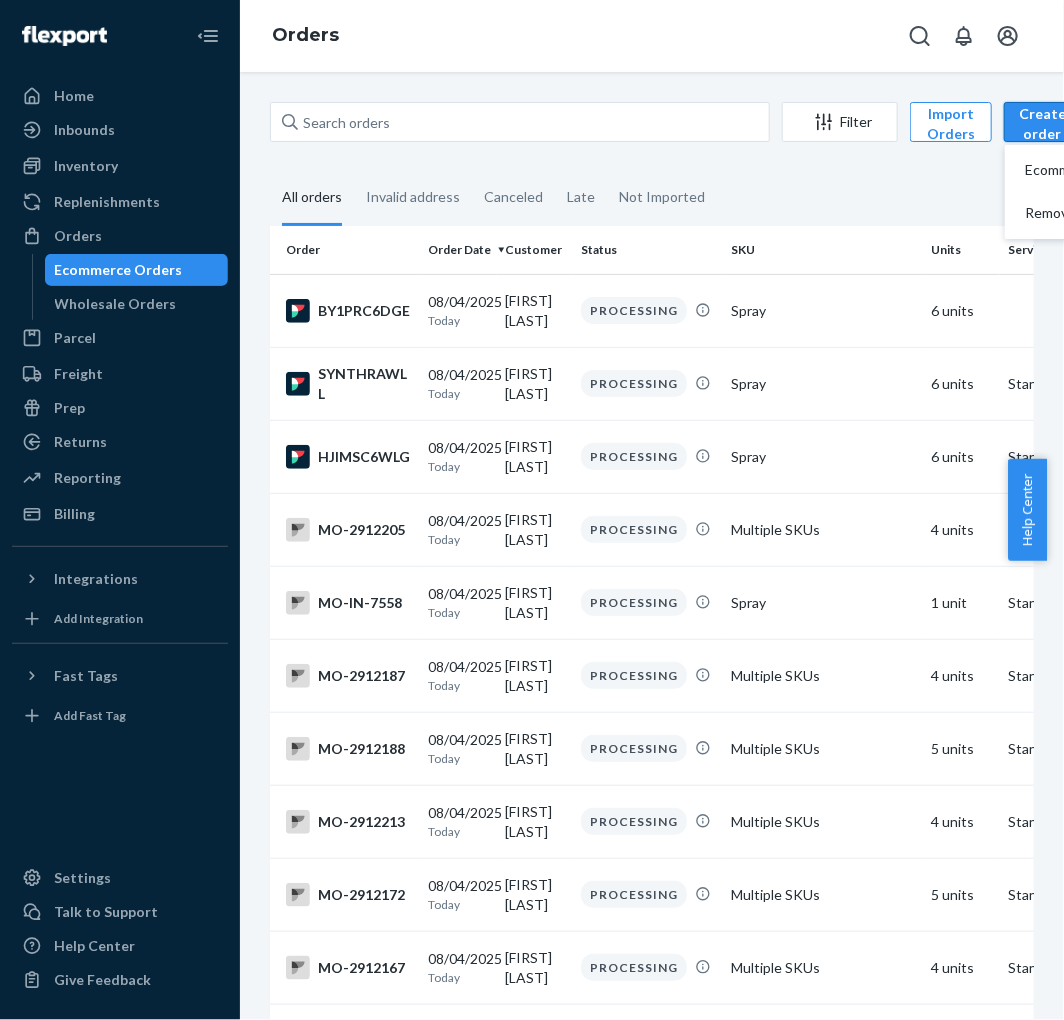 click on "Ecommerce order Removal order" at bounding box center (1105, 192) 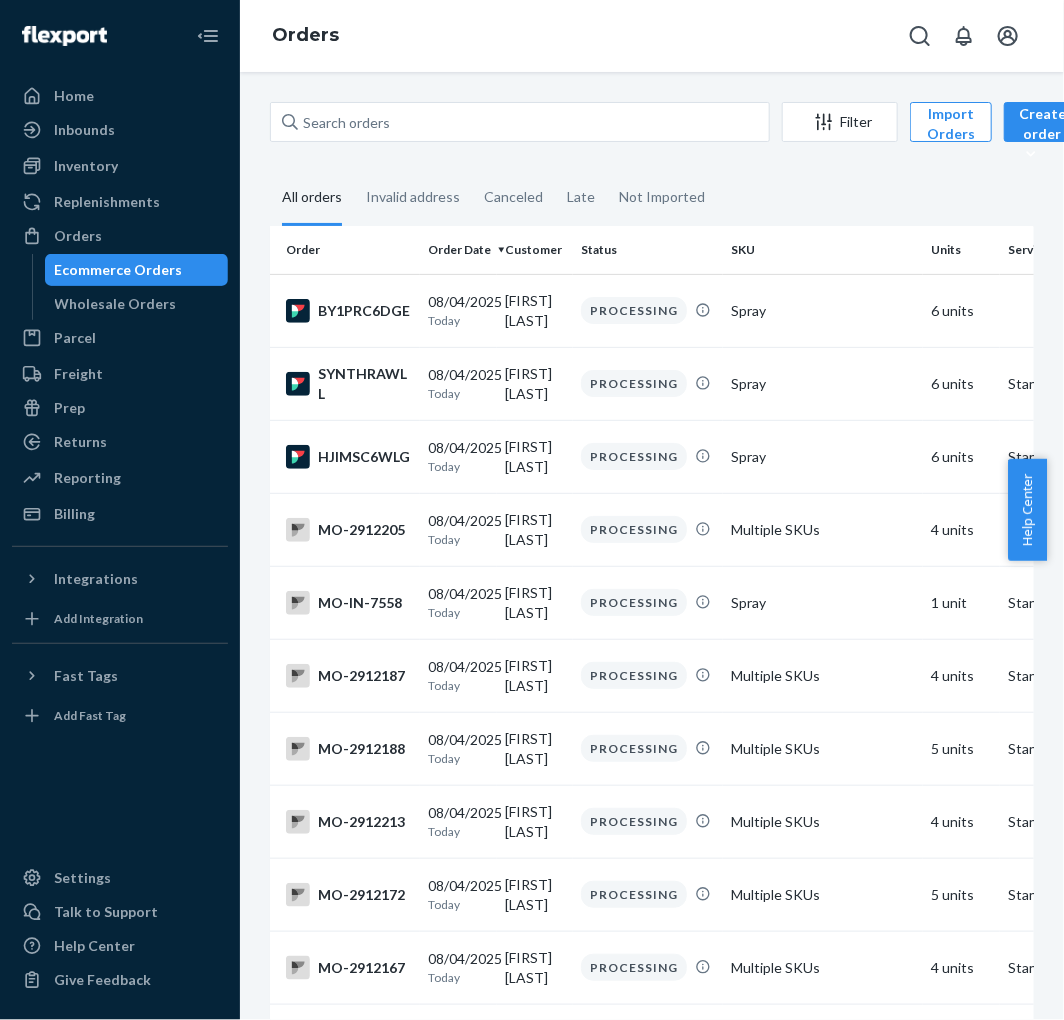 type 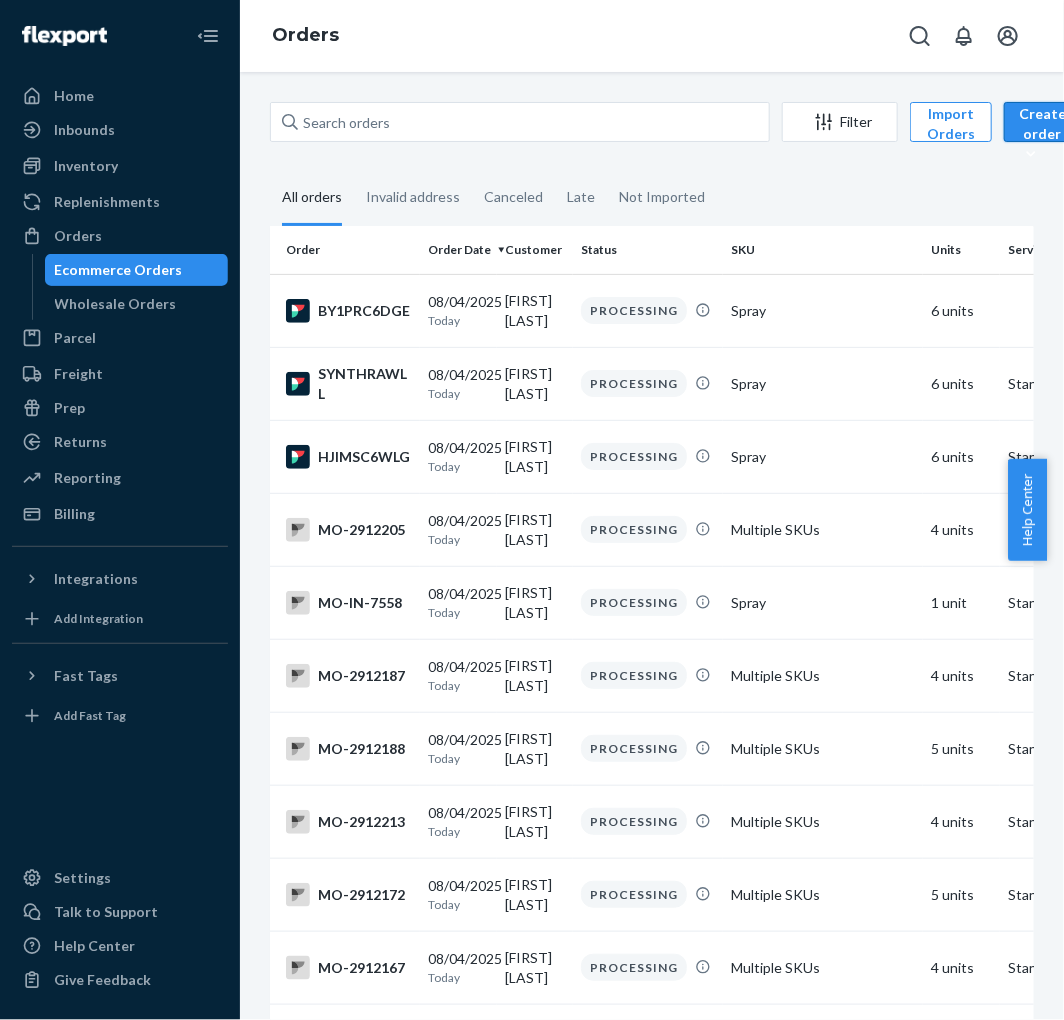 click on "Create order" at bounding box center [1042, 134] 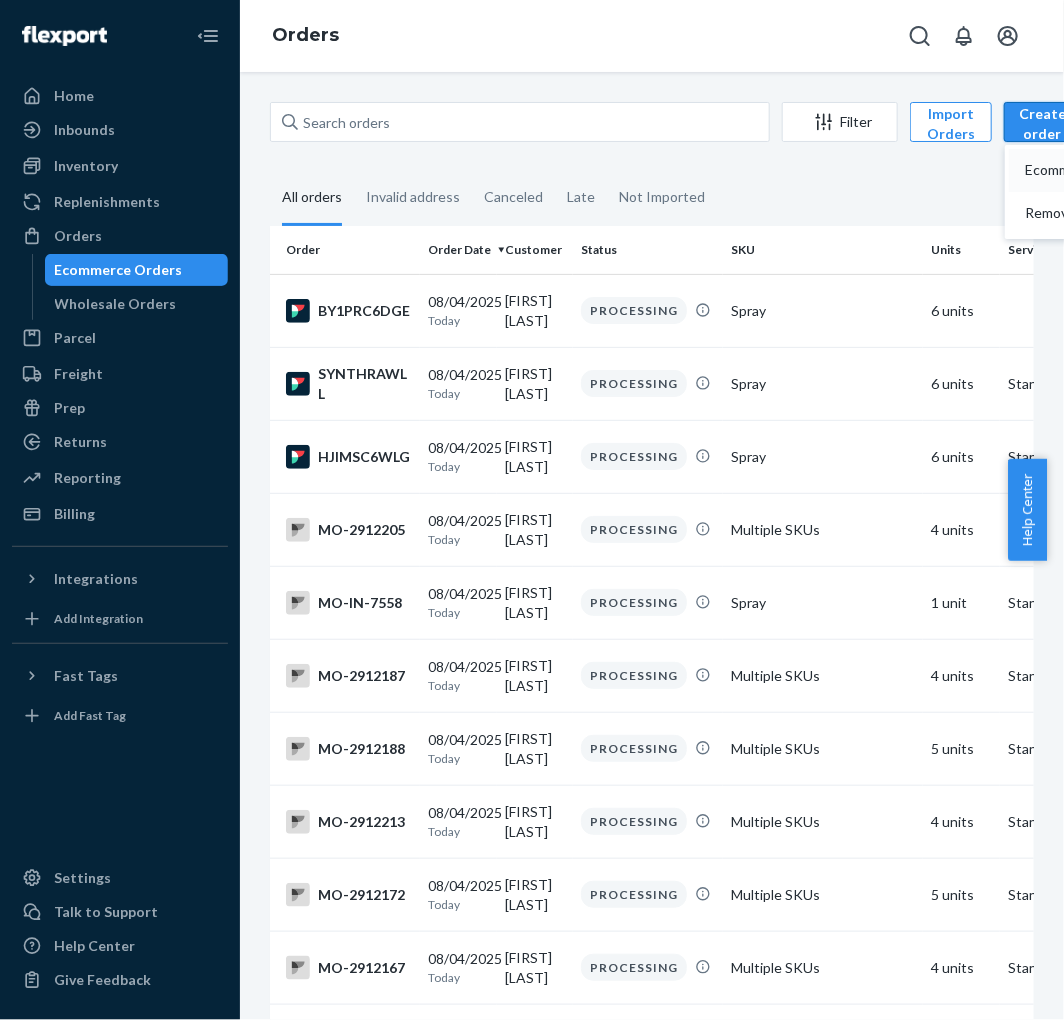 click on "Ecommerce order" at bounding box center [1105, 170] 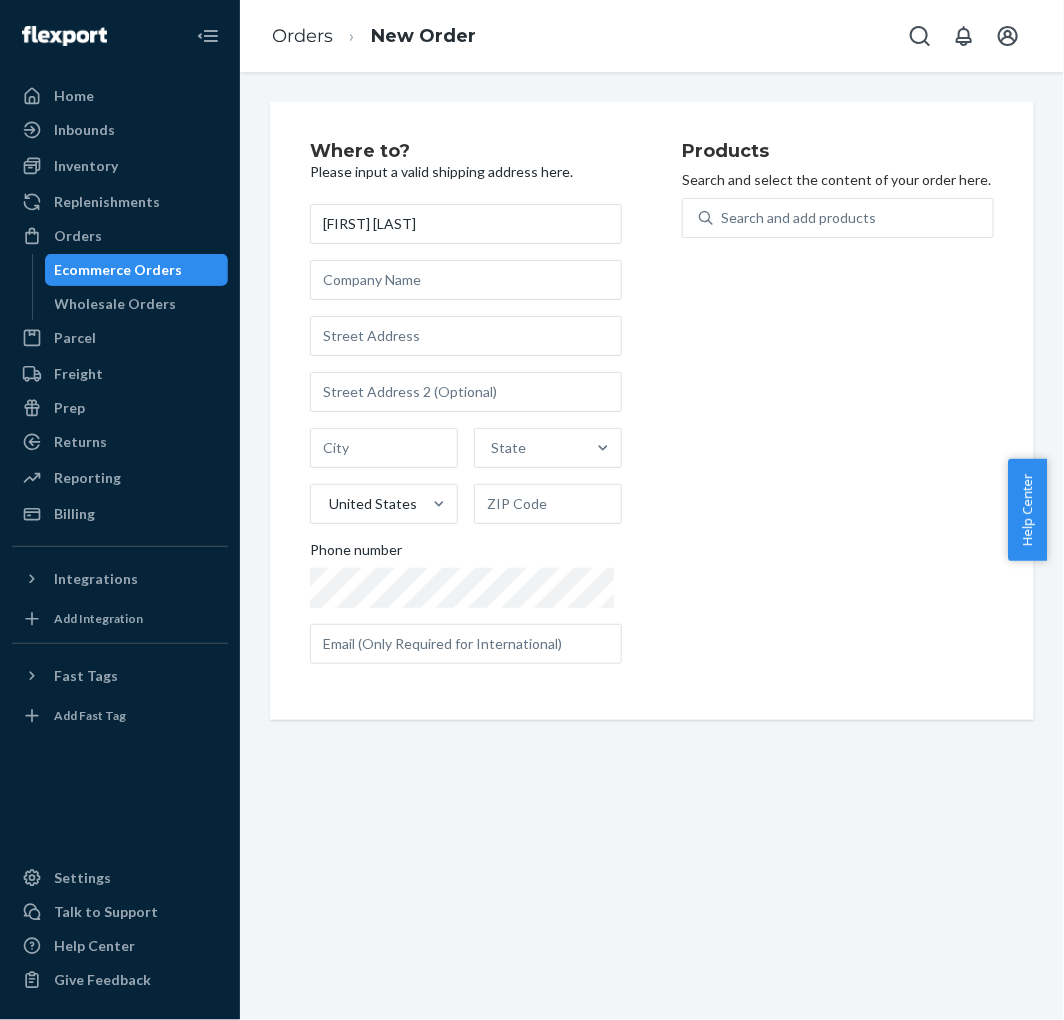 type on "[FIRST] [LAST]" 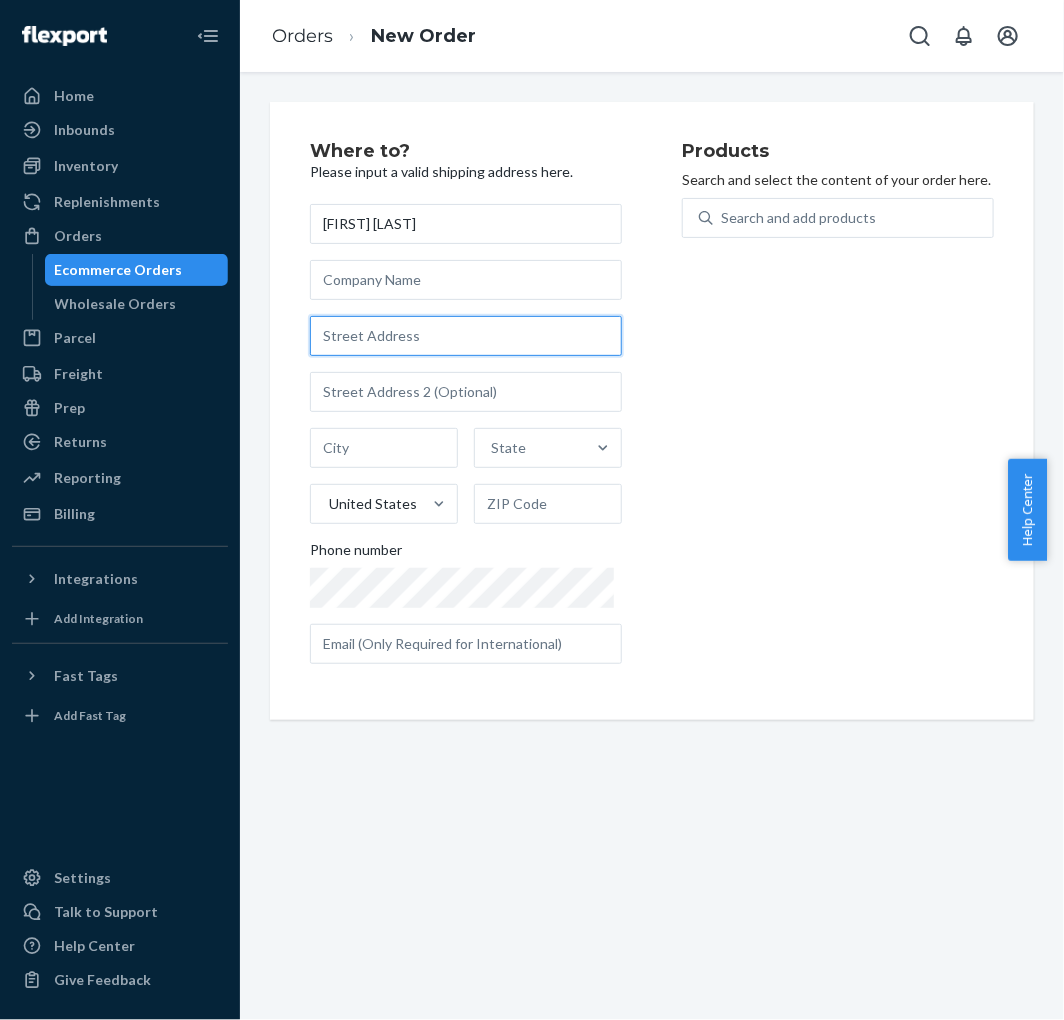 click at bounding box center (466, 336) 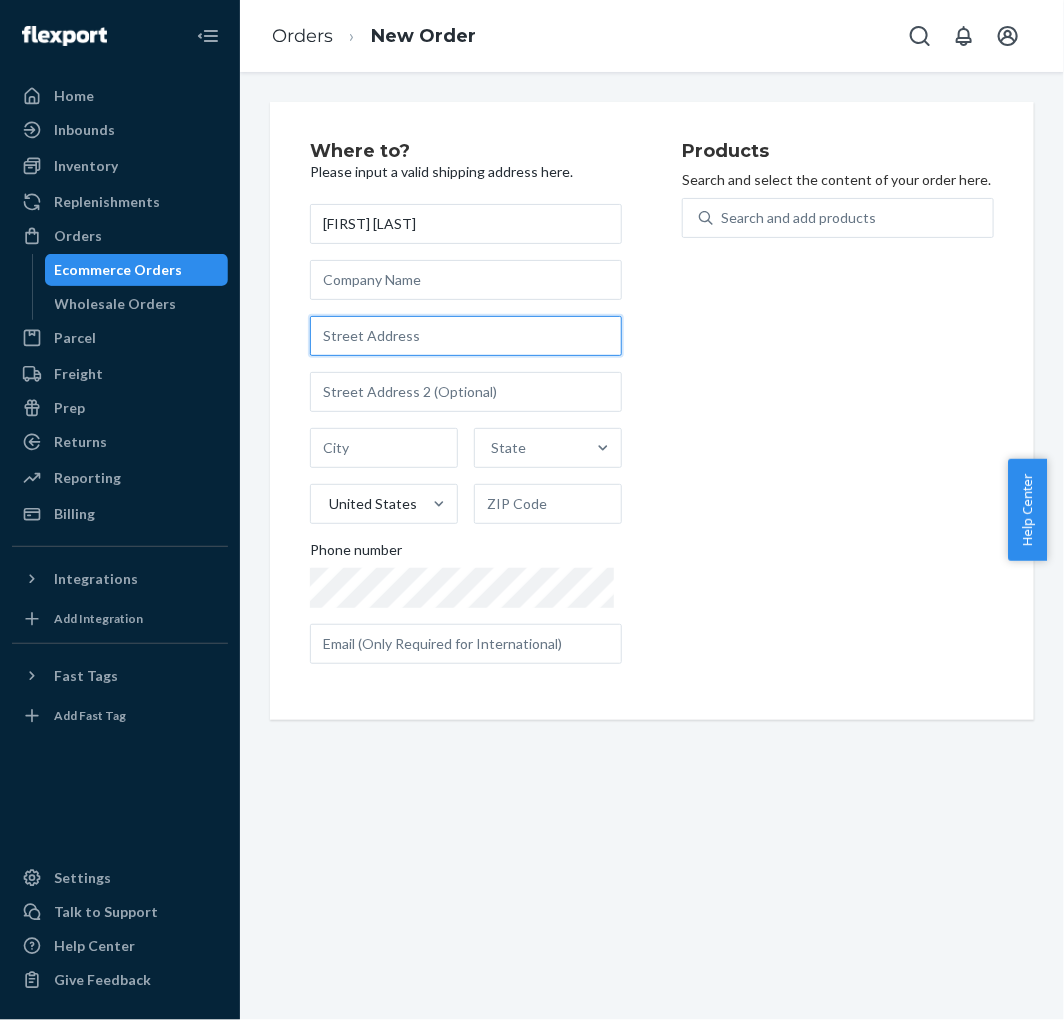 paste on "[NUMBER] [STREET] [FLOOR]" 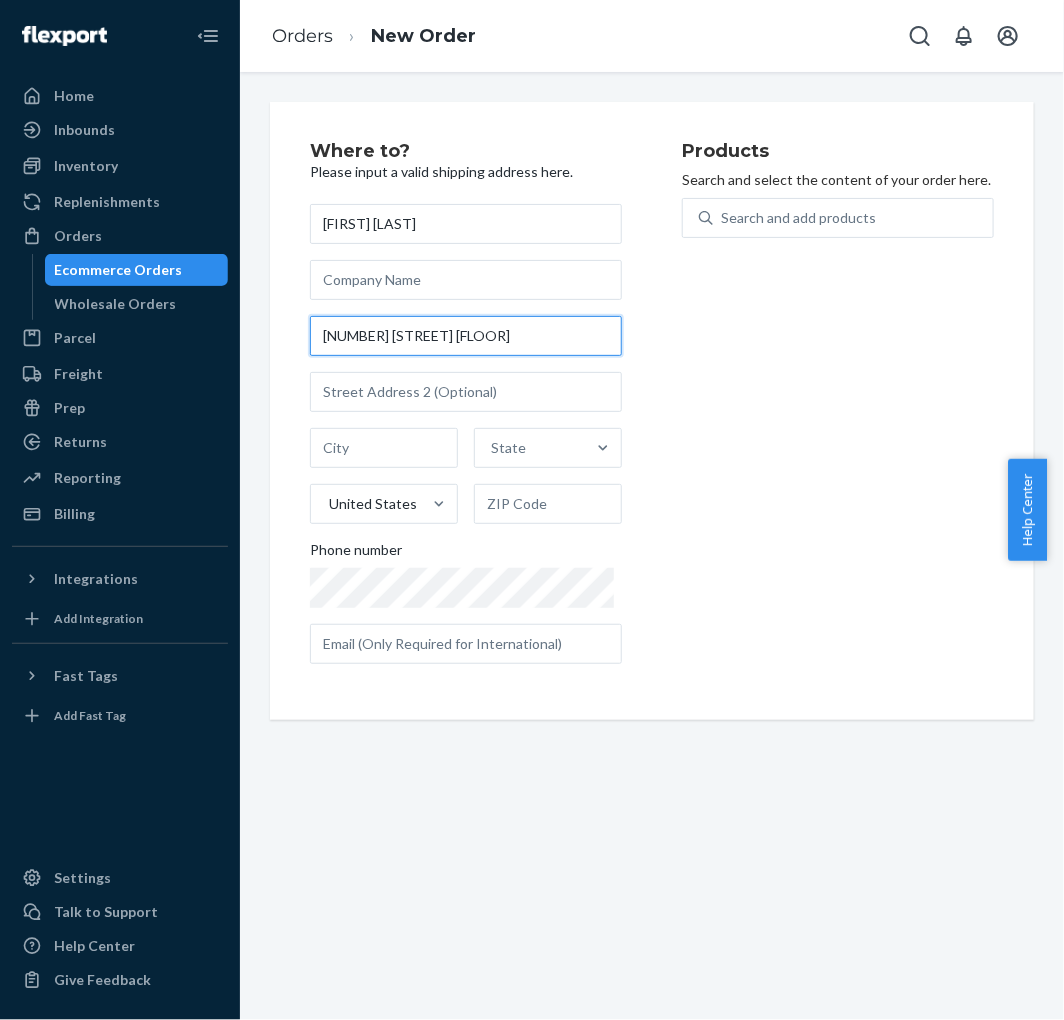 click on "[NUMBER] [STREET] [FLOOR]" at bounding box center (466, 336) 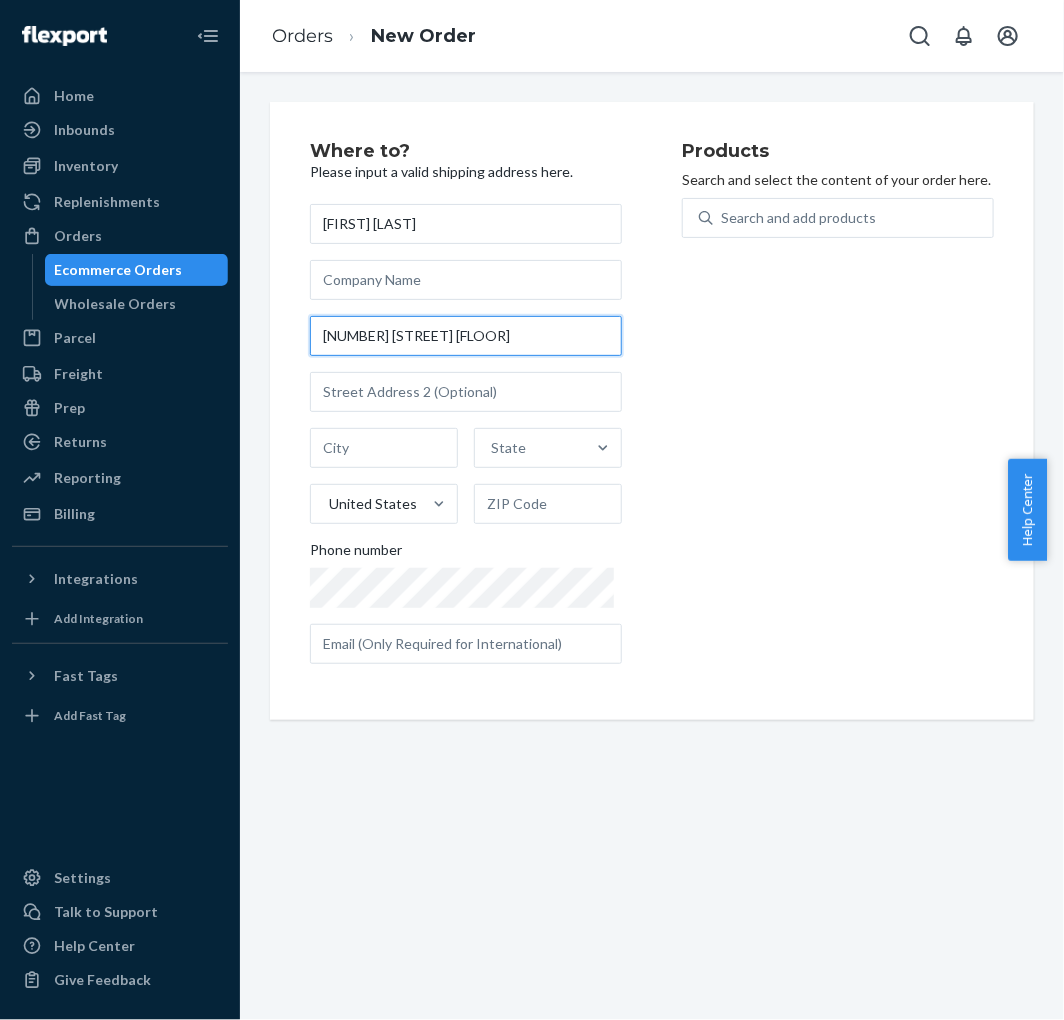 click on "[NUMBER] [STREET] [FLOOR]" at bounding box center (466, 336) 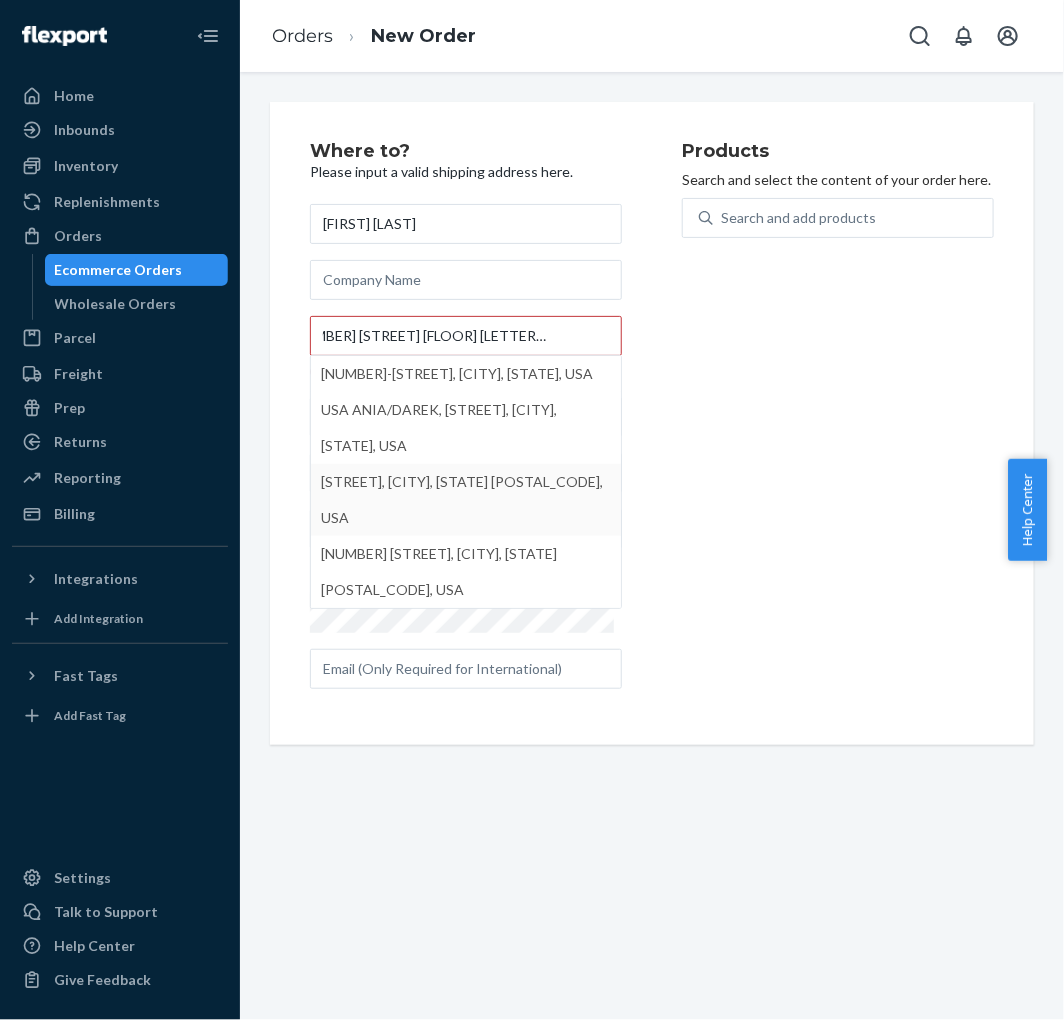 scroll, scrollTop: 0, scrollLeft: 0, axis: both 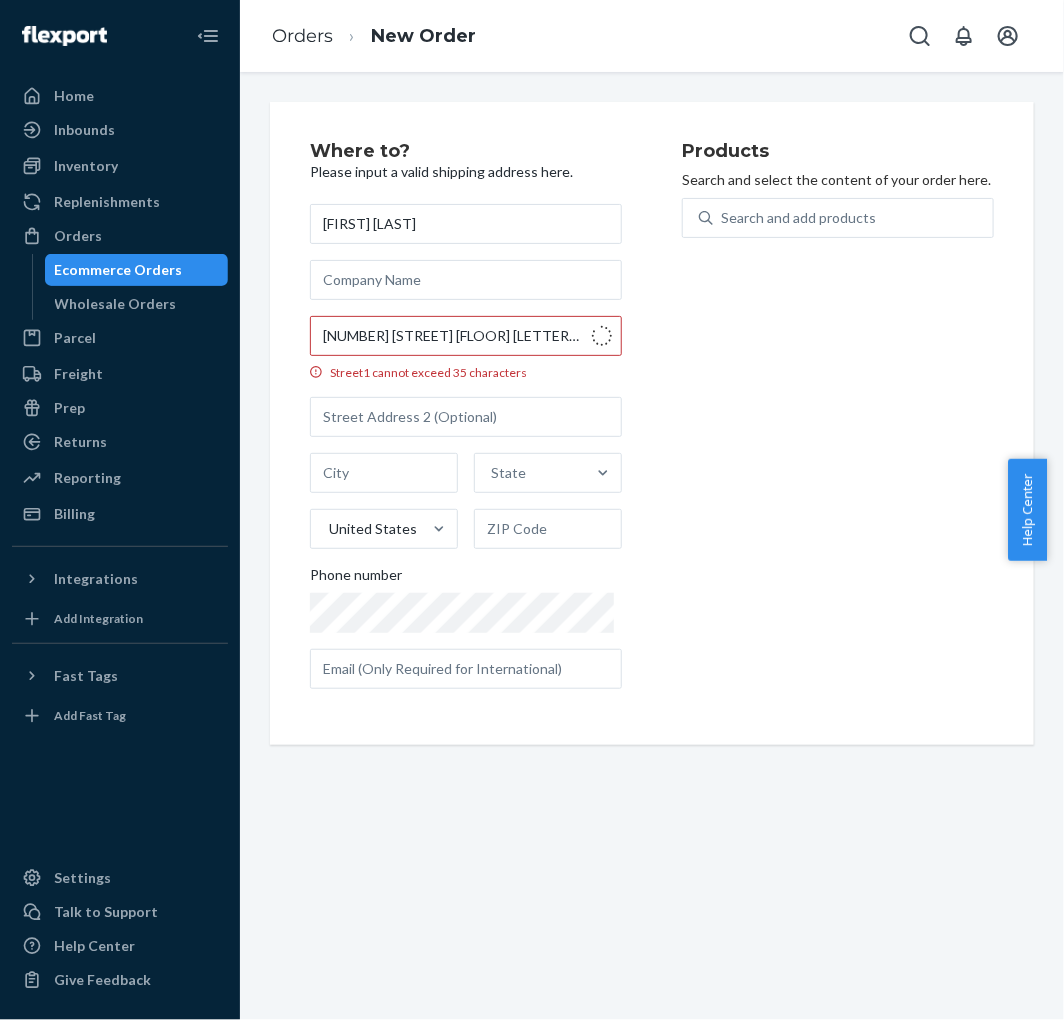 type on "23rd Ave" 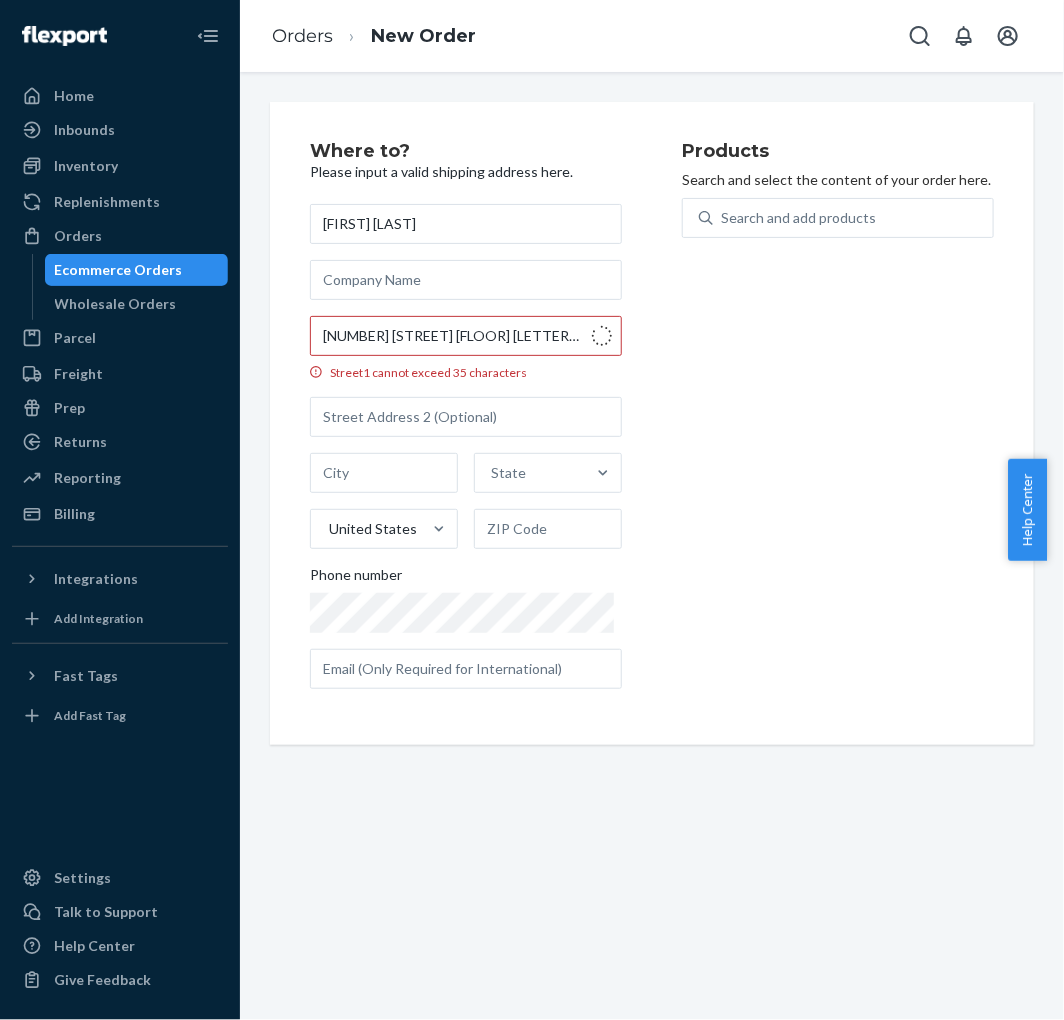 type on "[CITY] - [STATE]" 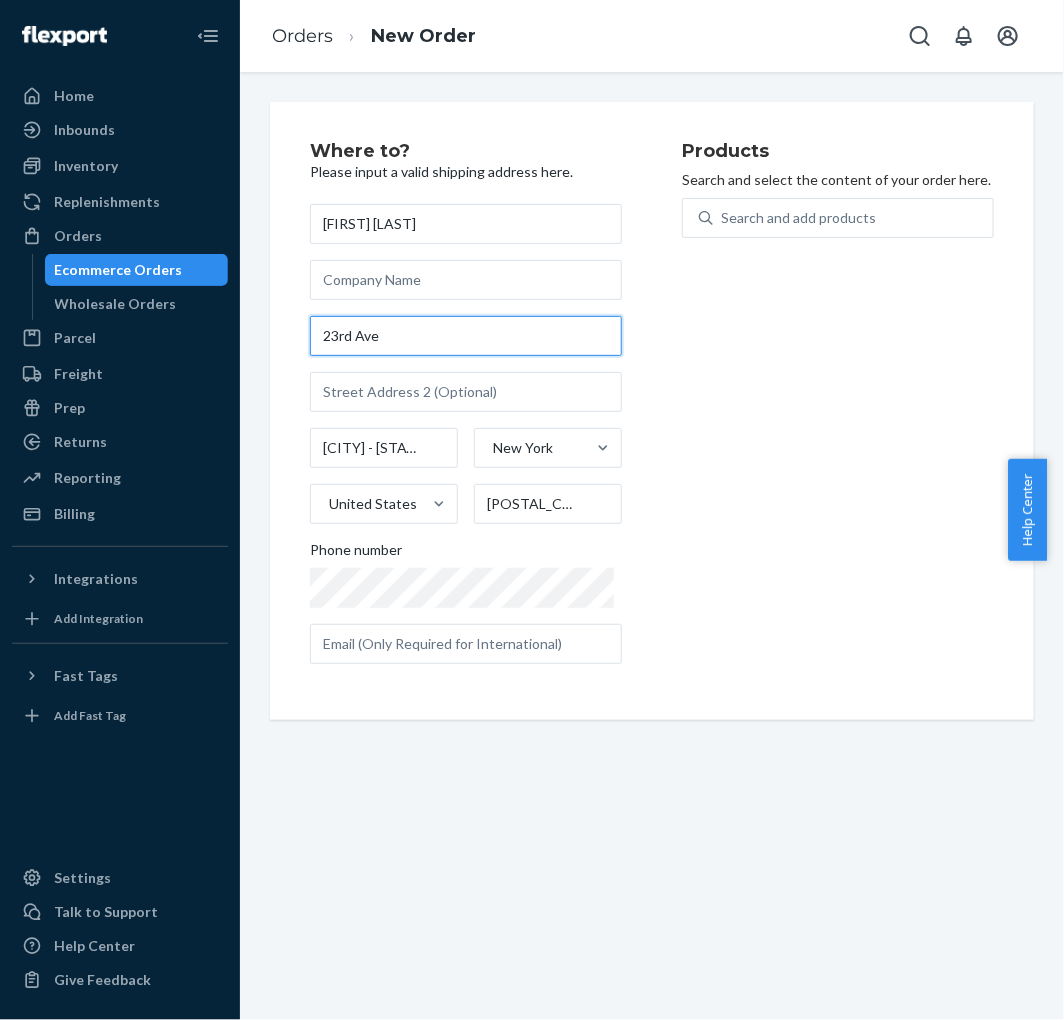 click on "23rd Ave" at bounding box center (466, 336) 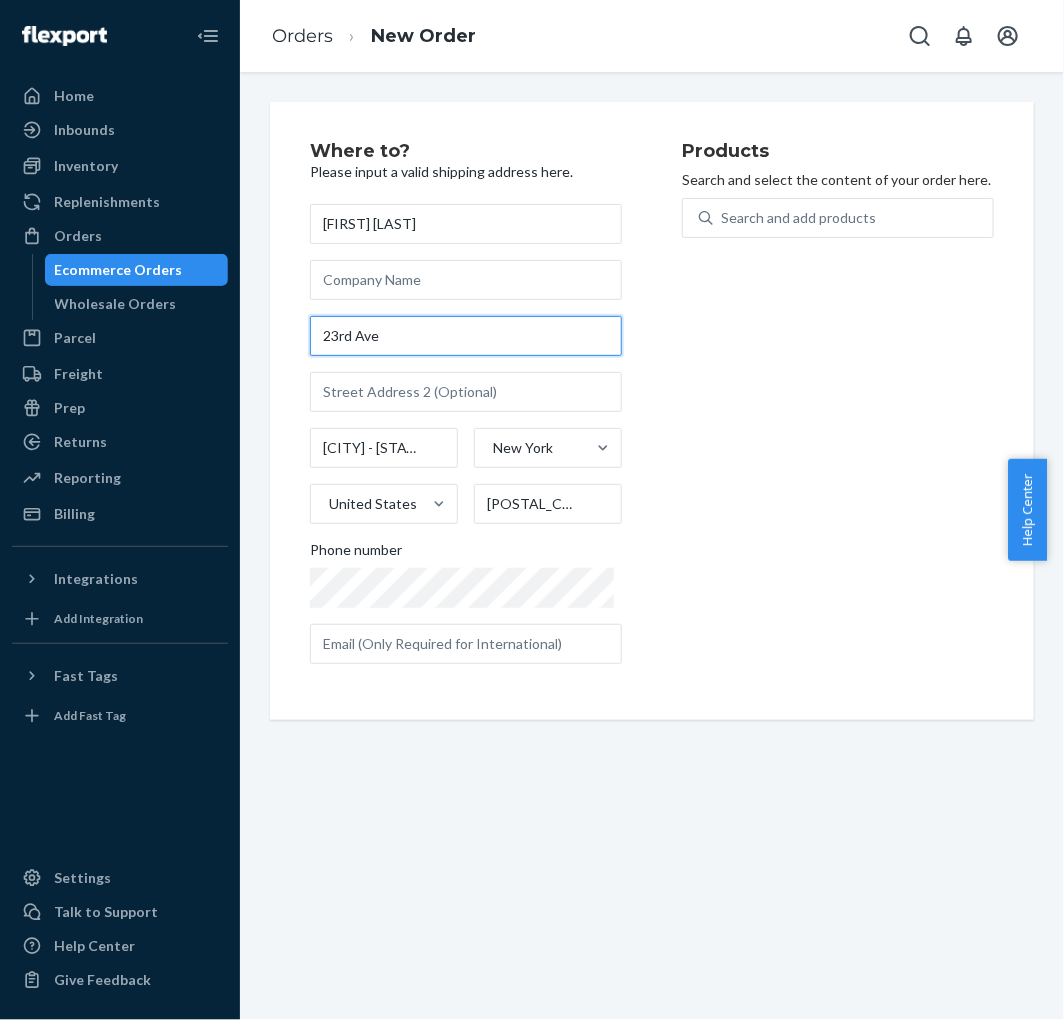click on "23rd Ave" at bounding box center (466, 336) 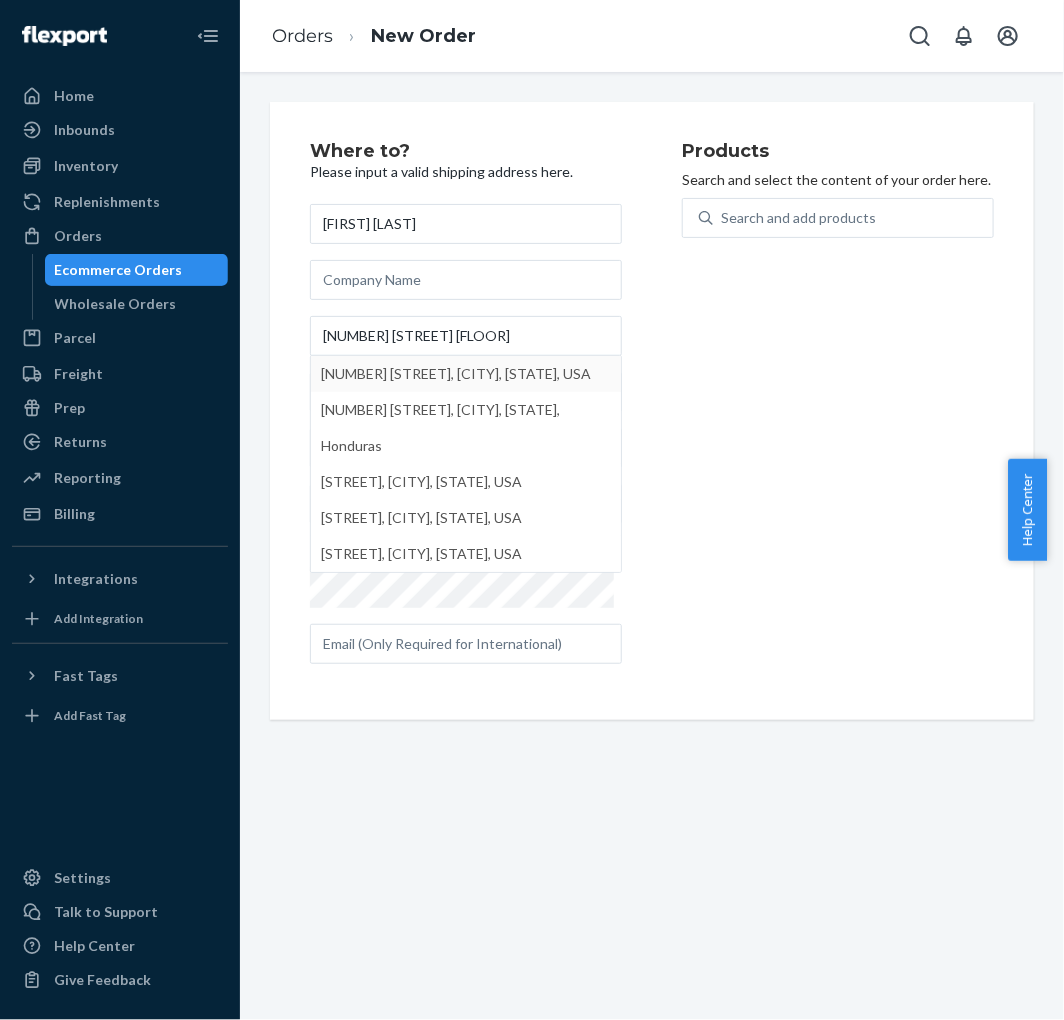 type on "[NUMBER] [STREET]" 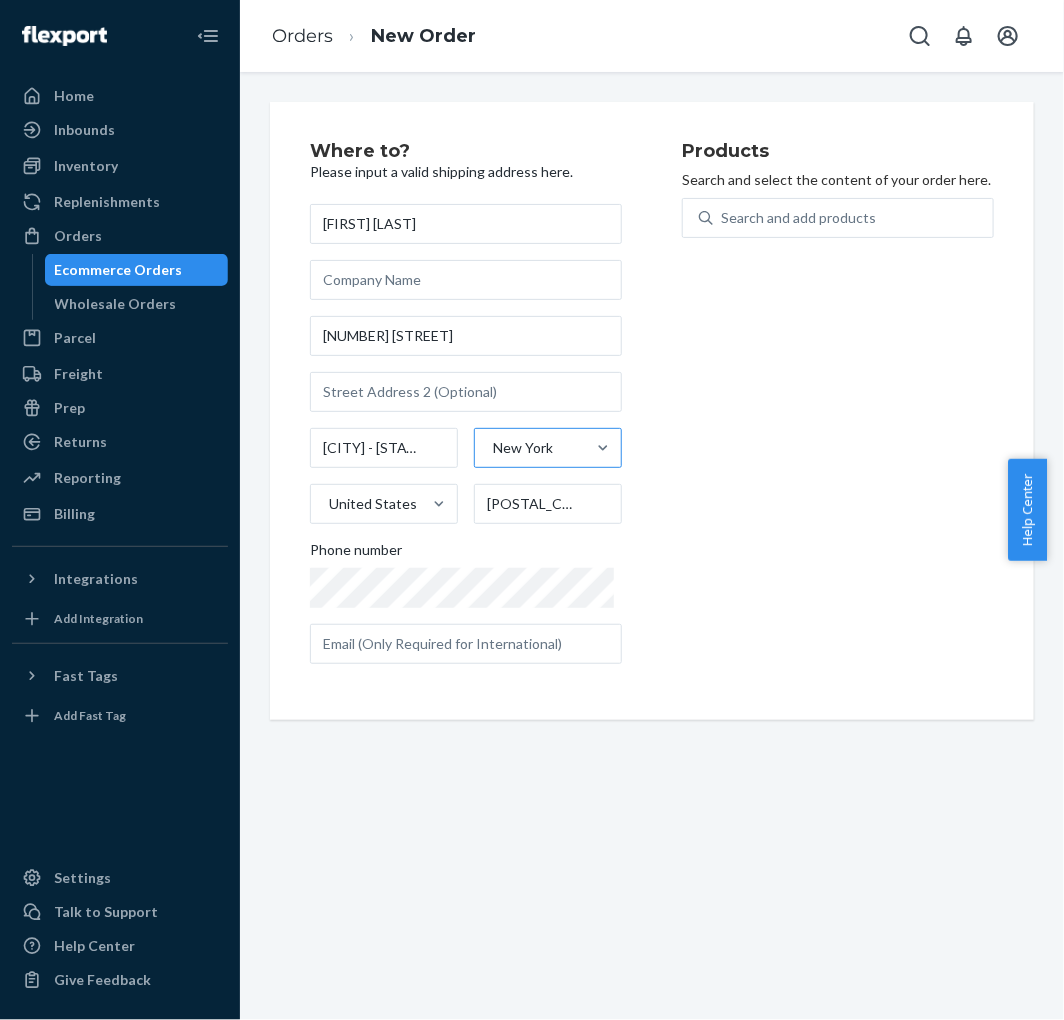 click on "New York" at bounding box center (530, 448) 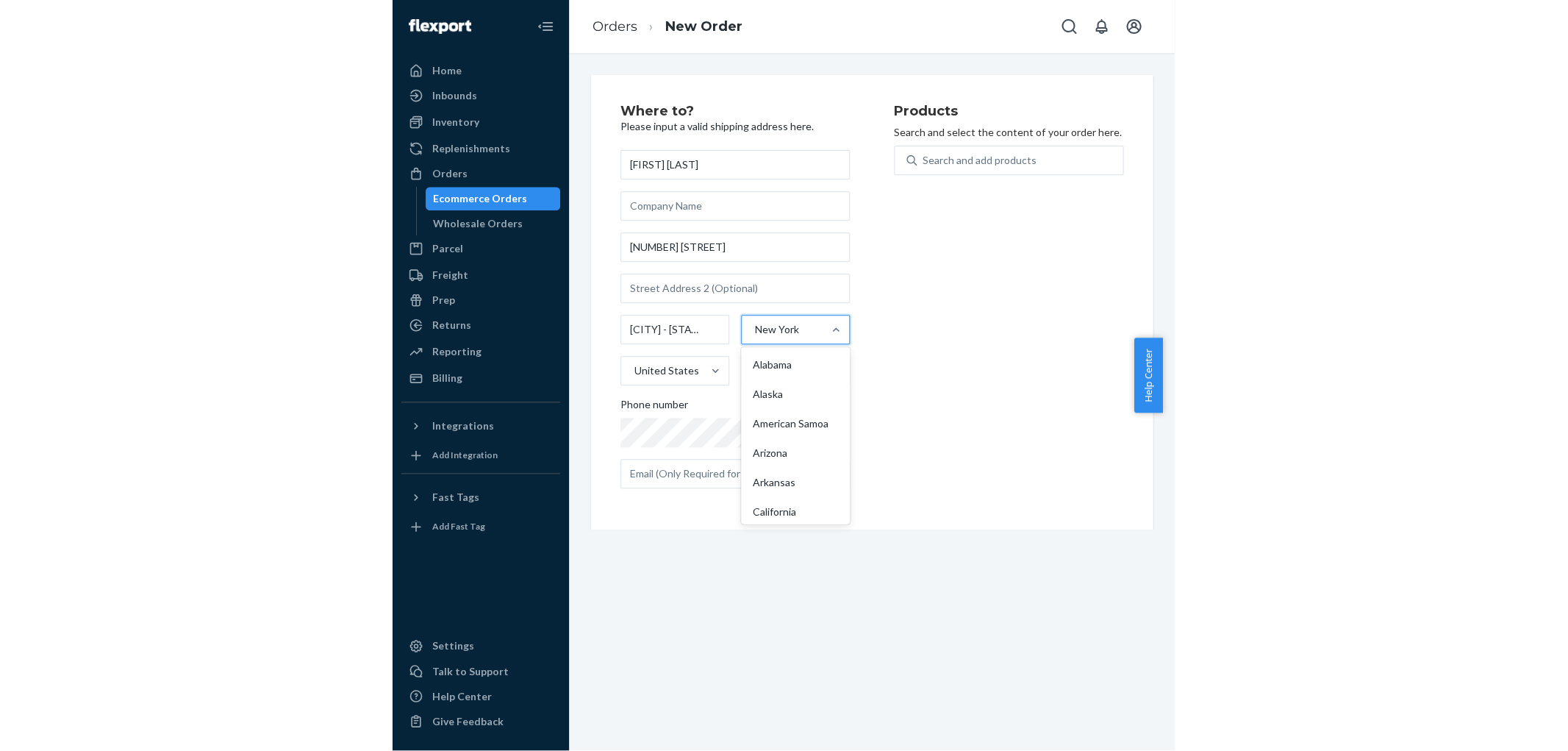 scroll, scrollTop: 909, scrollLeft: 0, axis: vertical 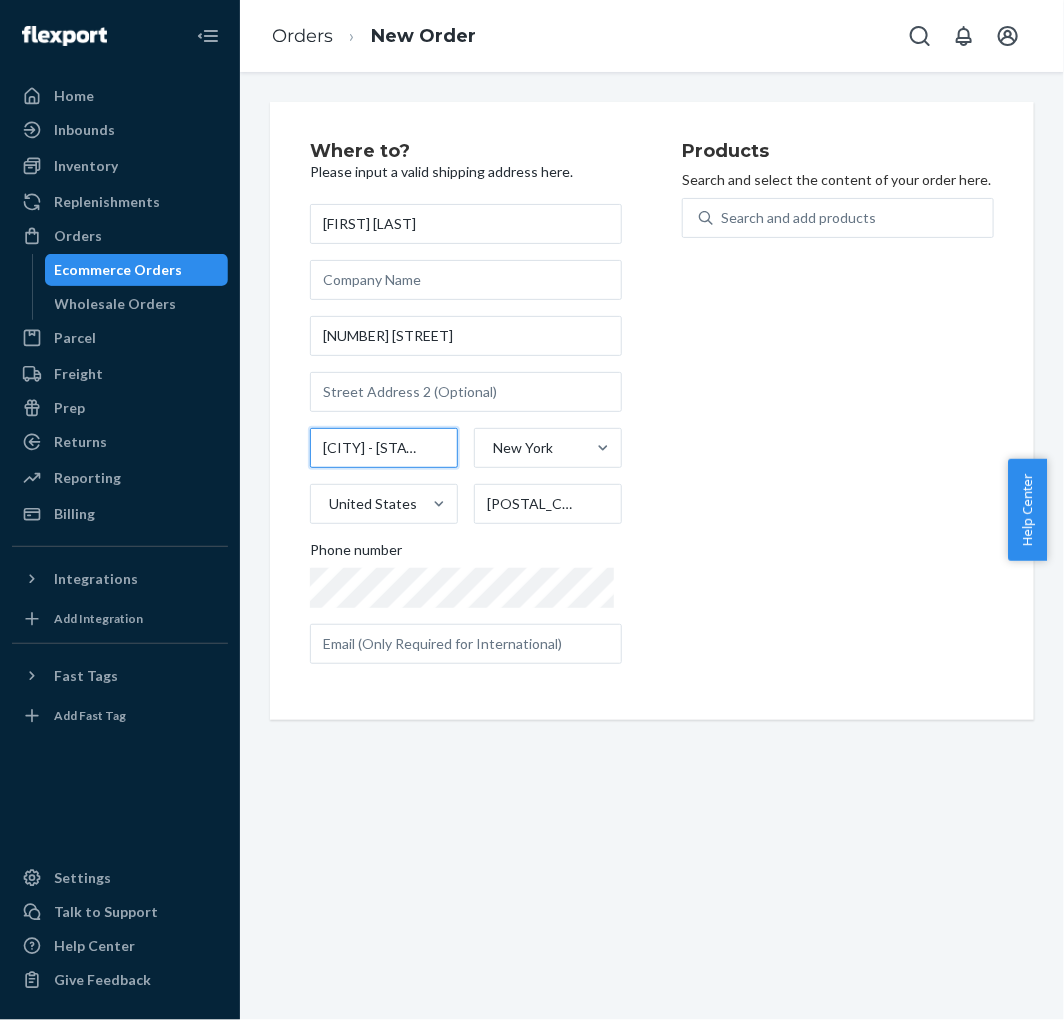 click on "[CITY] - [STATE]" at bounding box center (384, 448) 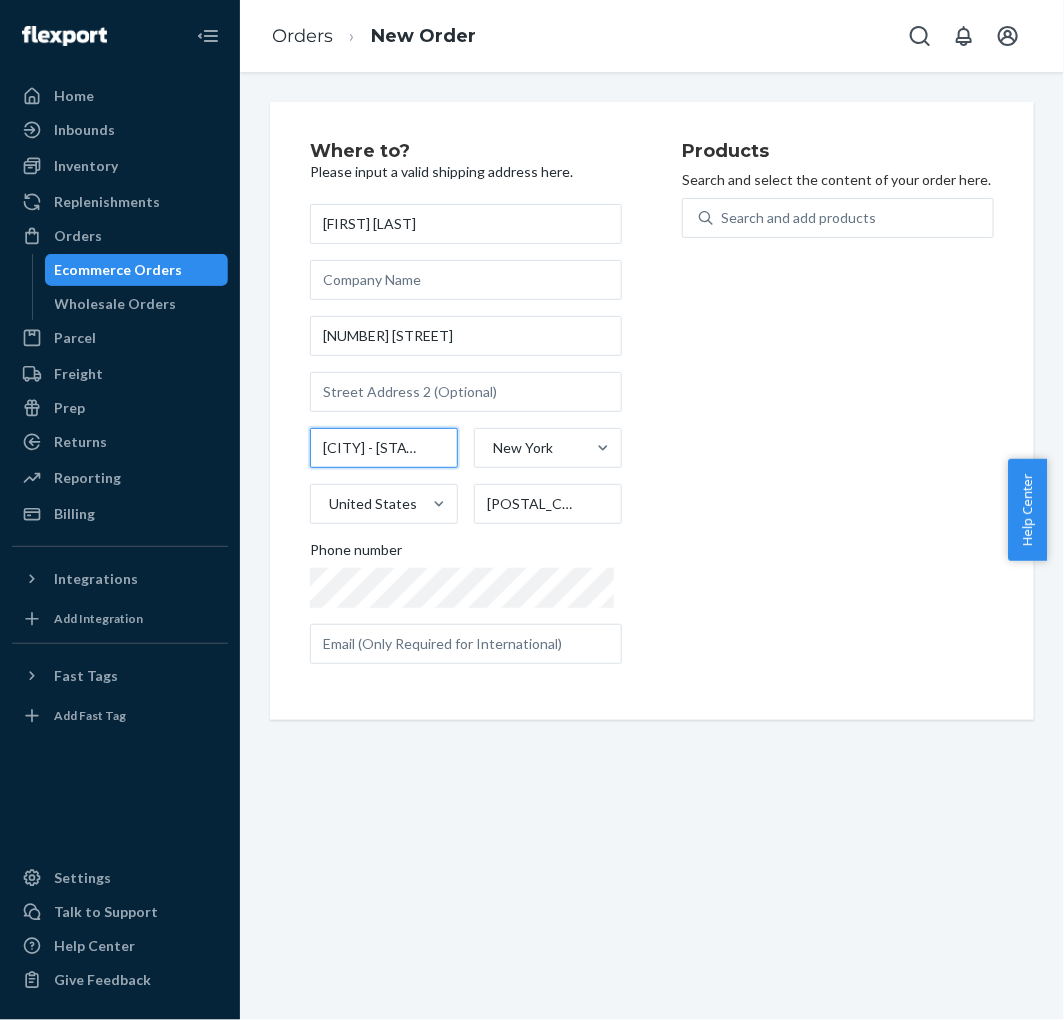 click on "[CITY] - [STATE]" at bounding box center (384, 448) 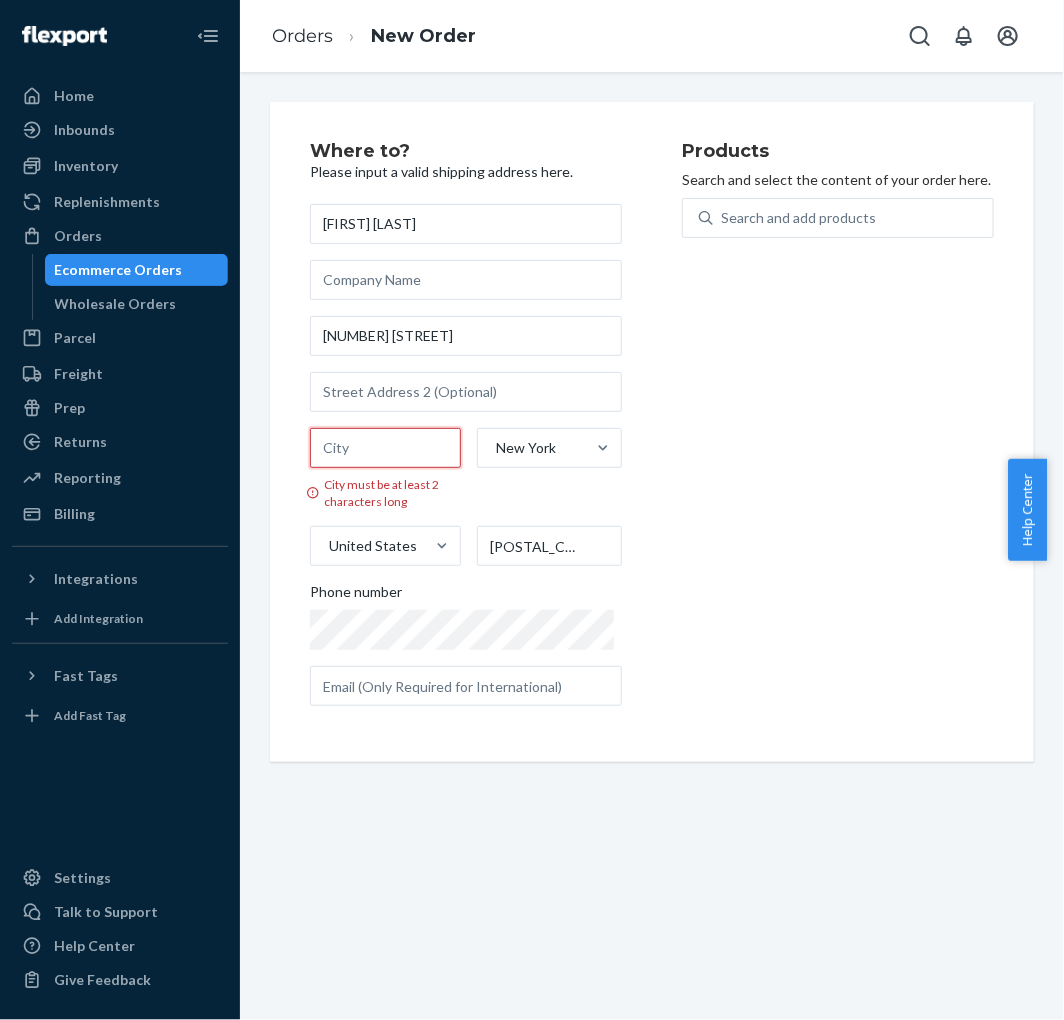 type 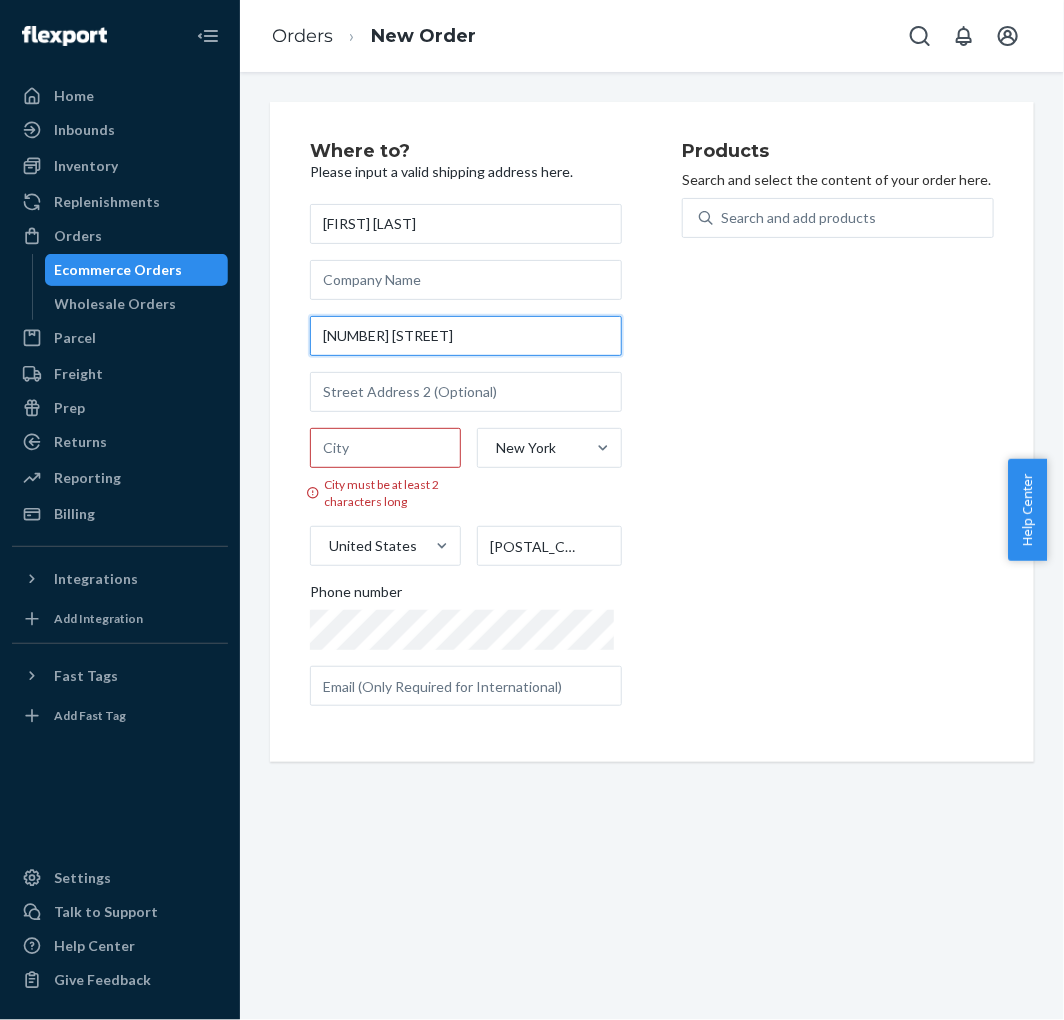 click on "[NUMBER] [STREET]" at bounding box center (466, 336) 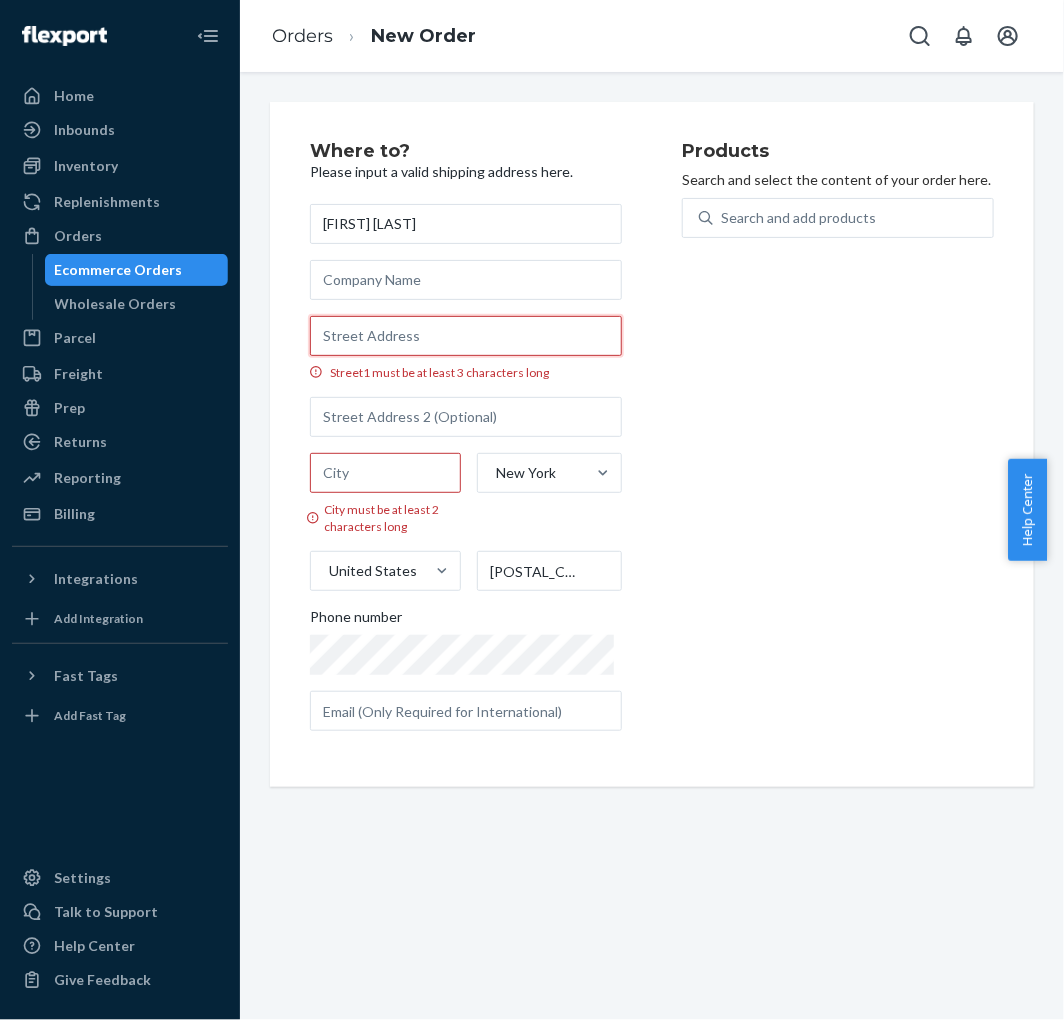 type 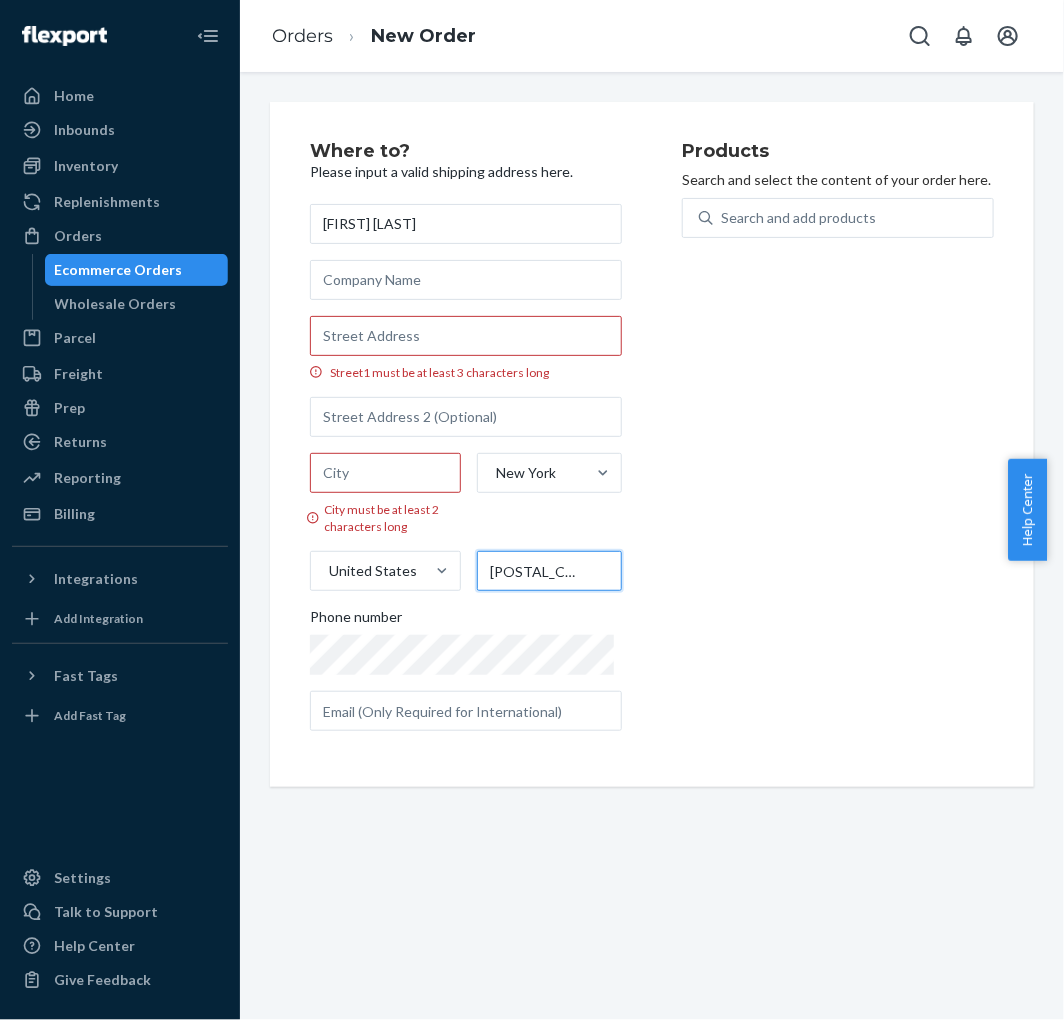 click on "[POSTAL_CODE]" at bounding box center (549, 571) 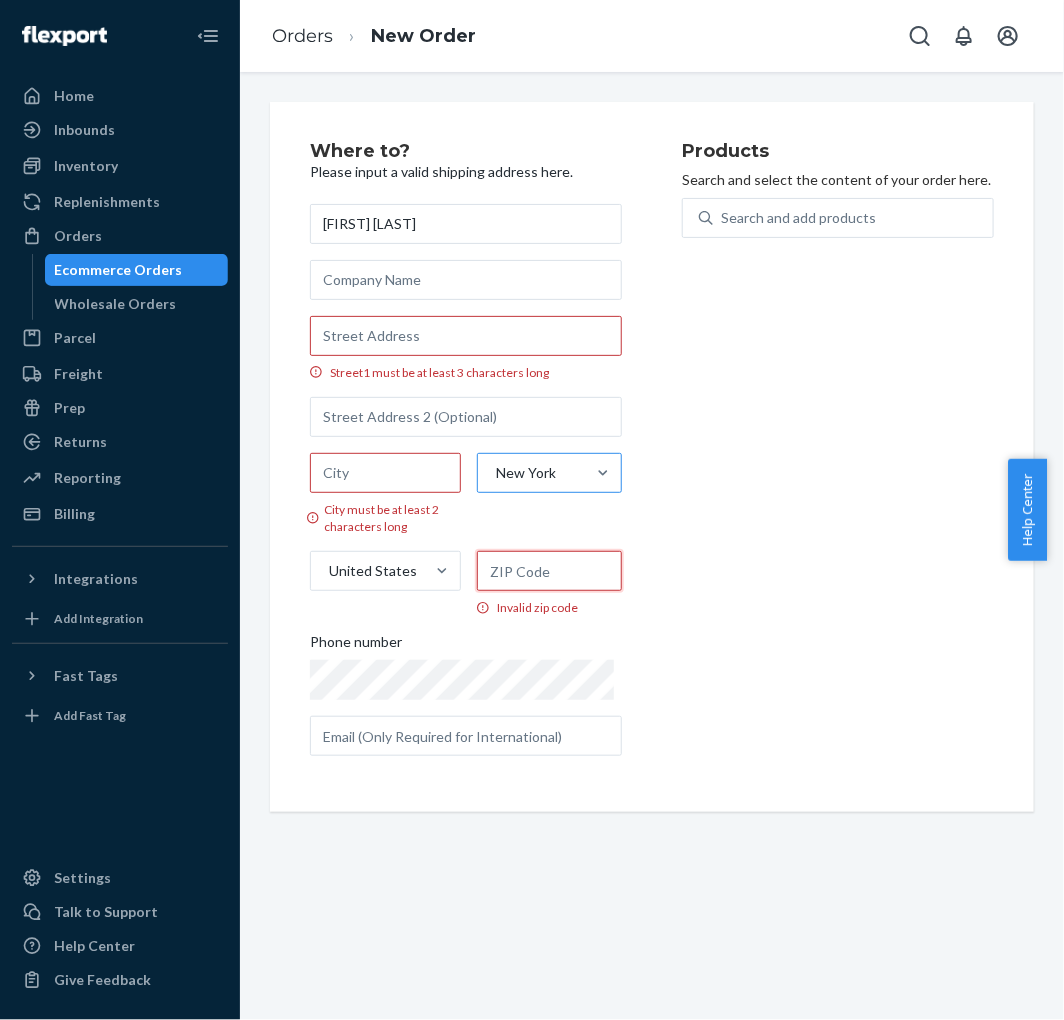 type 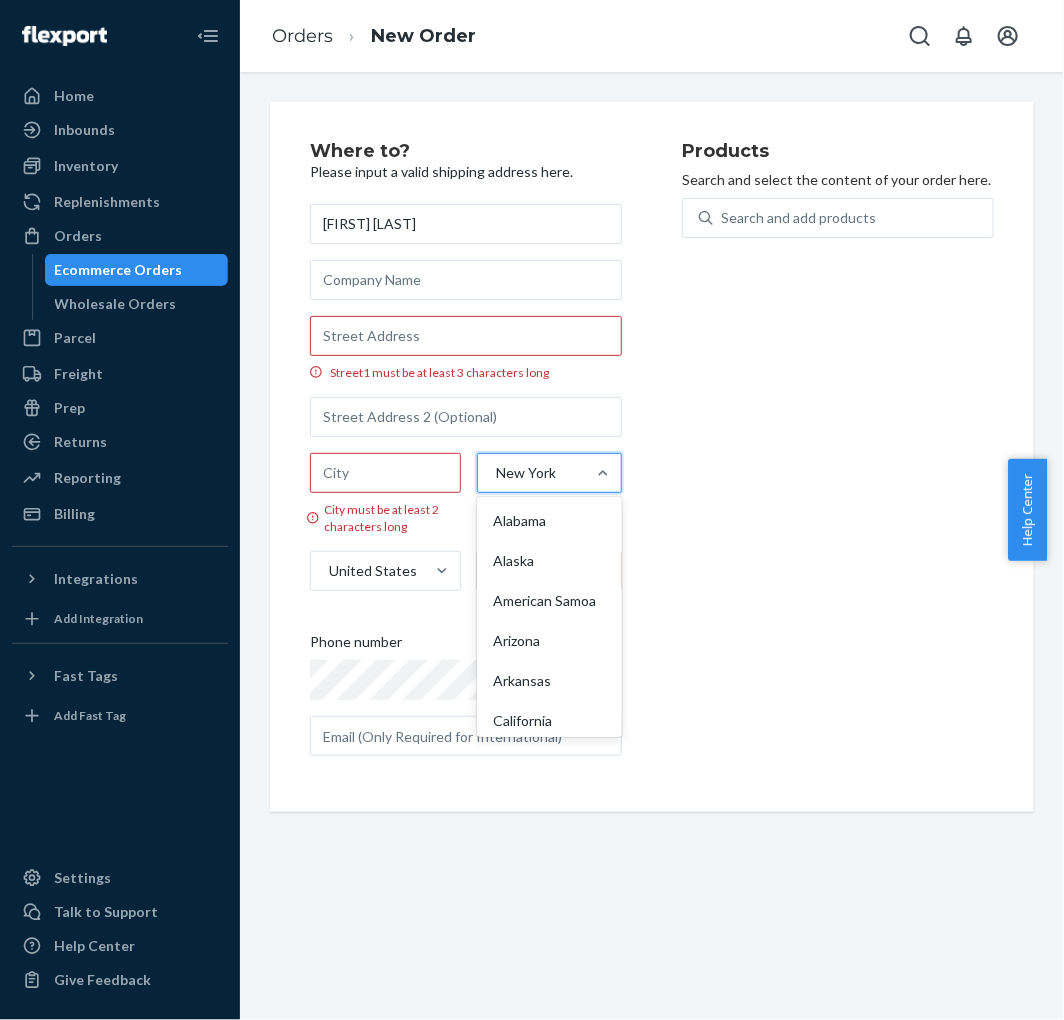 click on "New York" at bounding box center (531, 473) 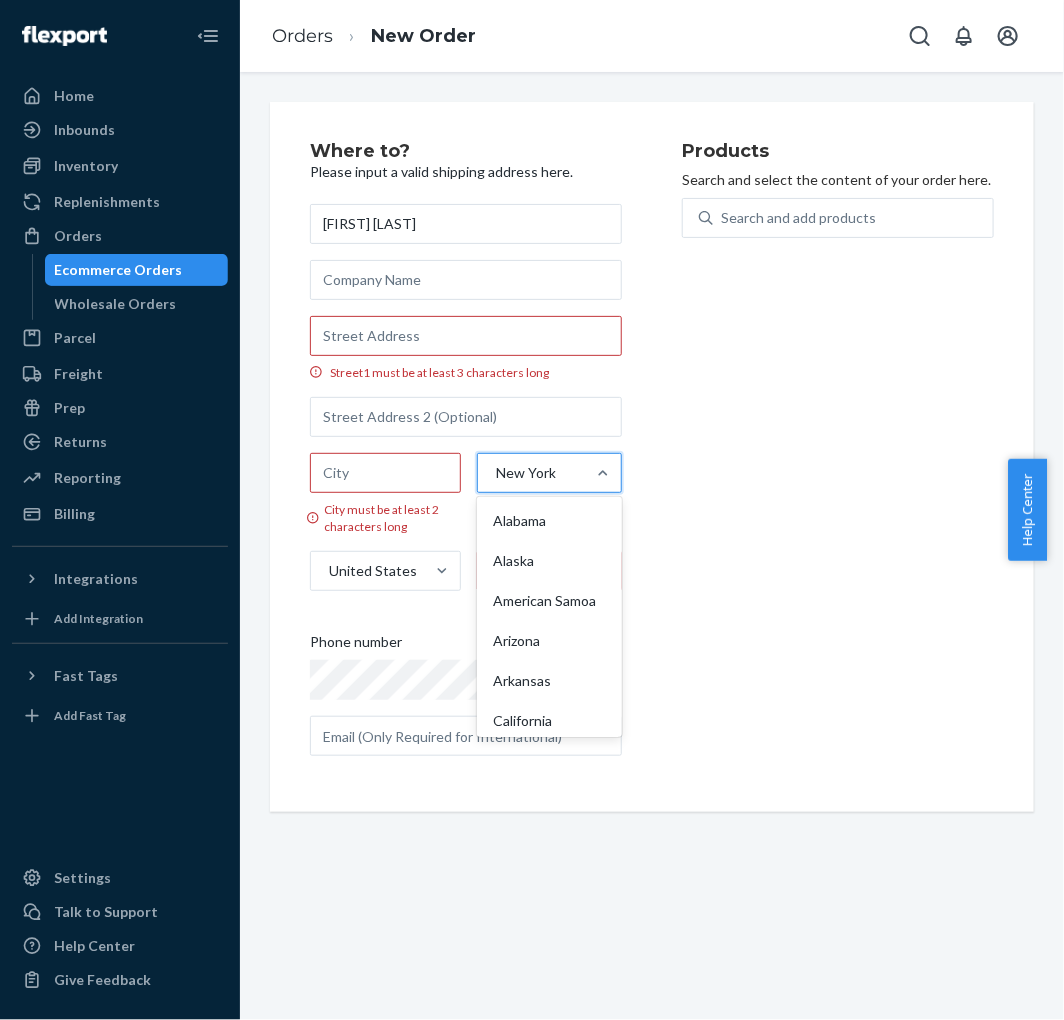 click on "option Alabama focused, 0 of 59. 59 results available. Use Up and Down to choose options, press Enter to select the currently focused option, press Escape to exit the menu, press Tab to select the option and exit the menu. New York Alabama Alaska American Samoa Arizona Arkansas California Colorado Connecticut Delaware District Of Columbia Florida Georgia Guam Hawaii Idaho Illinois Indiana Iowa Kansas Kentucky Louisiana Maine Maryland Massachusetts Michigan Minnesota Mississippi Missouri Montana Nebraska Nevada New Hampshire New Jersey New Mexico New York North Carolina North Dakota Northern Mariana Islands Ohio Oklahoma Oregon Pennsylvania Puerto Rico Rhode Island South Carolina South Dakota Tennessee Texas Utah Vermont Virgin Islands Virginia Washington West Virginia Wisconsin Wyoming Armed Forces Americas (AA) Armed Forces Europe (AE) Armed Forces Pacific (AP)" at bounding box center (495, 473) 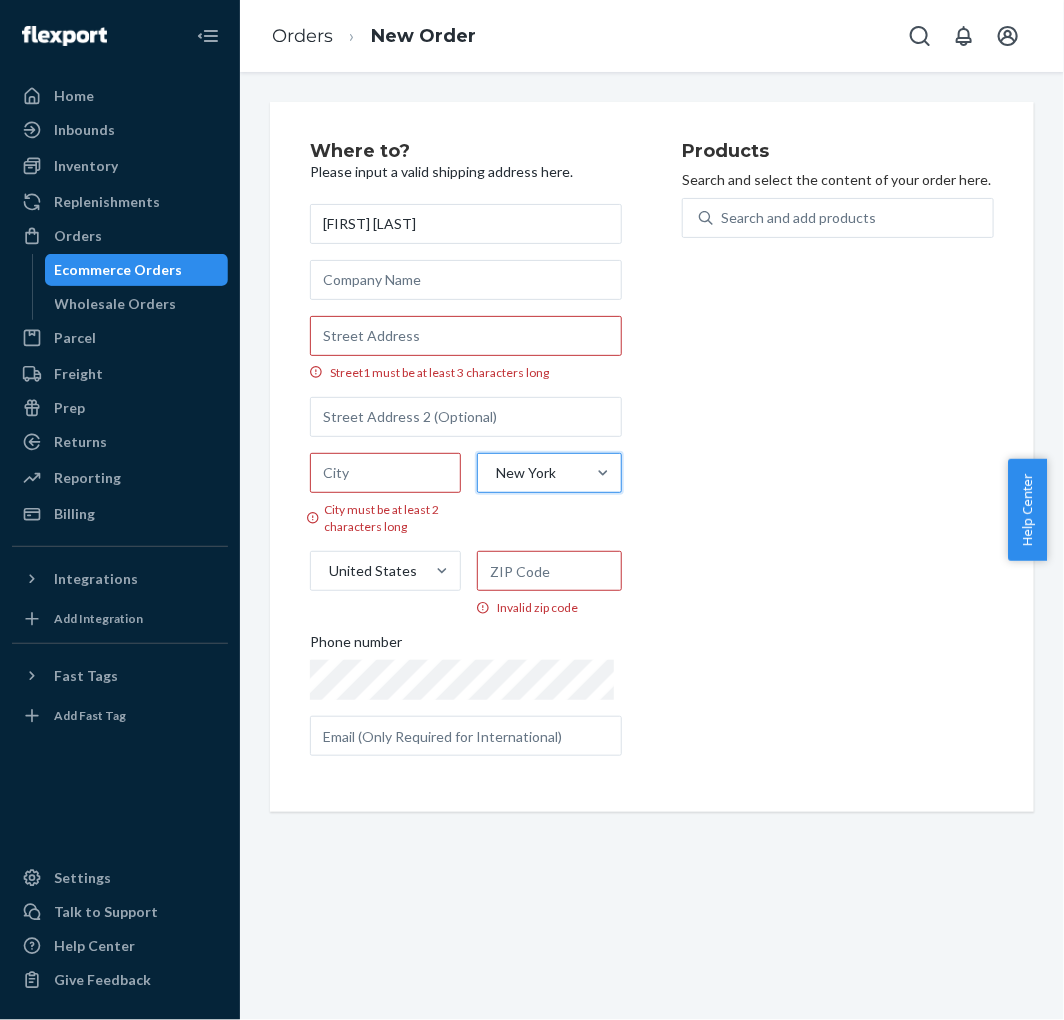 click on "New York" at bounding box center [526, 473] 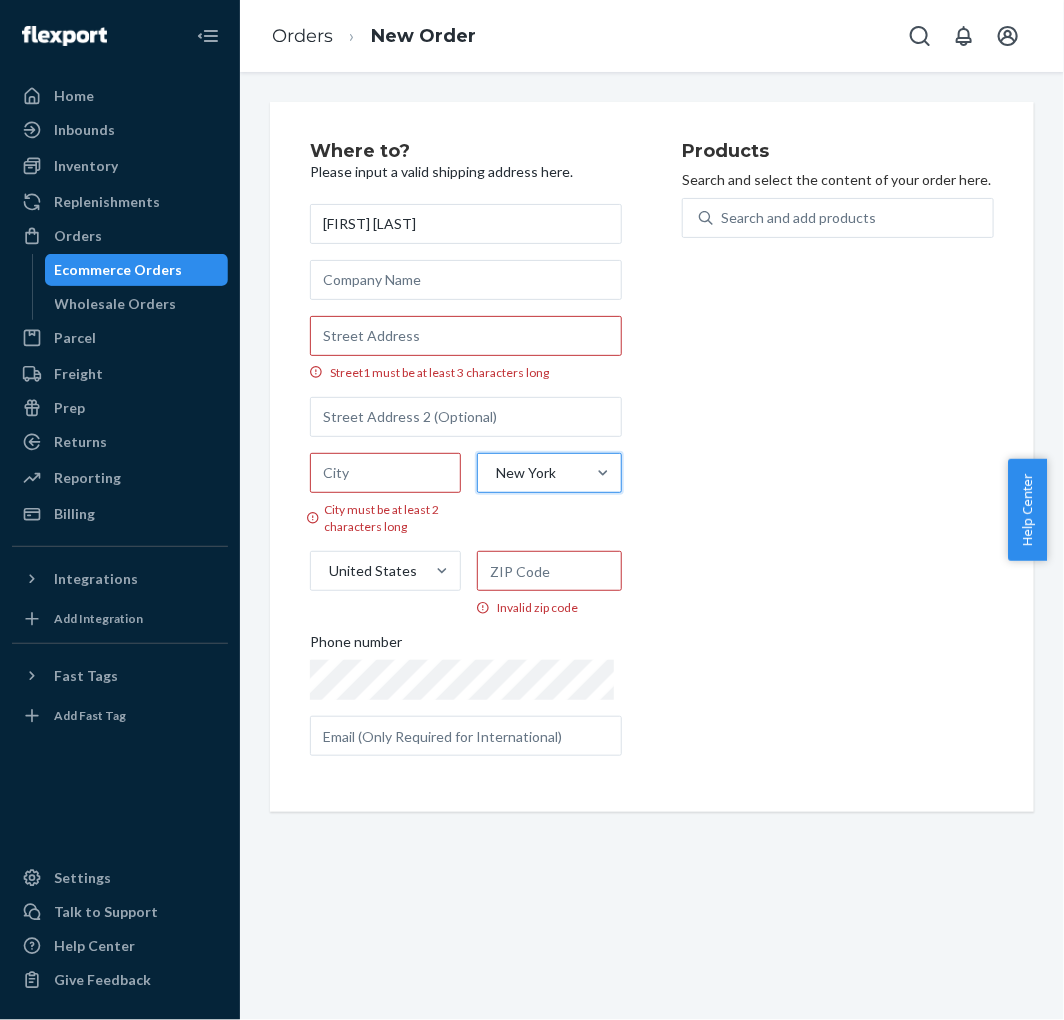 click on "0 results available. Select is focused ,type to refine list, press Down to open the menu, New York" at bounding box center (495, 473) 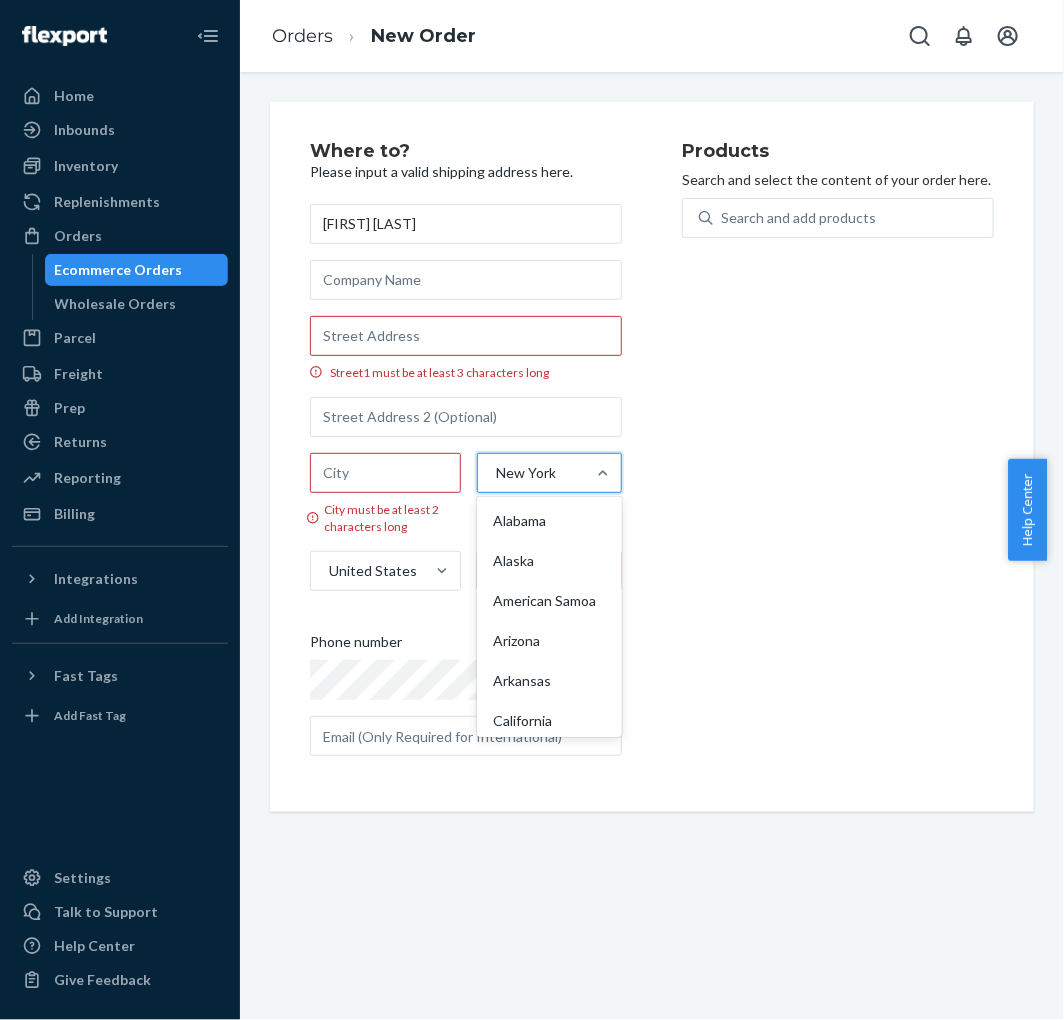 click on "New York" at bounding box center [526, 473] 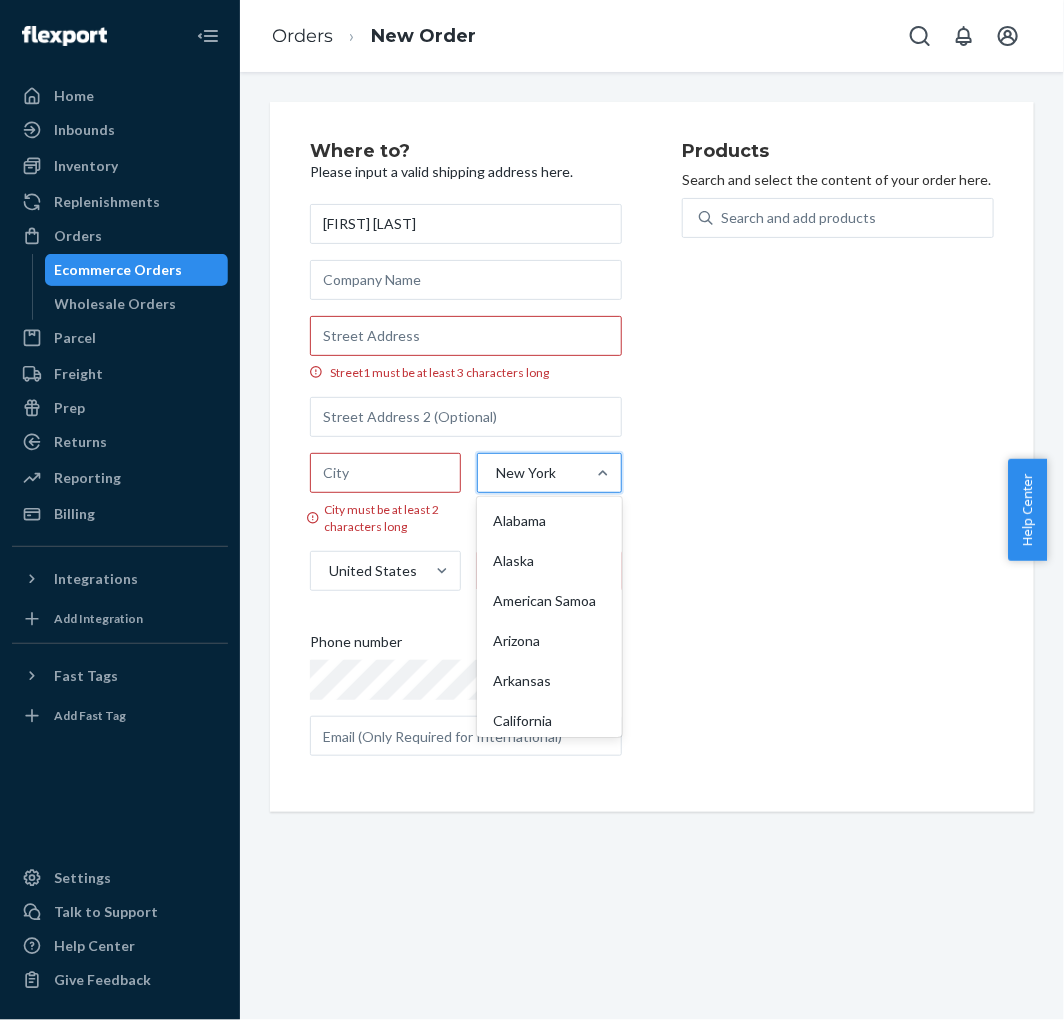 click on "option Alabama focused, 0 of 59. 59 results available. Use Up and Down to choose options, press Enter to select the currently focused option, press Escape to exit the menu, press Tab to select the option and exit the menu. New York Alabama Alaska American Samoa Arizona Arkansas California Colorado Connecticut Delaware District Of Columbia Florida Georgia Guam Hawaii Idaho Illinois Indiana Iowa Kansas Kentucky Louisiana Maine Maryland Massachusetts Michigan Minnesota Mississippi Missouri Montana Nebraska Nevada New Hampshire New Jersey New Mexico New York North Carolina North Dakota Northern Mariana Islands Ohio Oklahoma Oregon Pennsylvania Puerto Rico Rhode Island South Carolina South Dakota Tennessee Texas Utah Vermont Virgin Islands Virginia Washington West Virginia Wisconsin Wyoming Armed Forces Americas (AA) Armed Forces Europe (AE) Armed Forces Pacific (AP)" at bounding box center (495, 473) 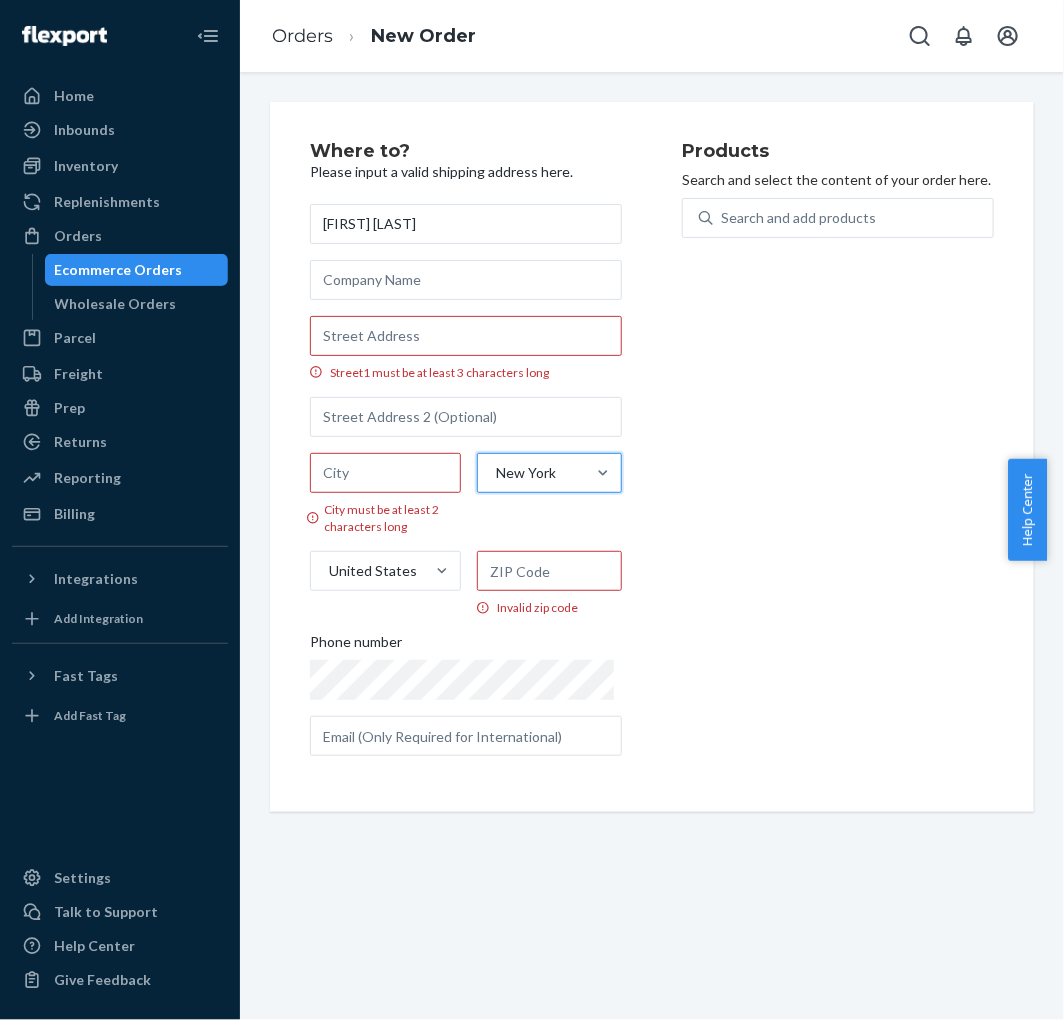 click on "Street1 must be at least 3 characters long" at bounding box center [466, 372] 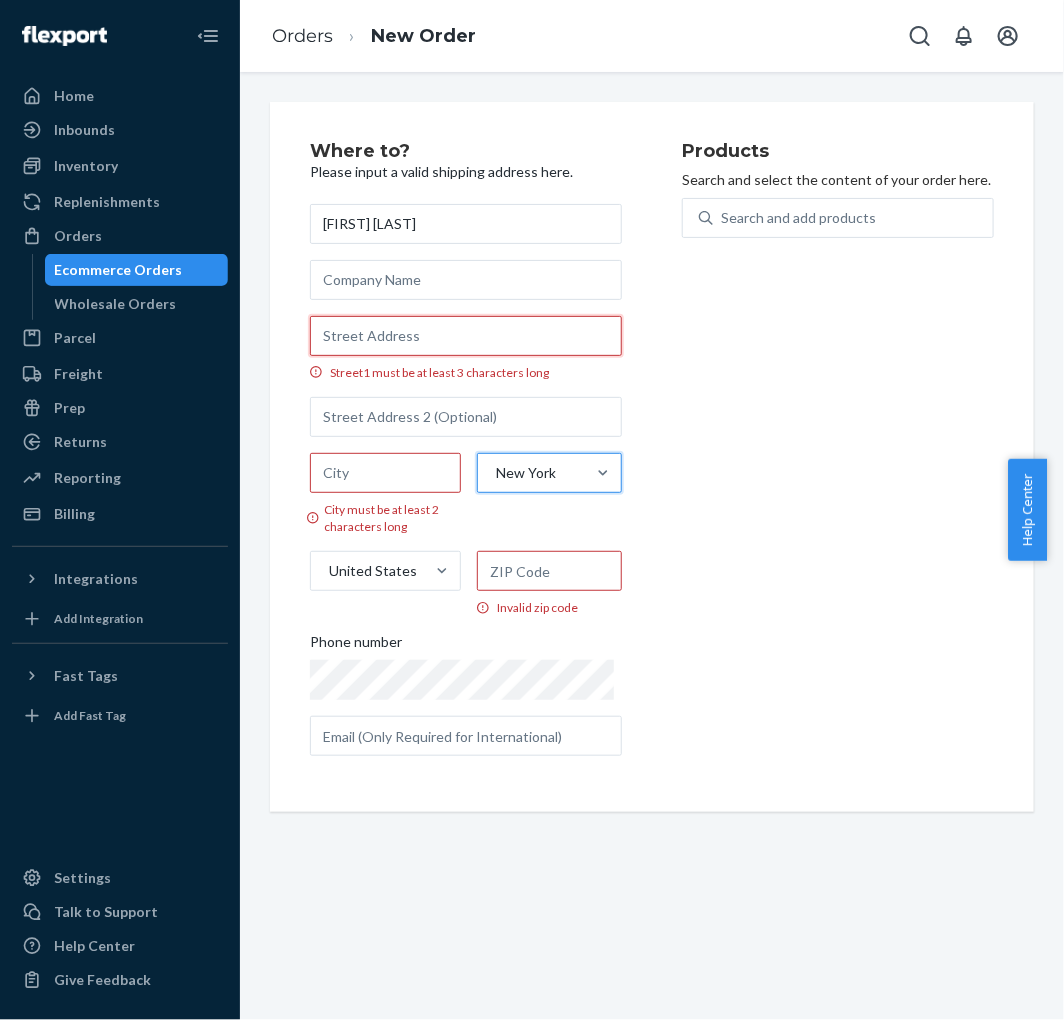 click on "Street1 must be at least 3 characters long" at bounding box center [466, 336] 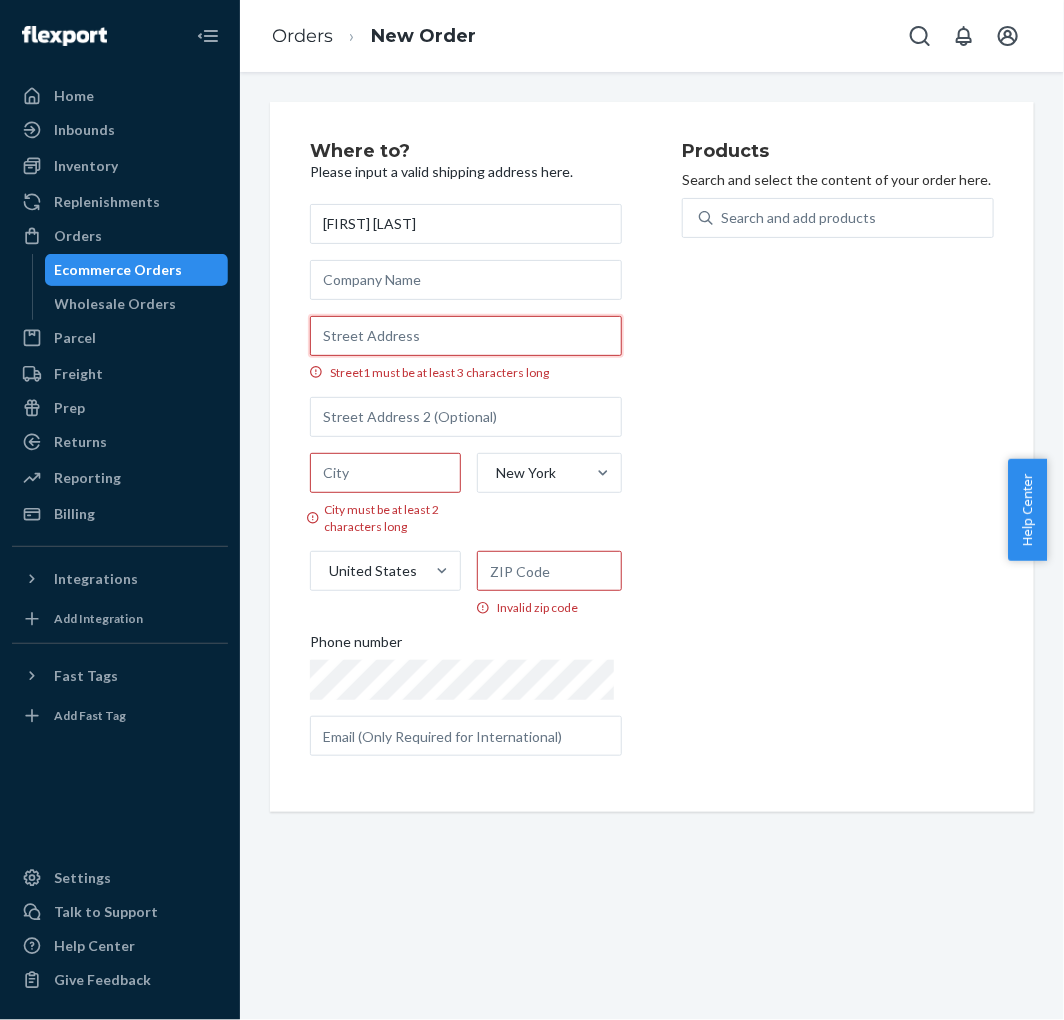 click on "Street1 must be at least 3 characters long" at bounding box center [466, 336] 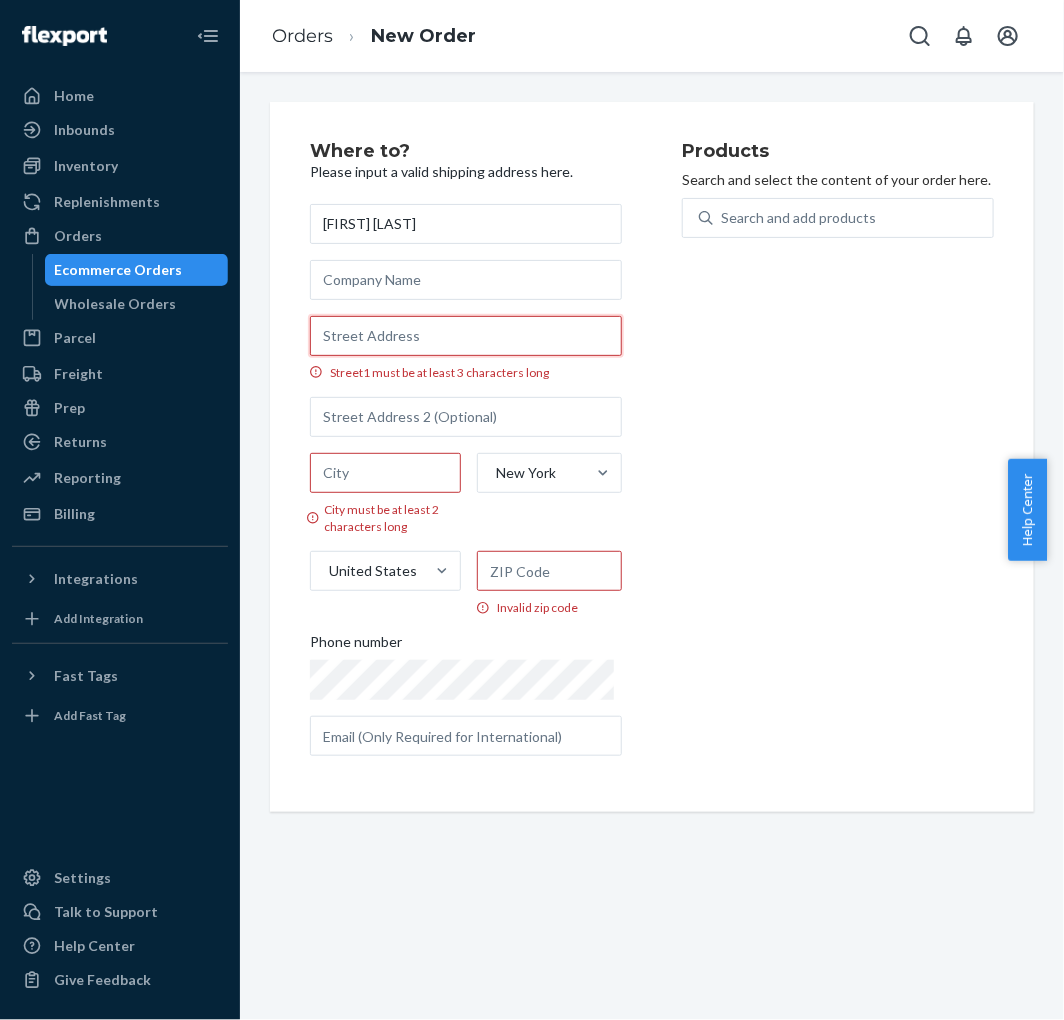 paste on "[NUMBER] [STREET] [FLOOR]" 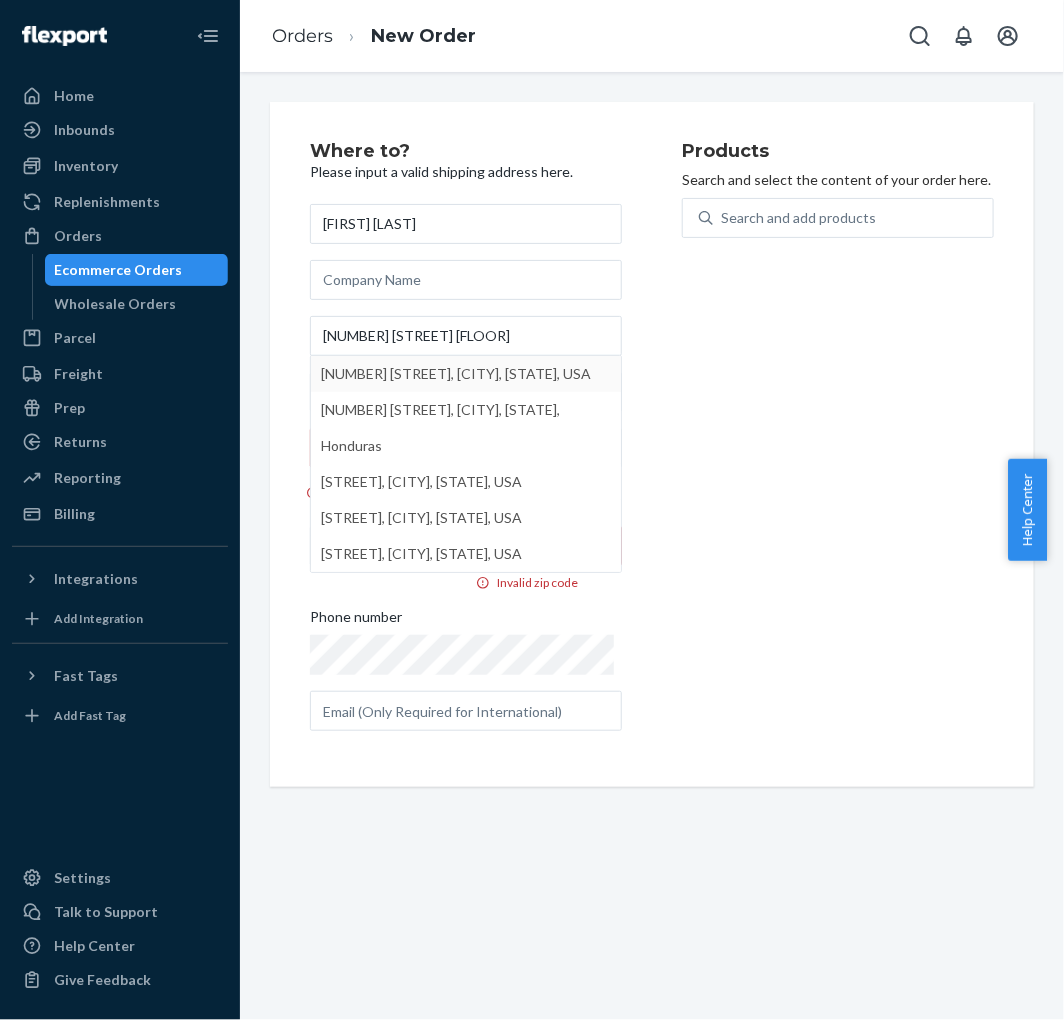 type on "[NUMBER] [STREET]" 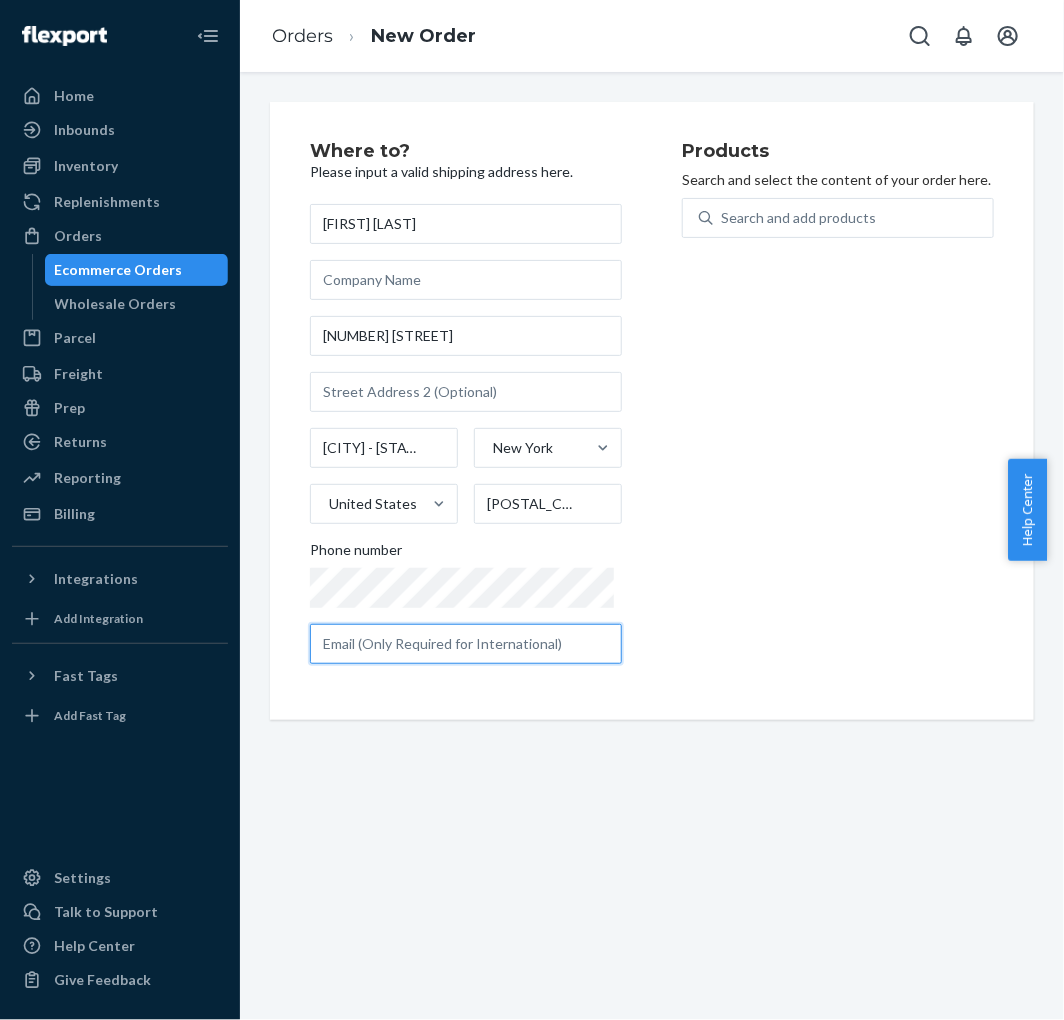 click at bounding box center (466, 644) 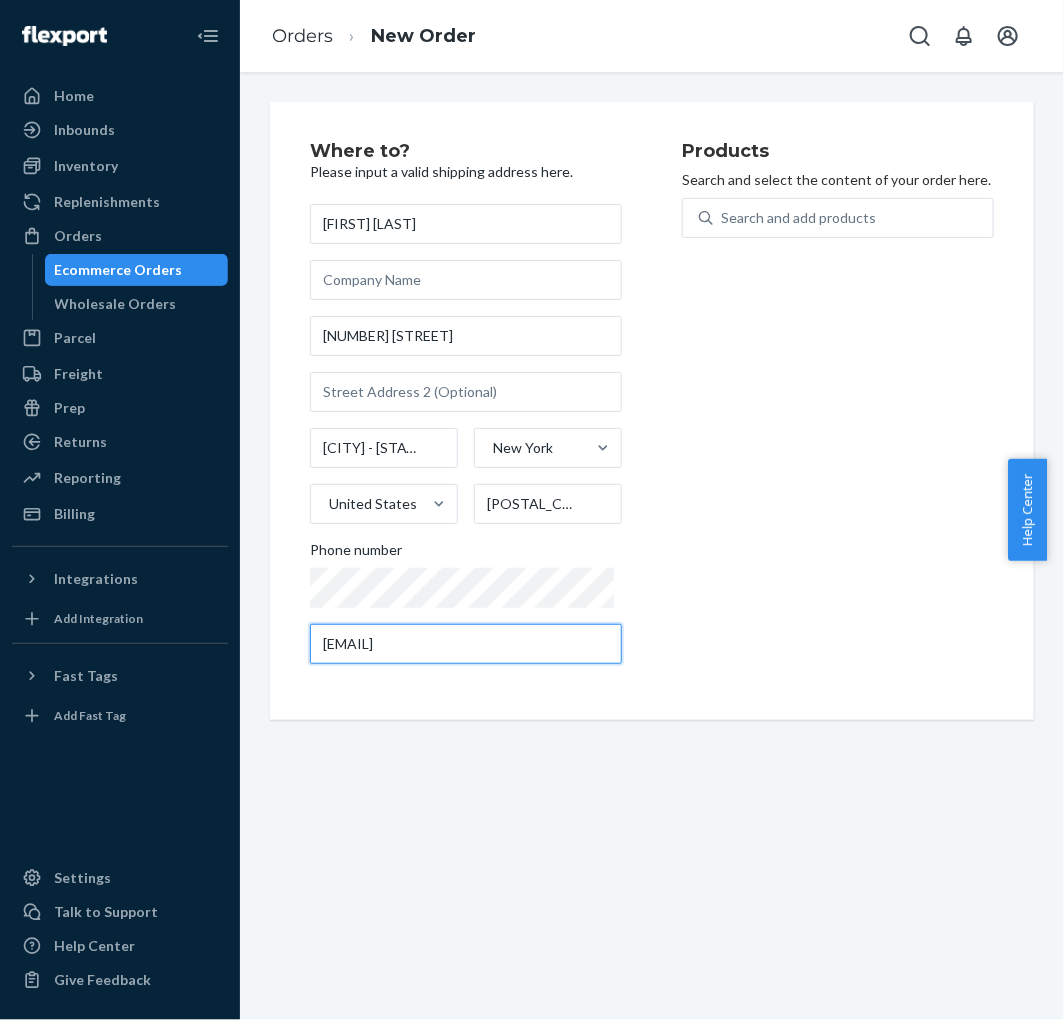 type on "[EMAIL]" 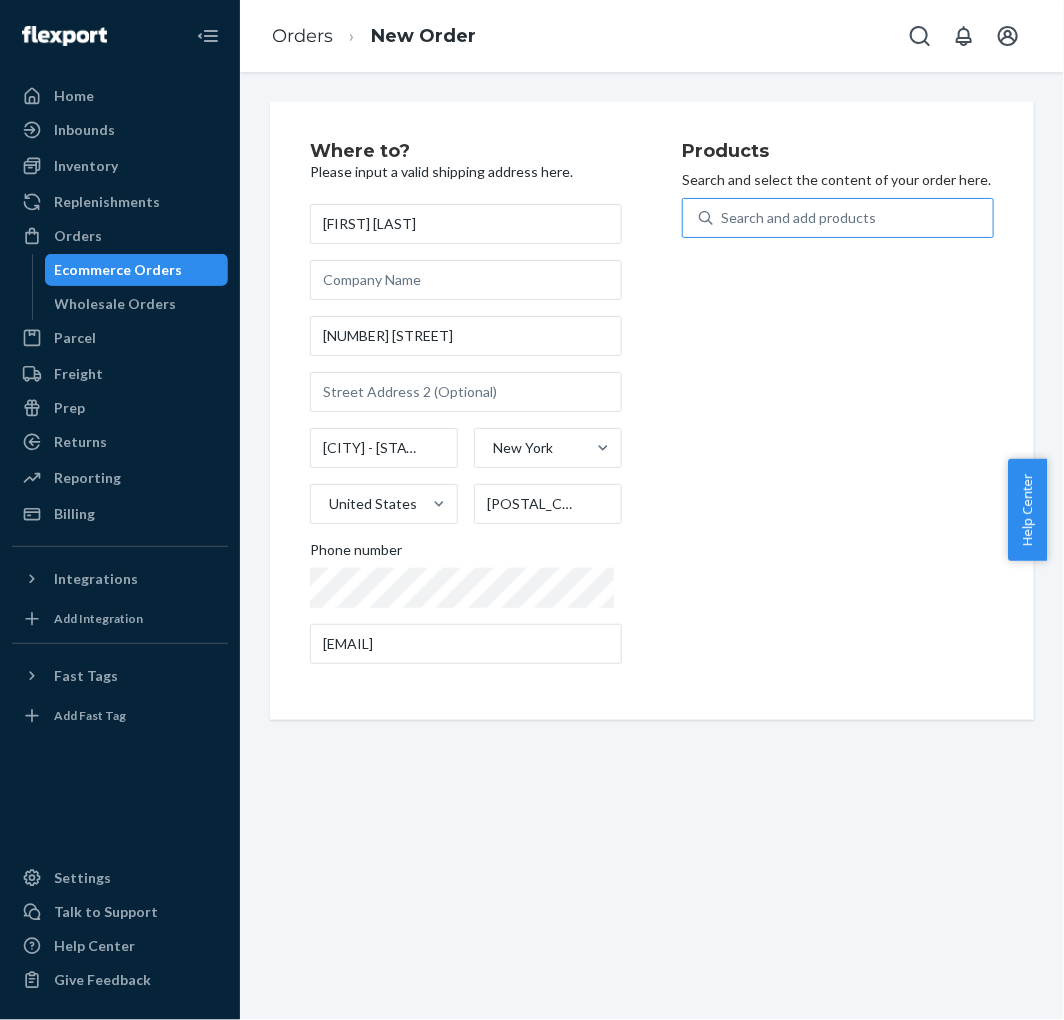 click on "Search and add products" at bounding box center [798, 218] 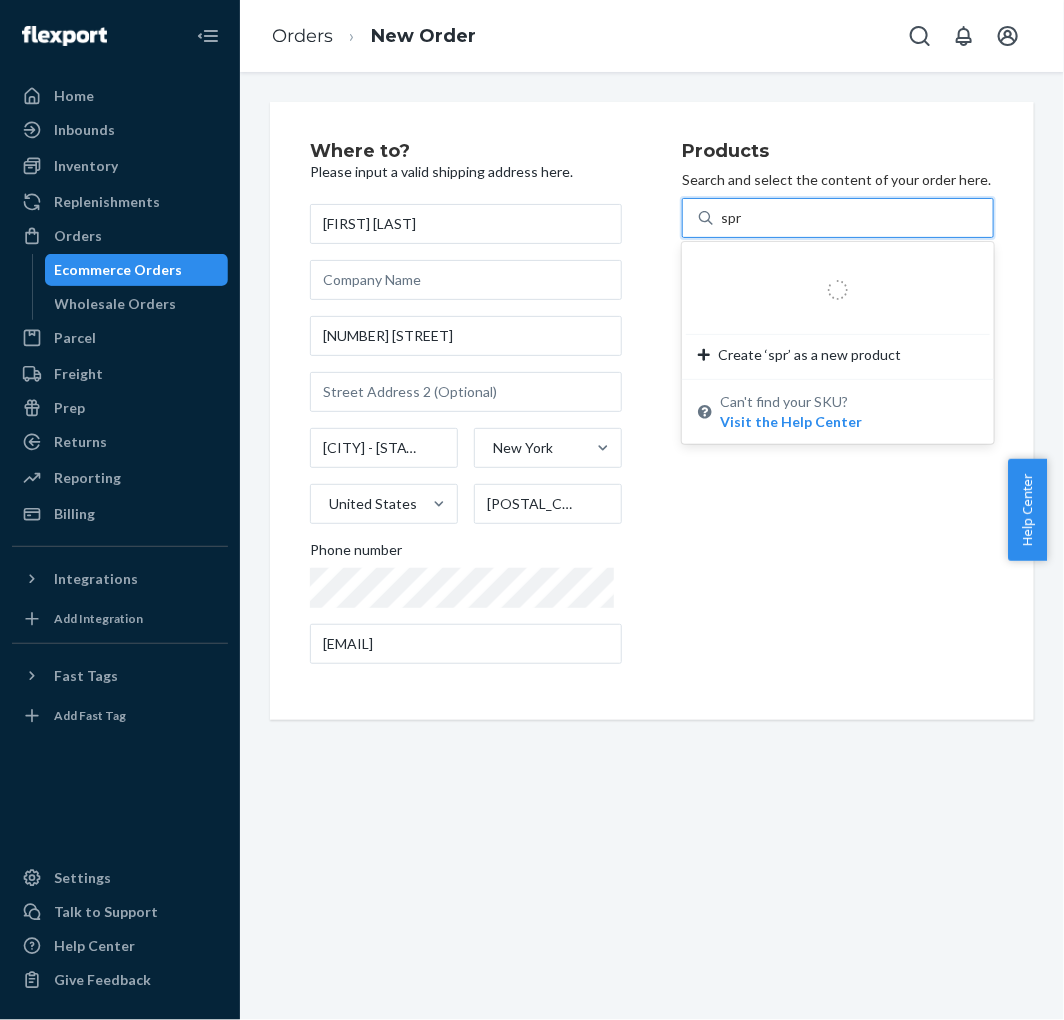 type on "spra" 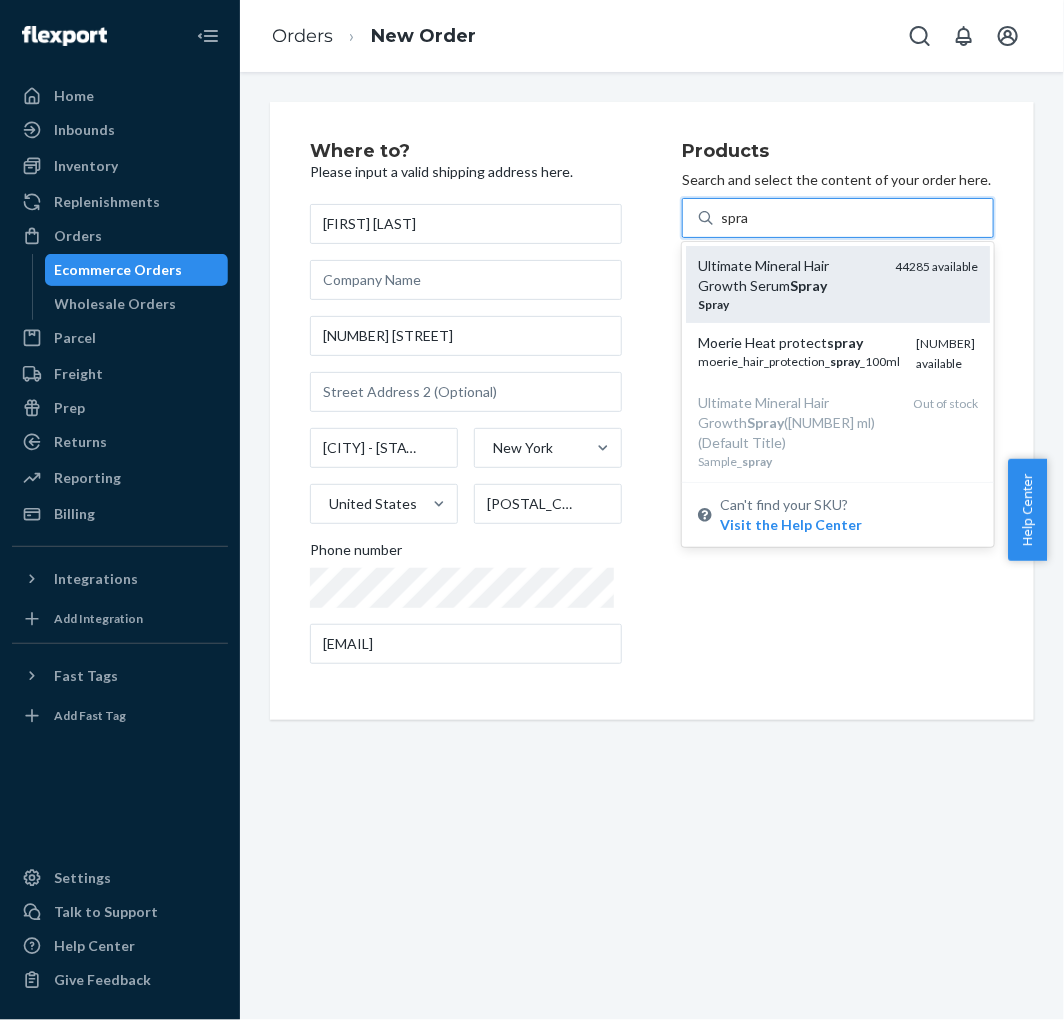 click on "Spray" at bounding box center (808, 285) 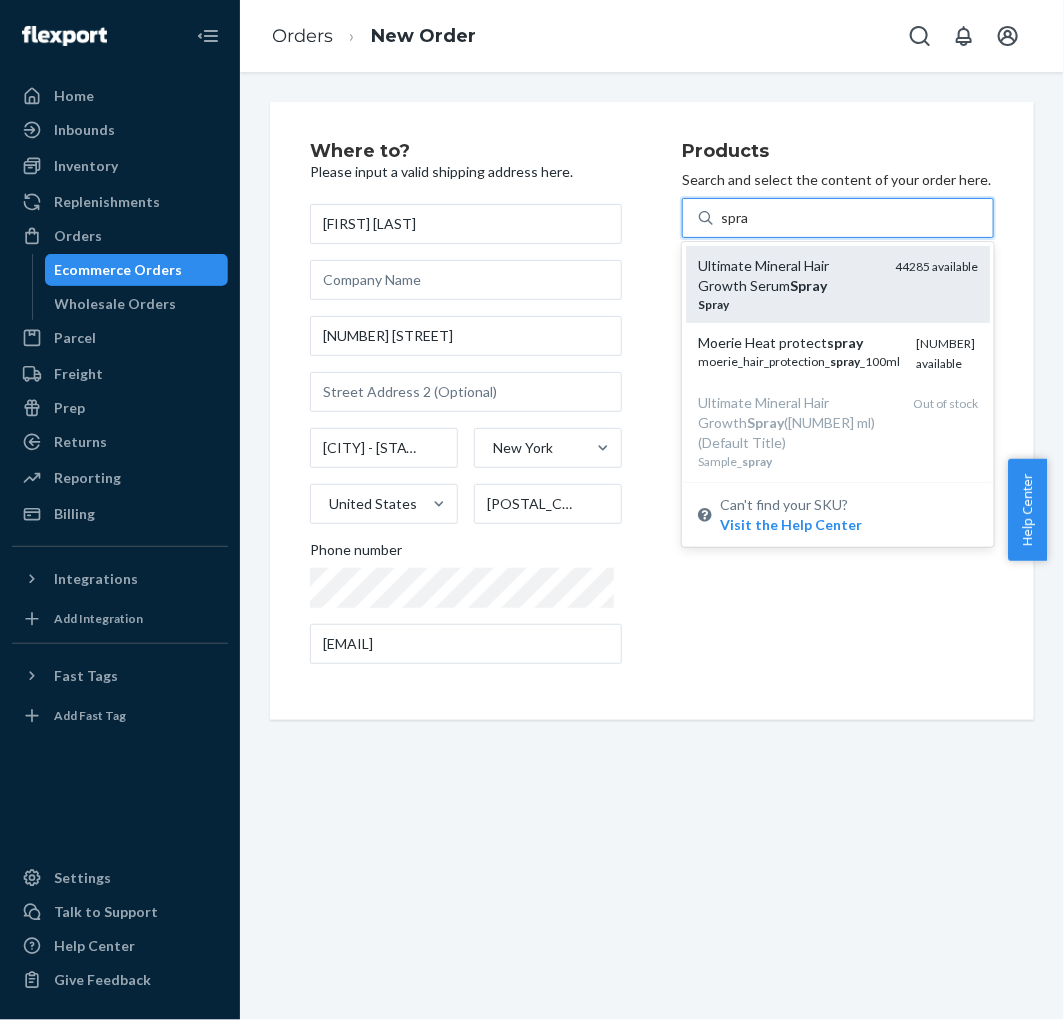 click on "spra" at bounding box center (735, 218) 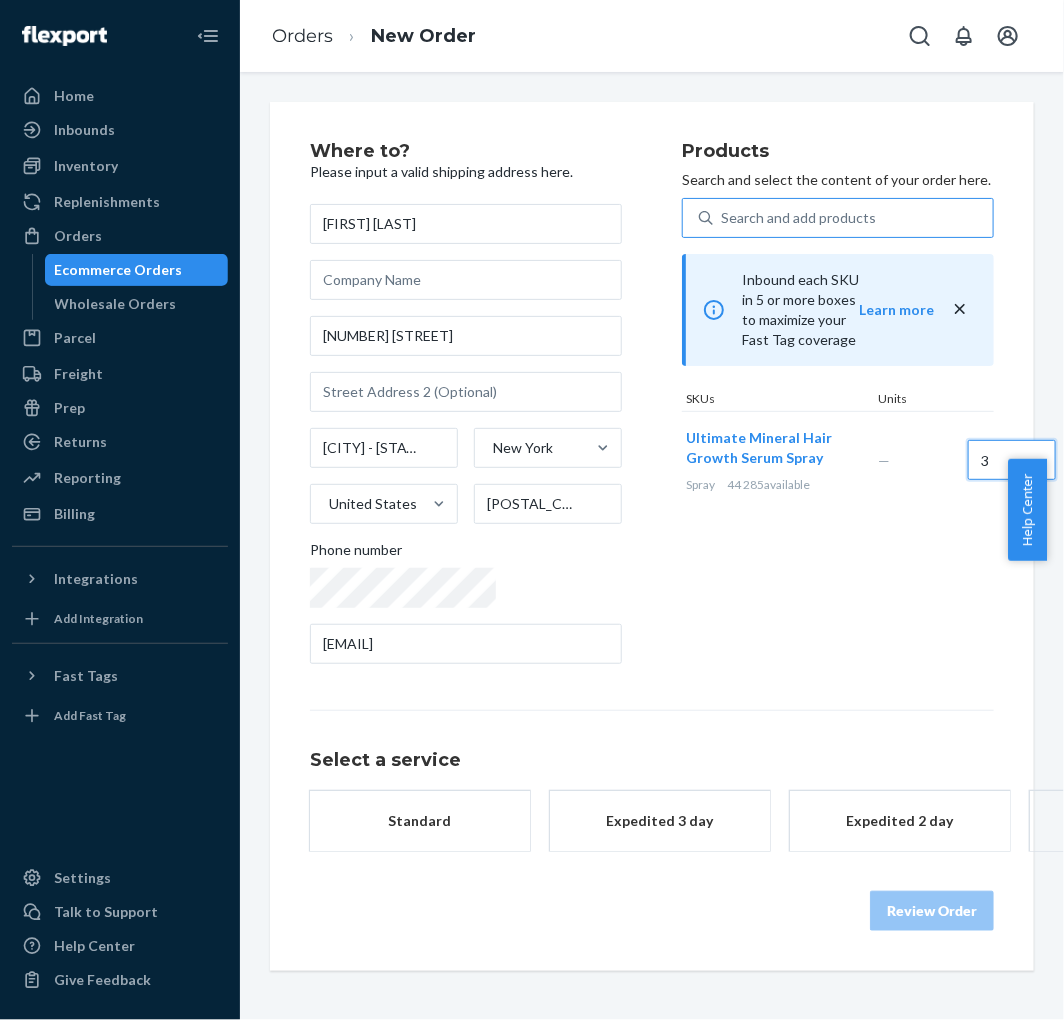 type on "3" 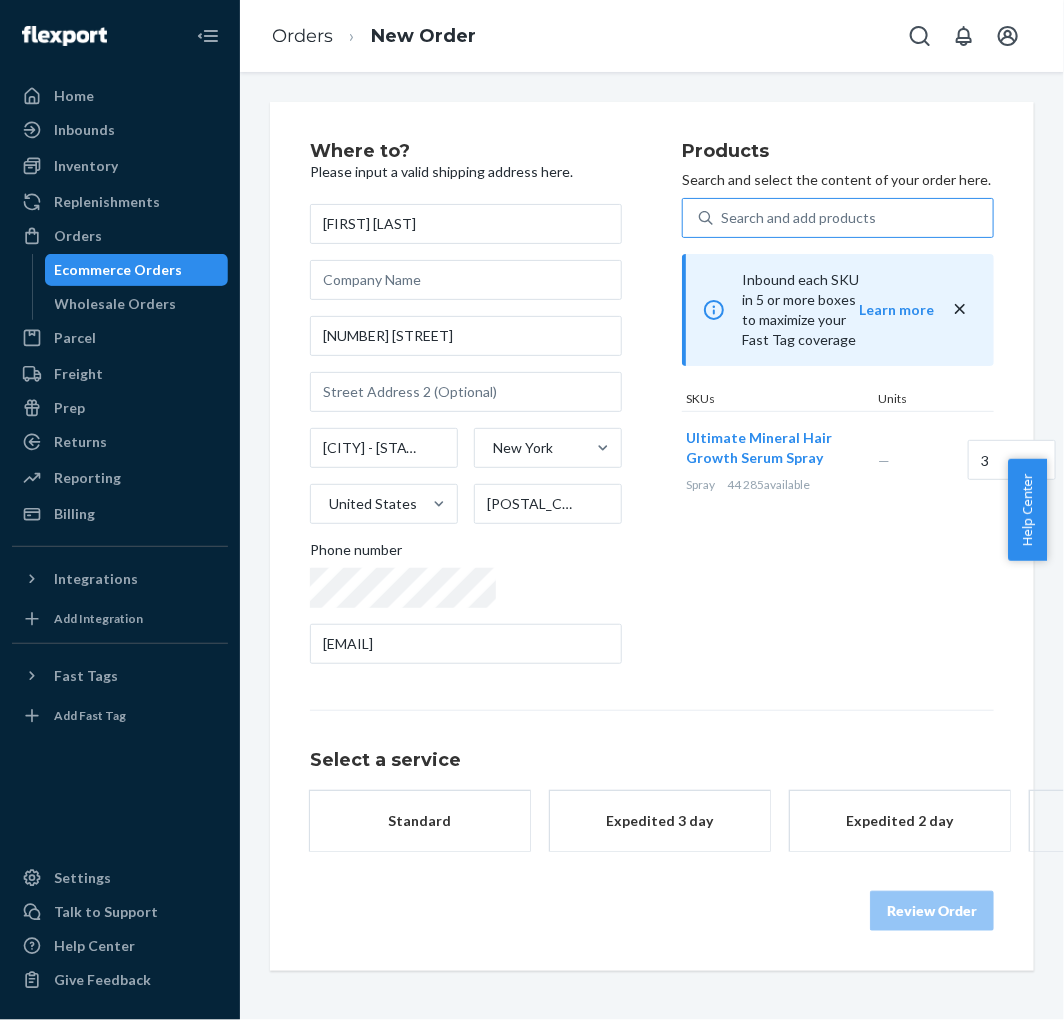 click on "Standard" at bounding box center [420, 821] 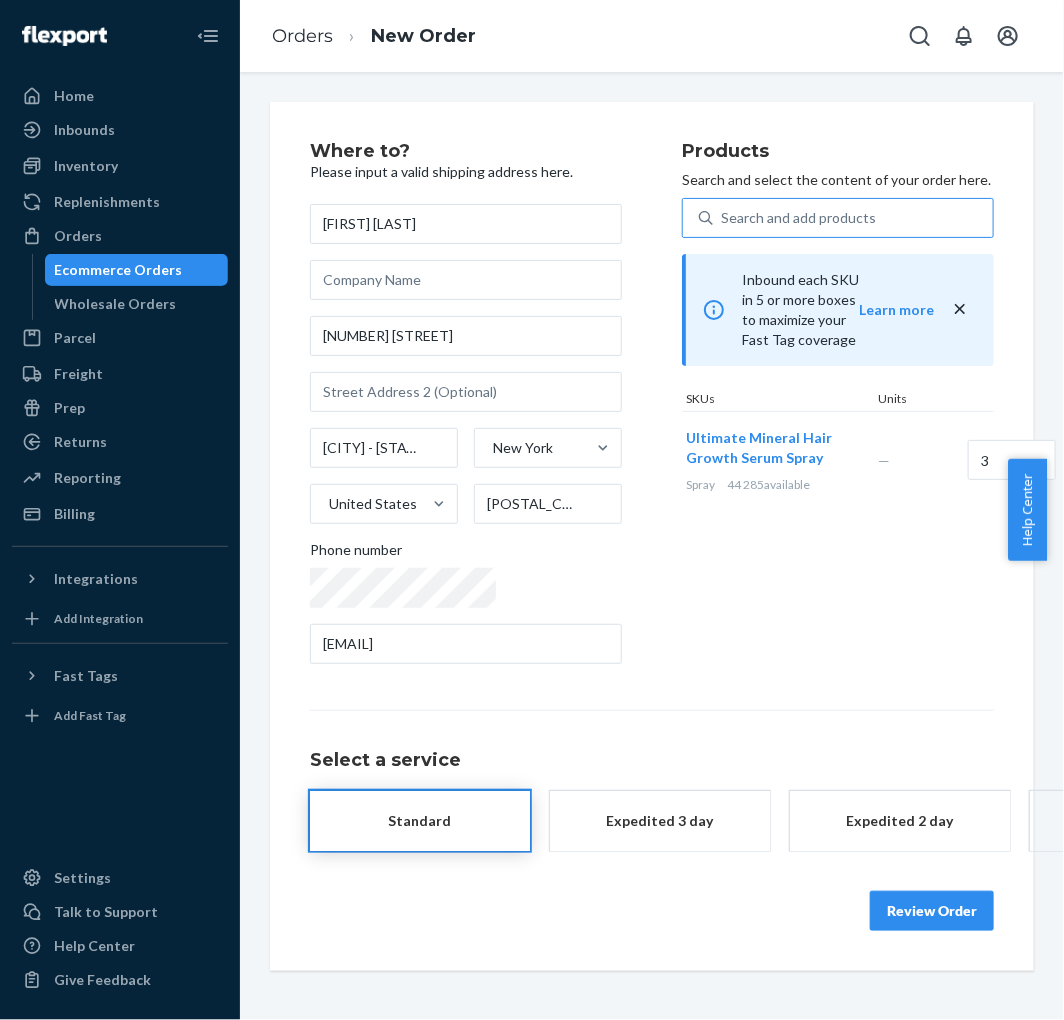 click on "Review Order" at bounding box center (932, 911) 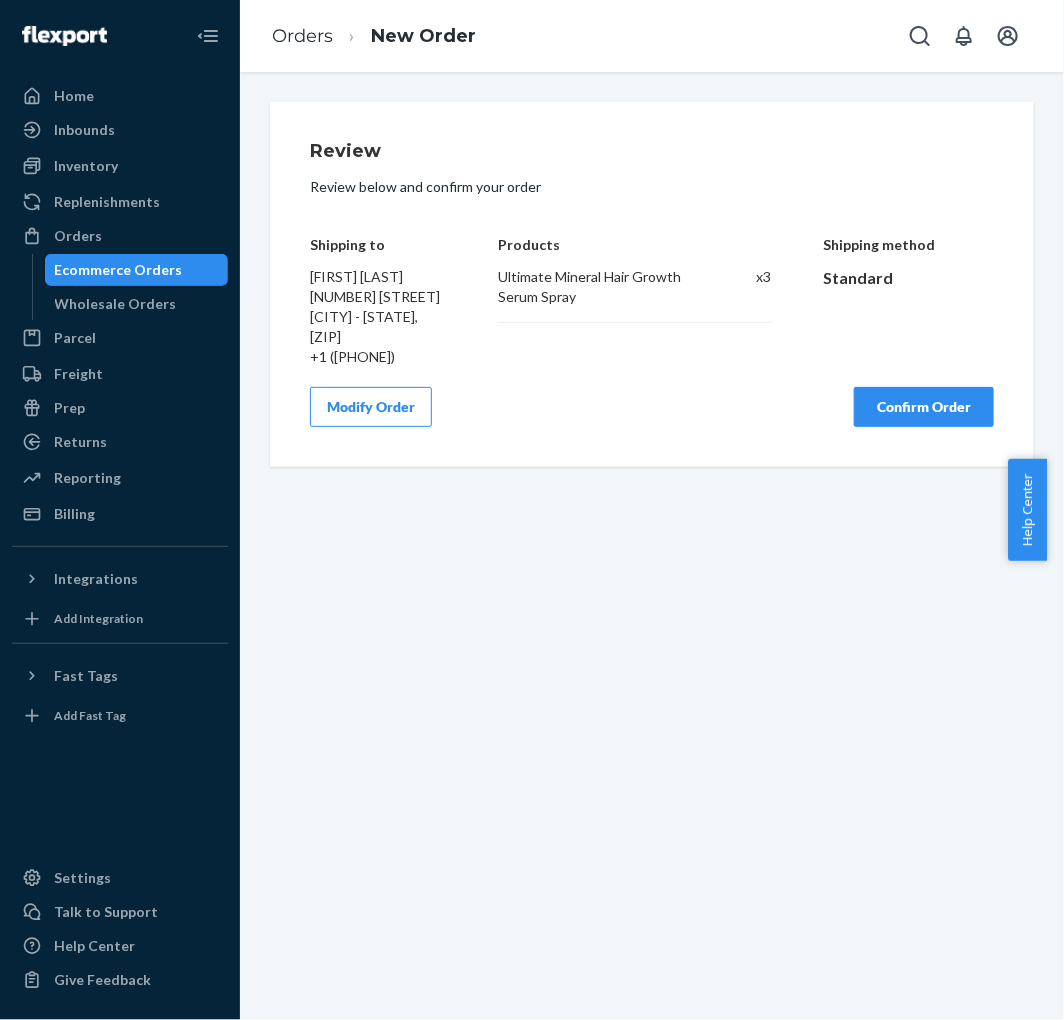 click on "Confirm Order" at bounding box center [924, 407] 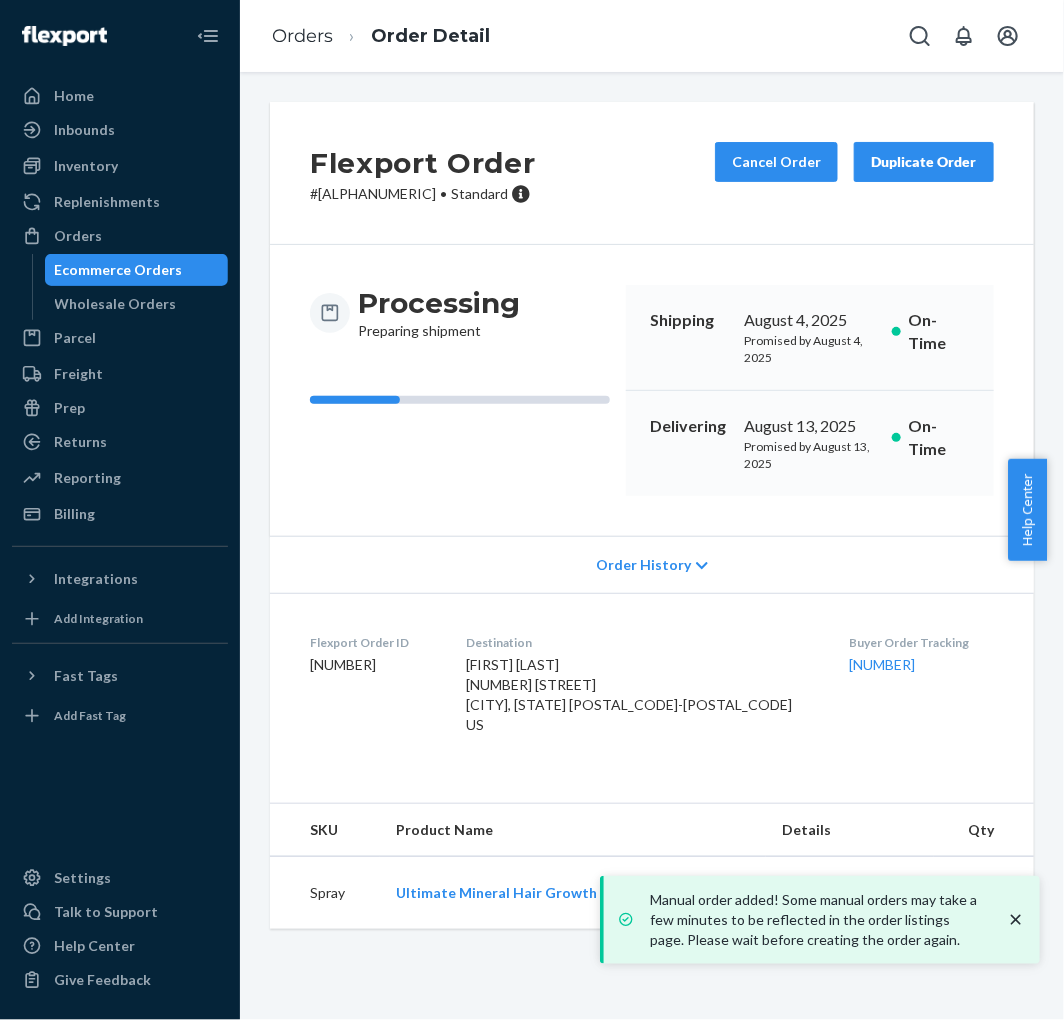 click on "# RYIGU0AWXX • Standard" at bounding box center [423, 194] 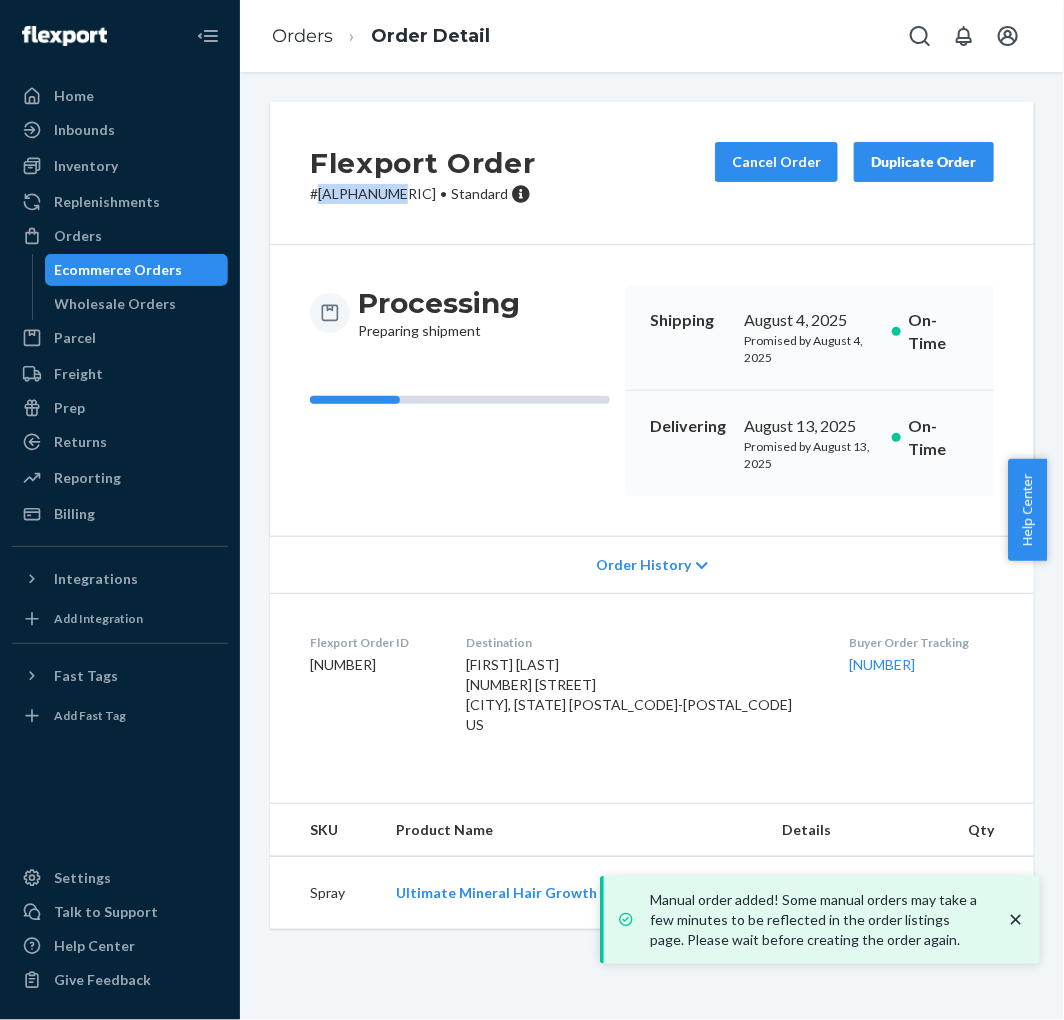 click on "# RYIGU0AWXX • Standard" at bounding box center [423, 194] 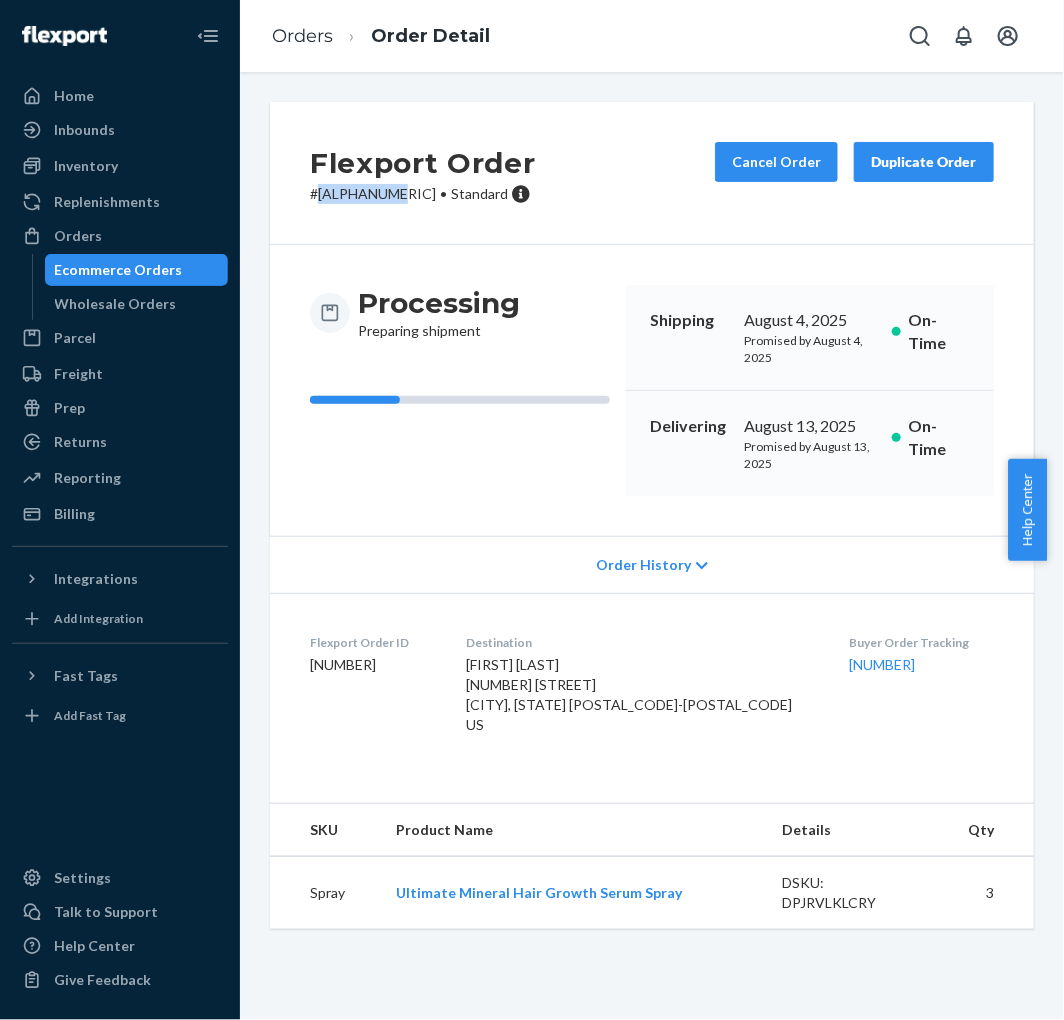 click on "Ecommerce Orders" at bounding box center [119, 270] 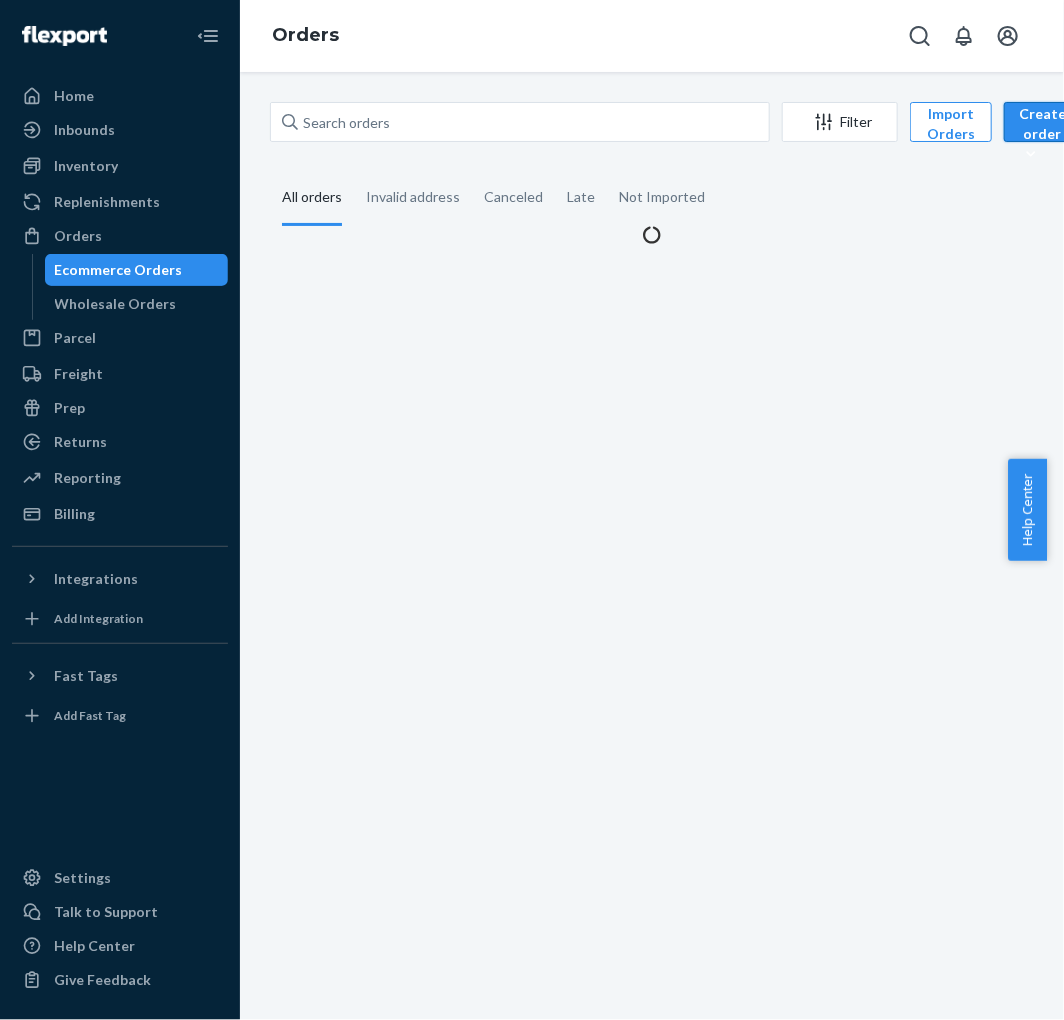 click on "Create order Ecommerce order Removal order" at bounding box center [1042, 122] 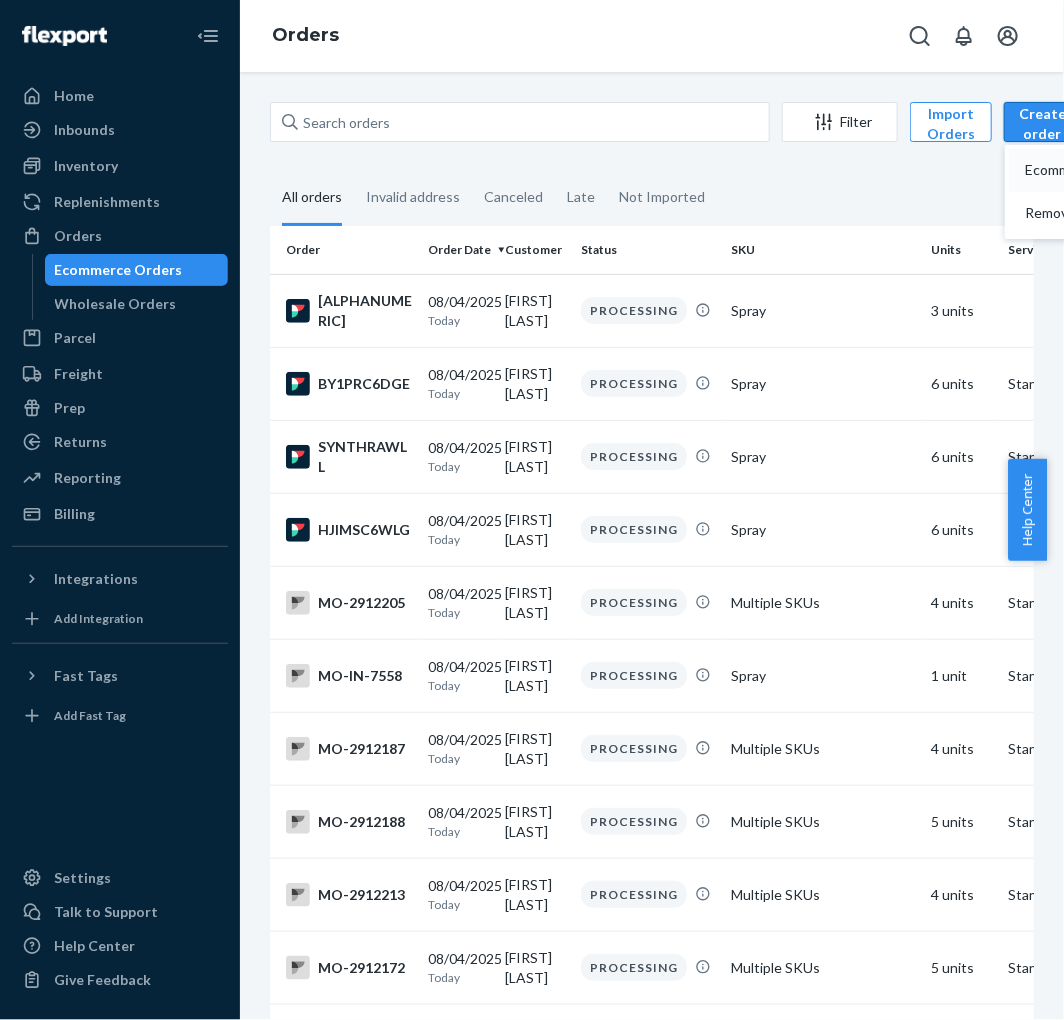 click on "Ecommerce order" at bounding box center (1087, 170) 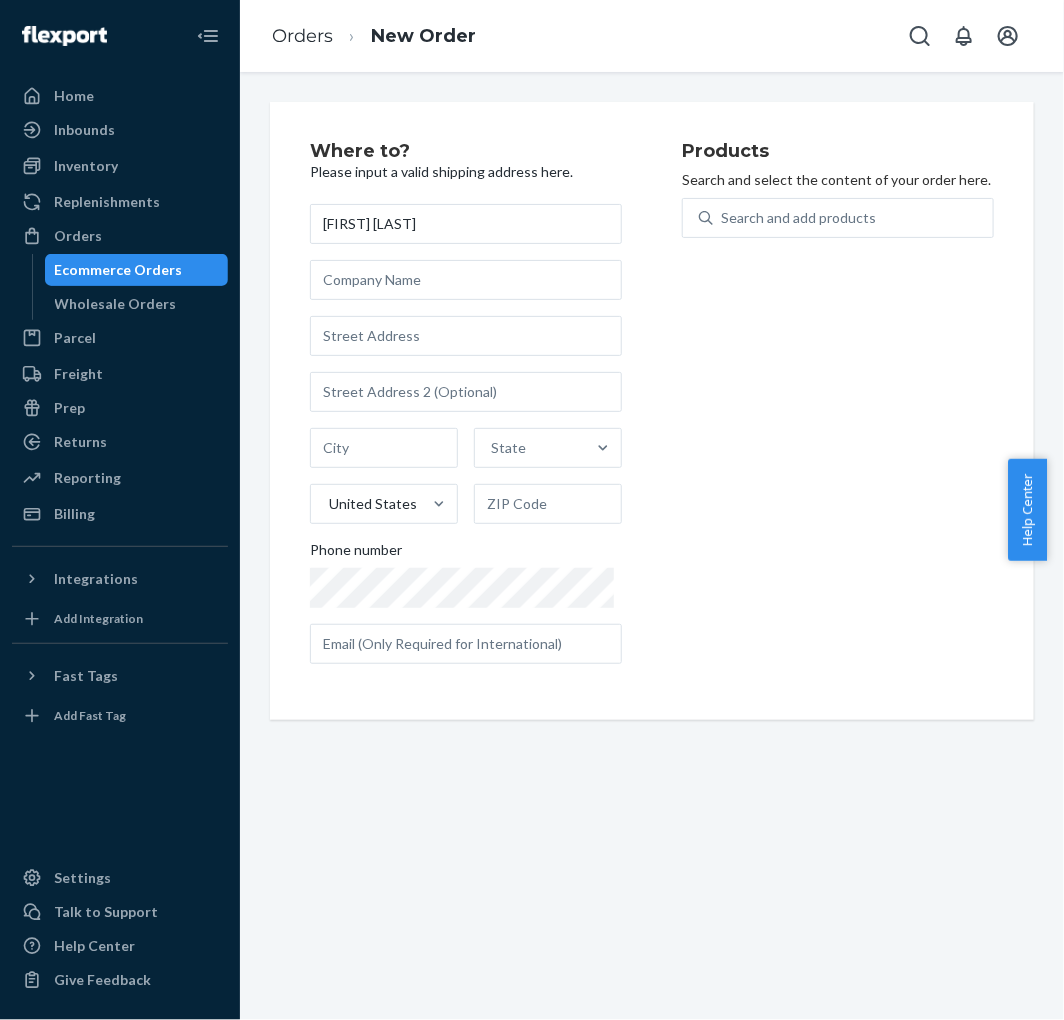 type on "[FIRST] [LAST]" 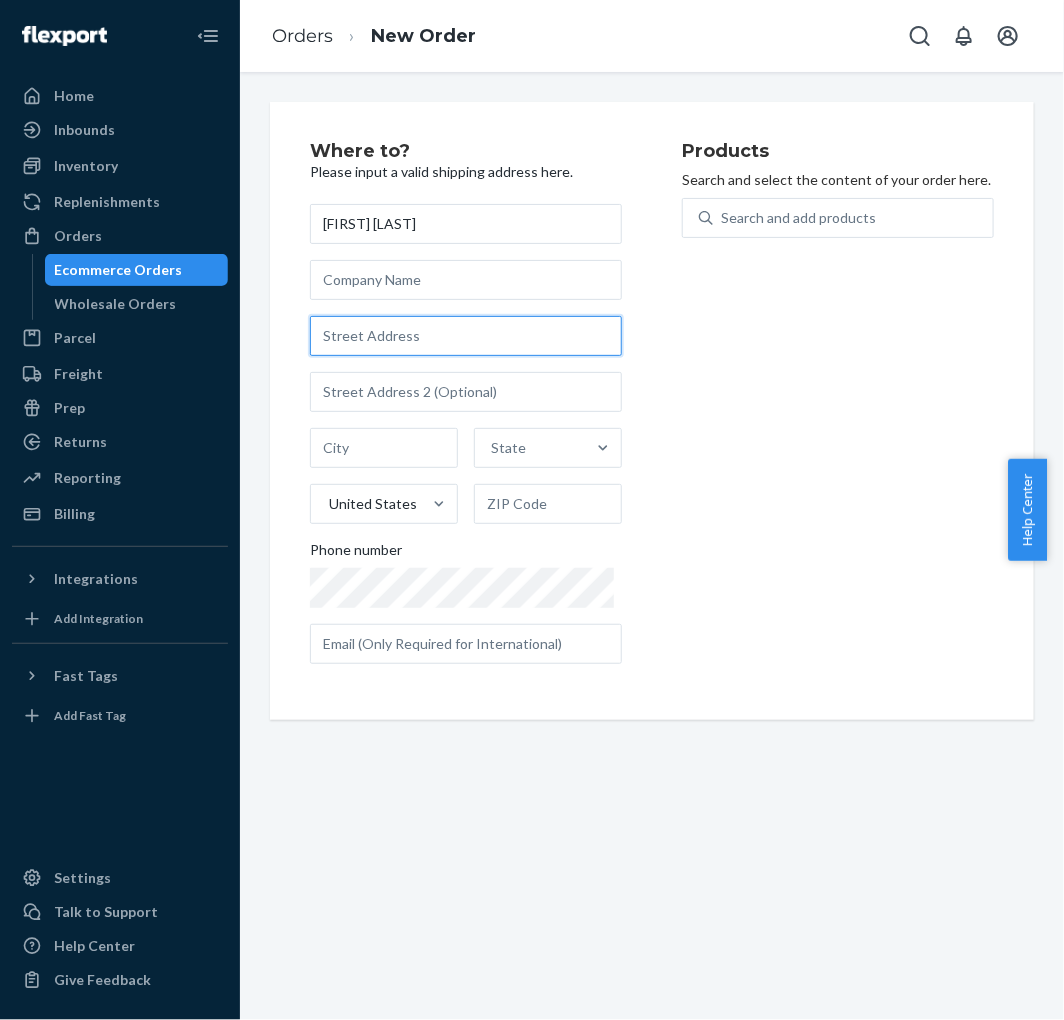 click at bounding box center (466, 336) 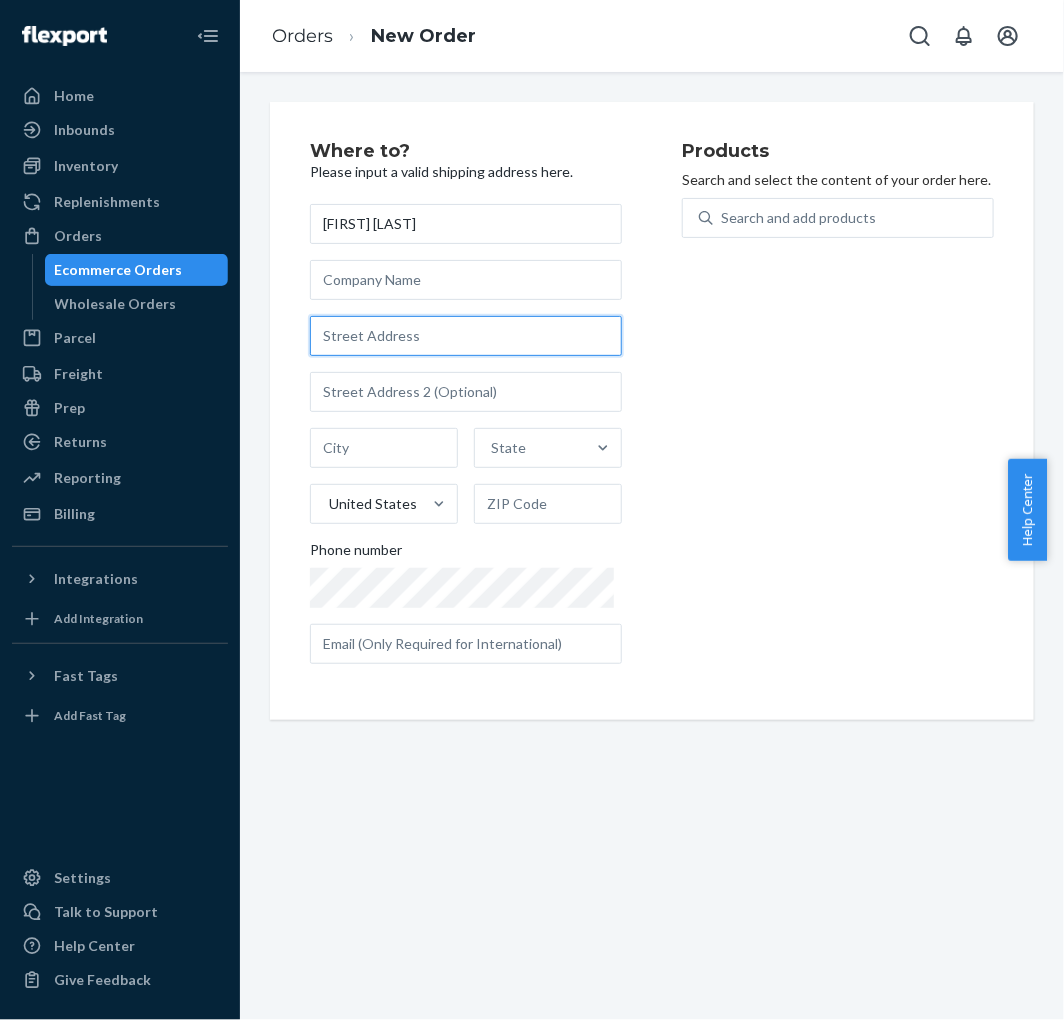 paste on "[NUMBER] [STREET], [APARTMENT]" 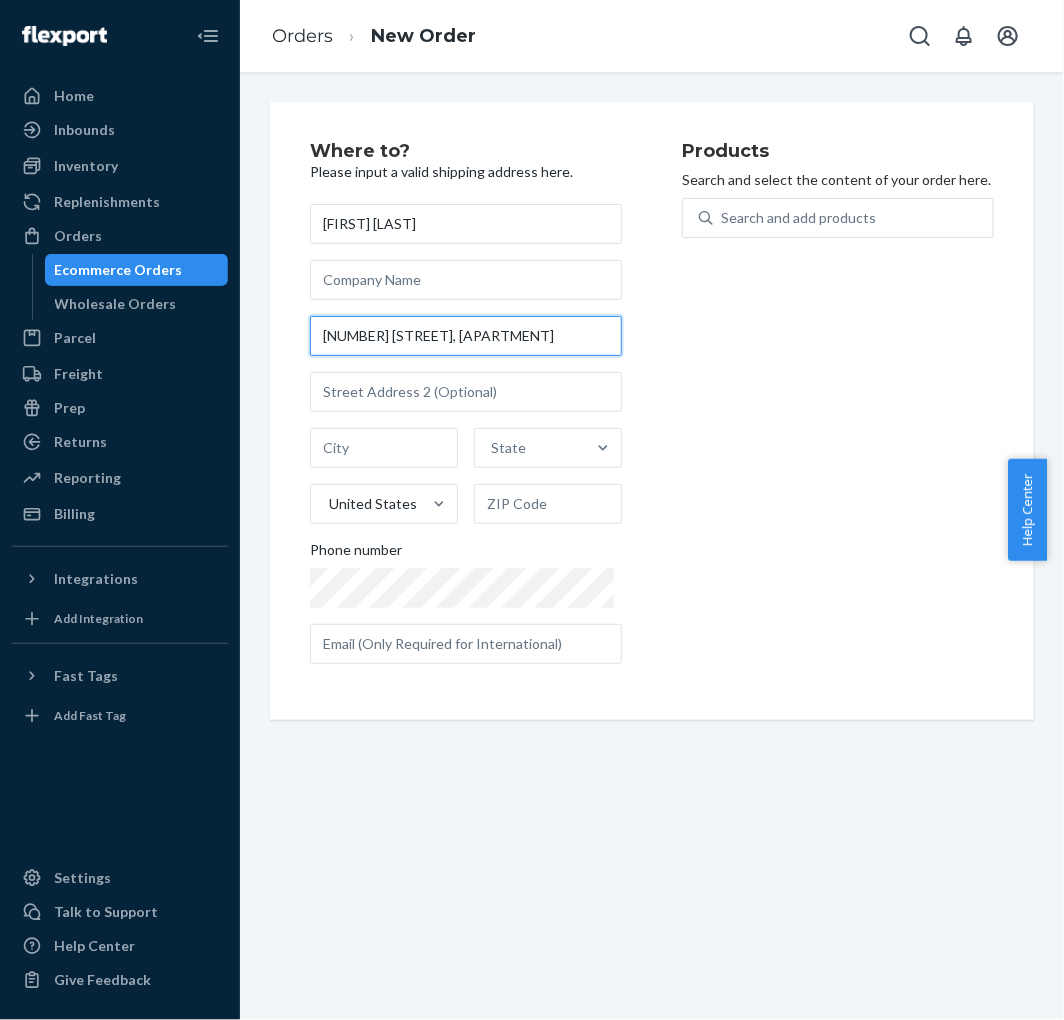 click on "[NUMBER] [STREET], [APARTMENT]" at bounding box center [466, 336] 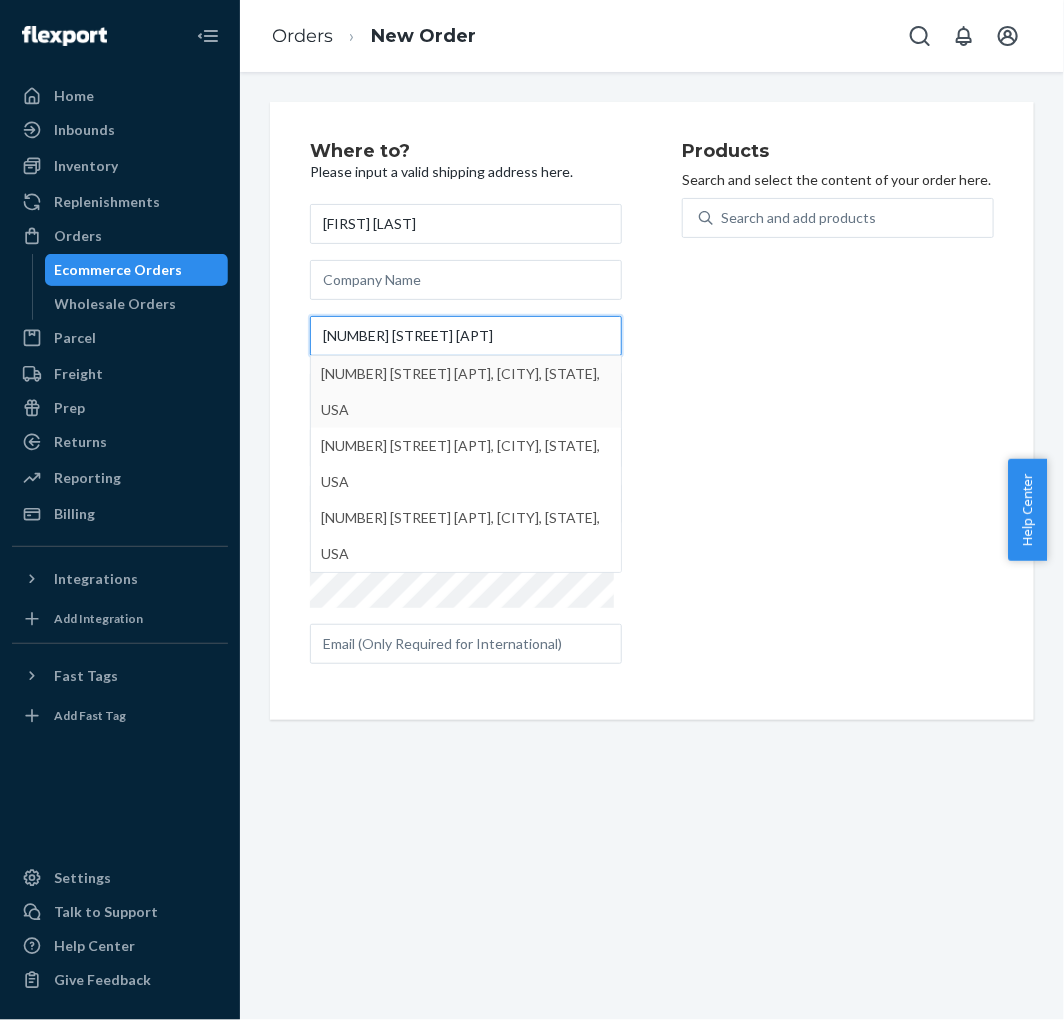 type on "[NUMBER] [STREET] [APT]" 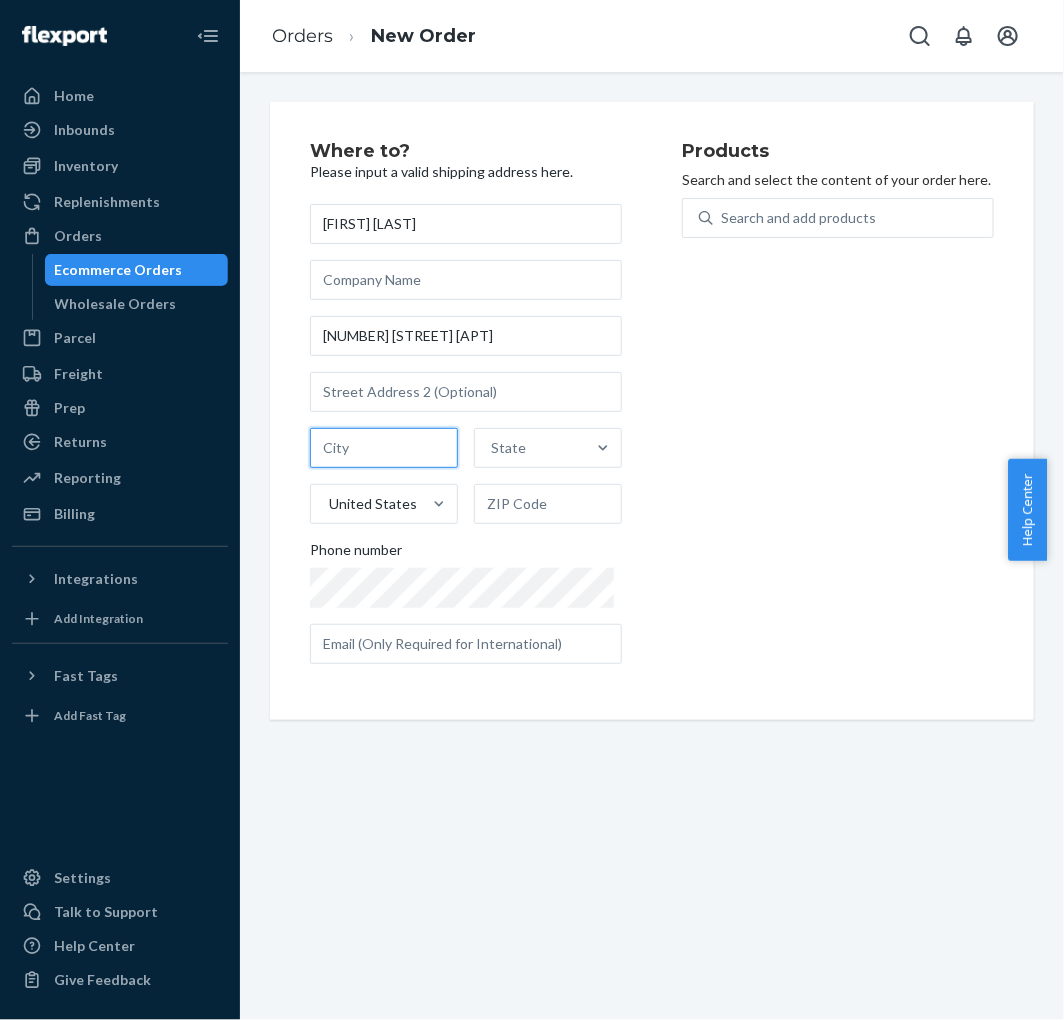 click at bounding box center [384, 448] 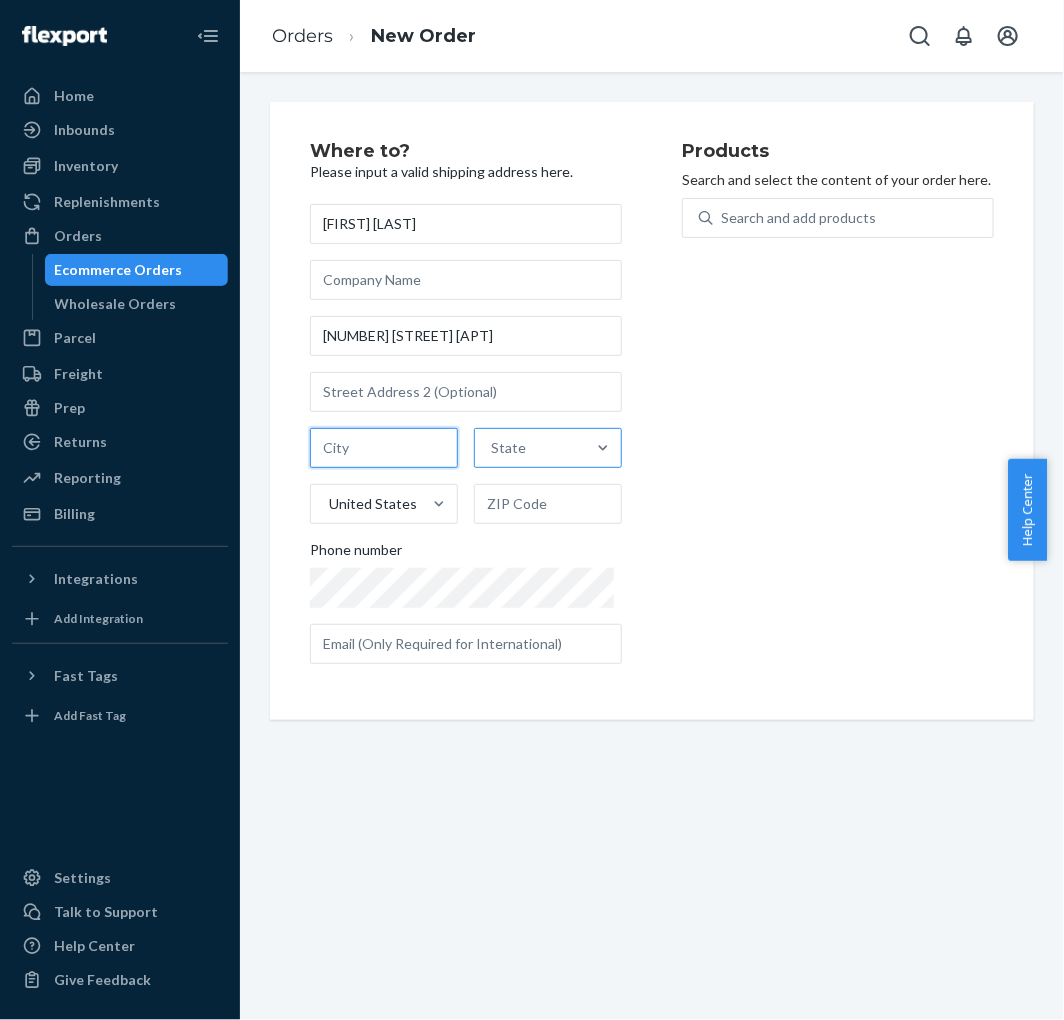 paste on "[CITY]" 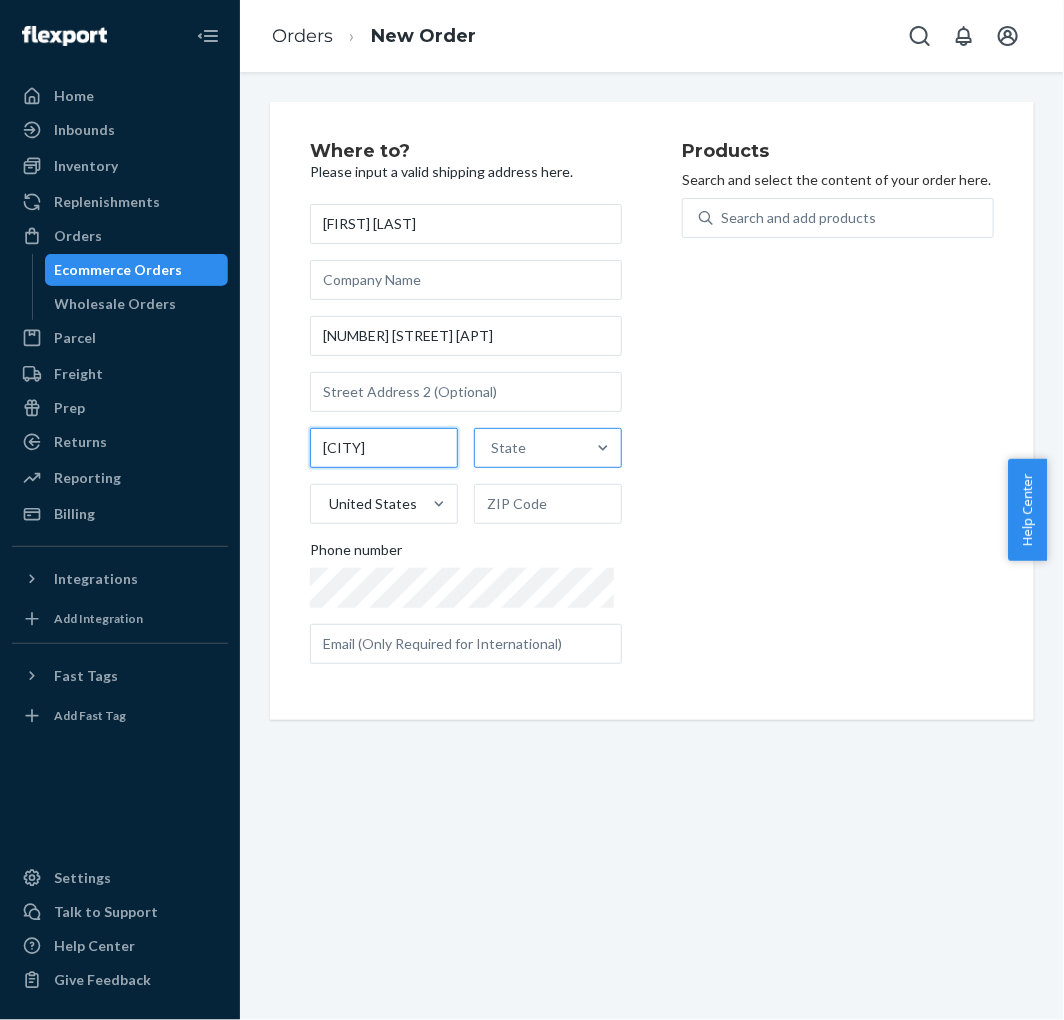 type on "[CITY]" 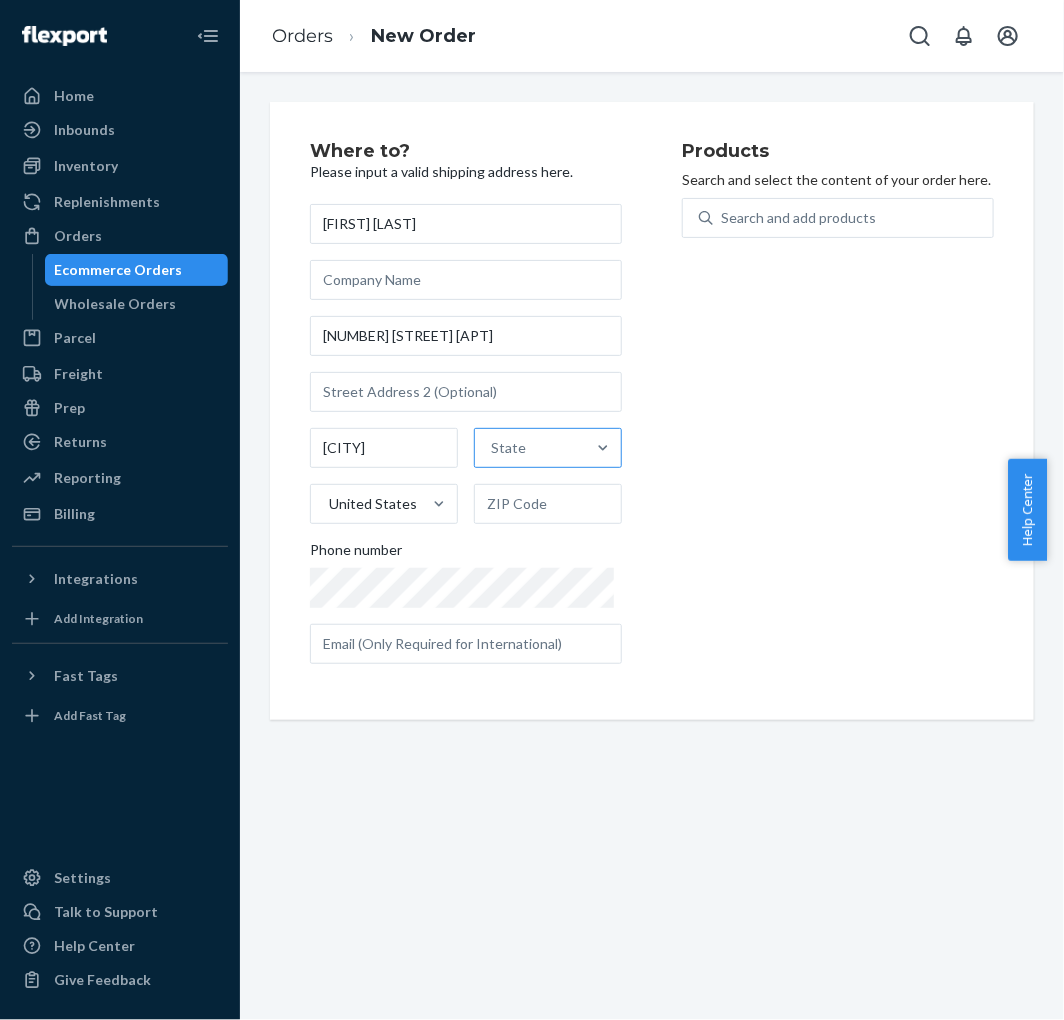 click on "State" at bounding box center (530, 448) 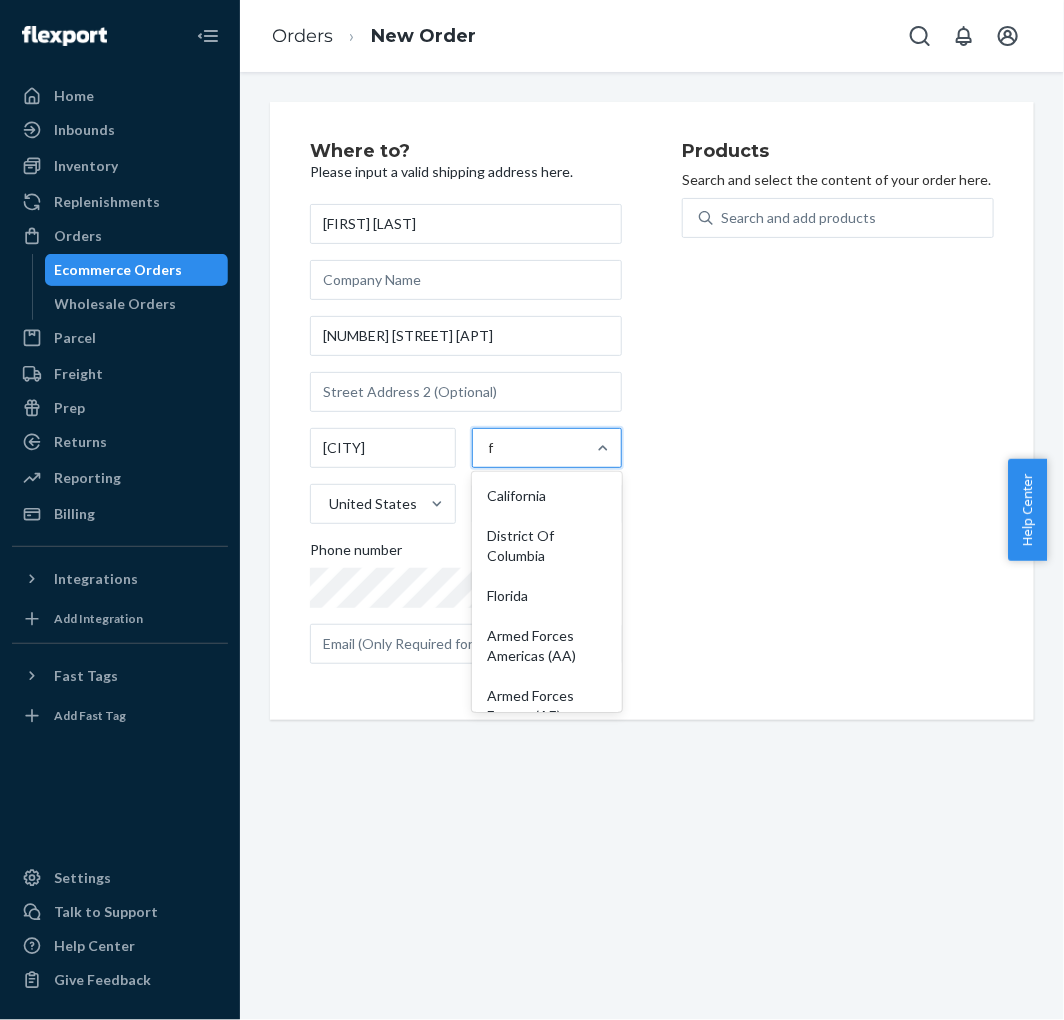 type on "fl" 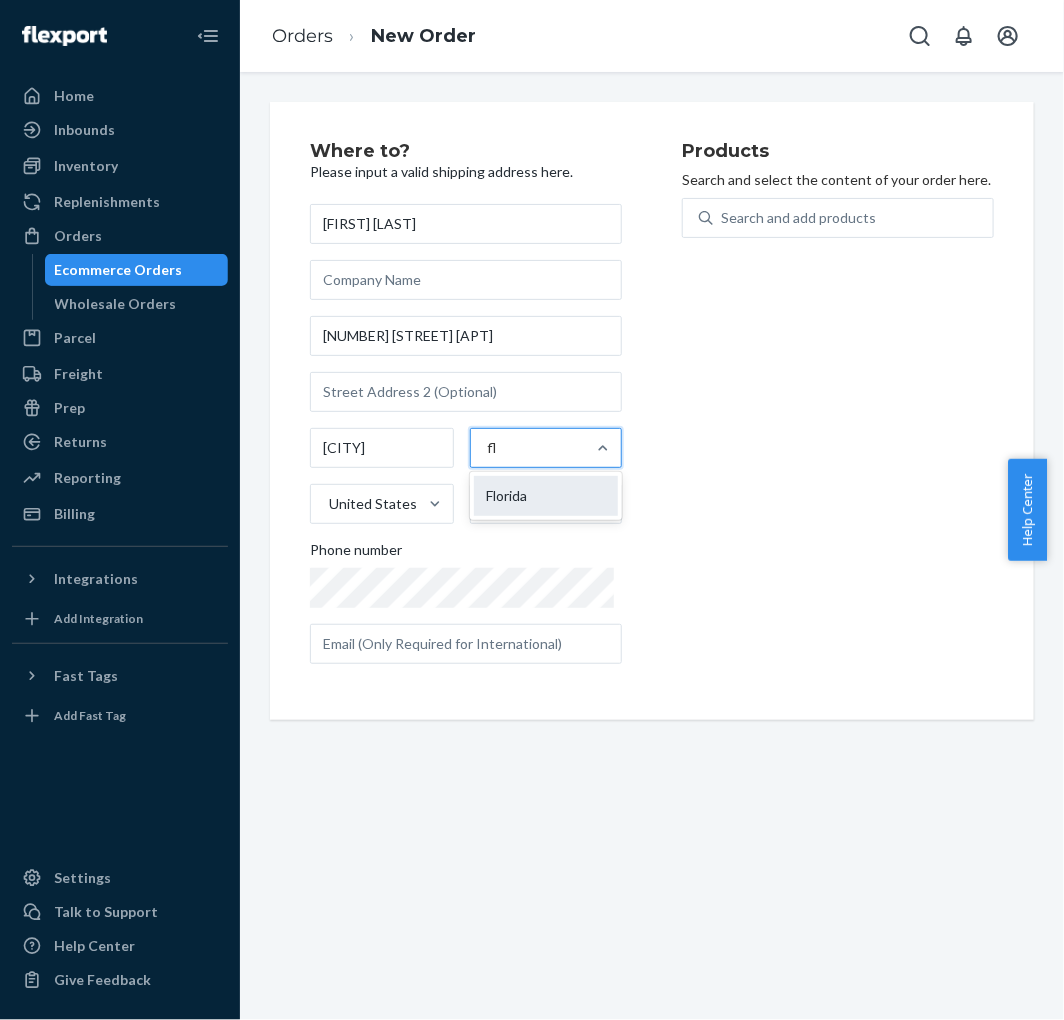 click on "Florida" at bounding box center (546, 496) 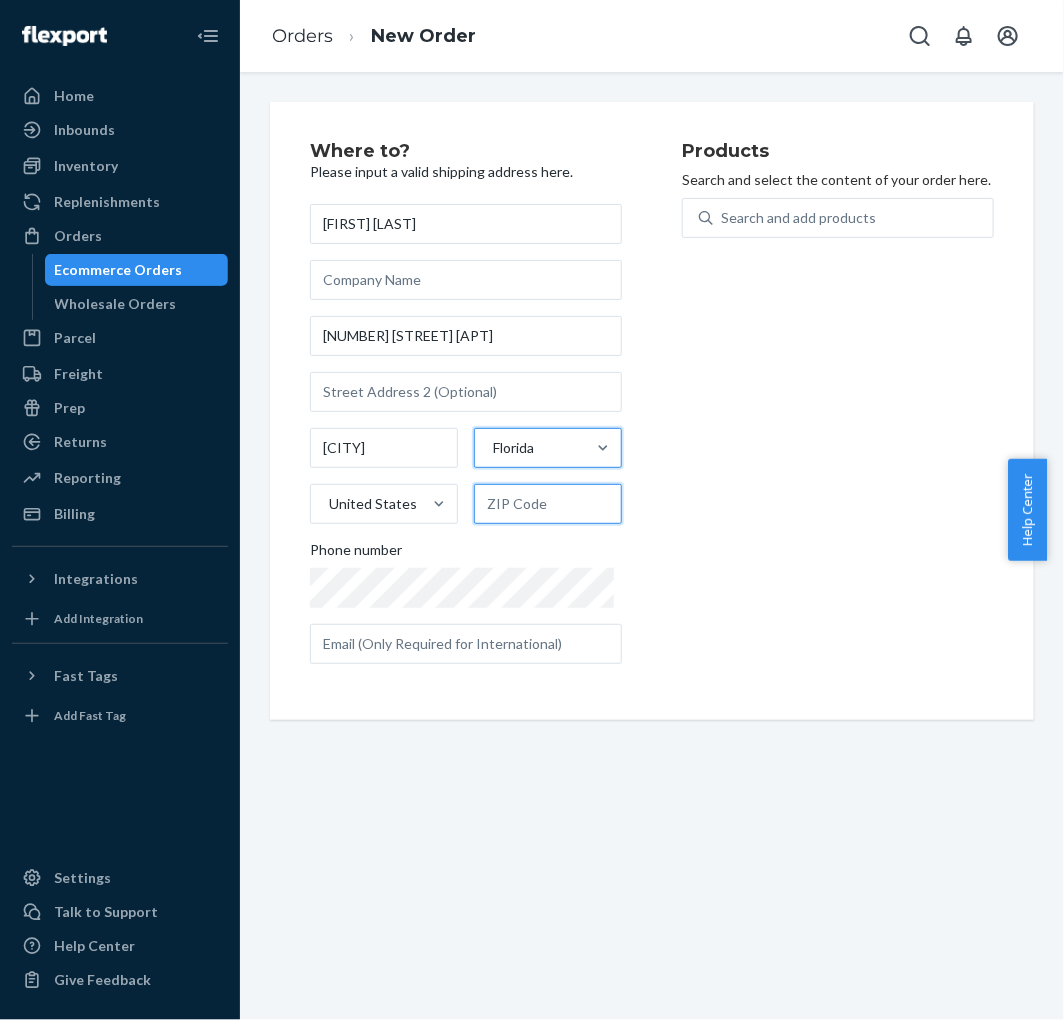 click at bounding box center (548, 504) 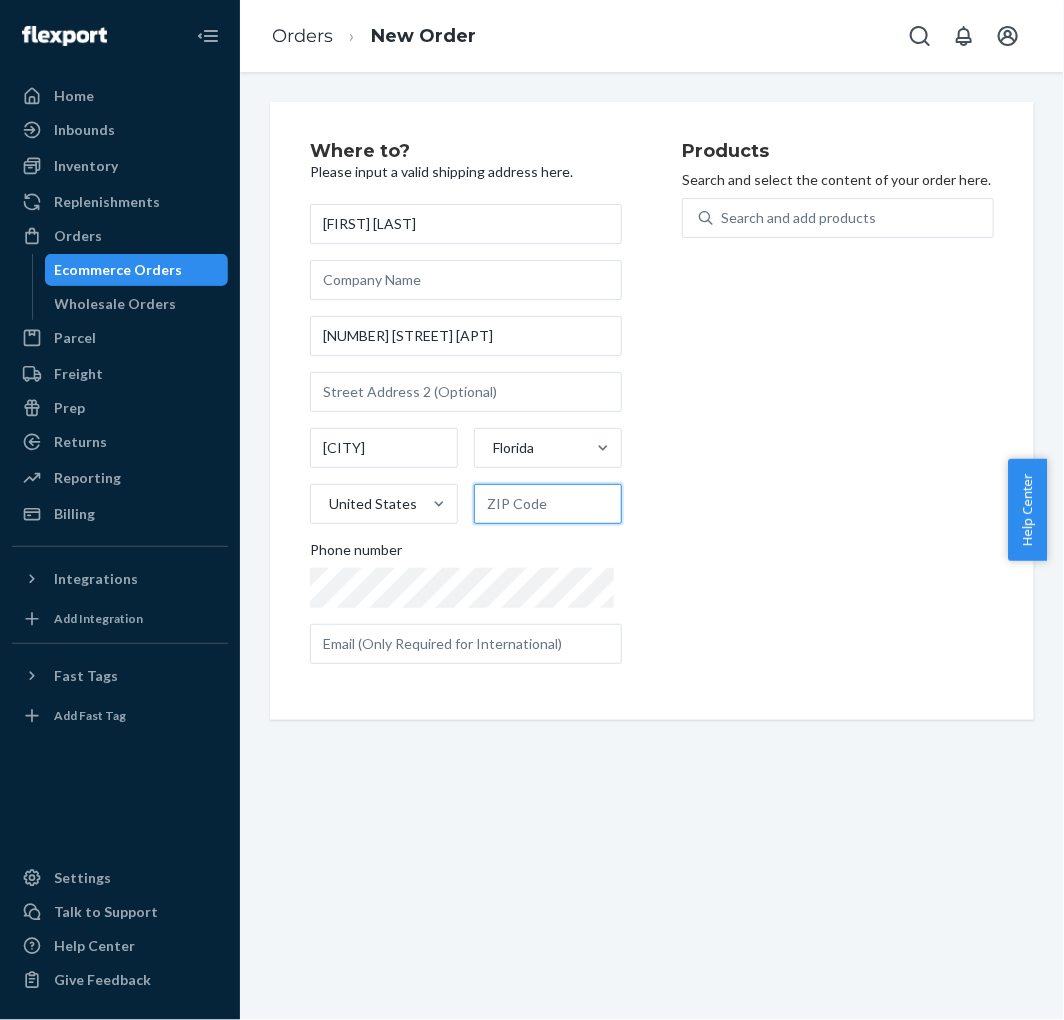 paste on "32958" 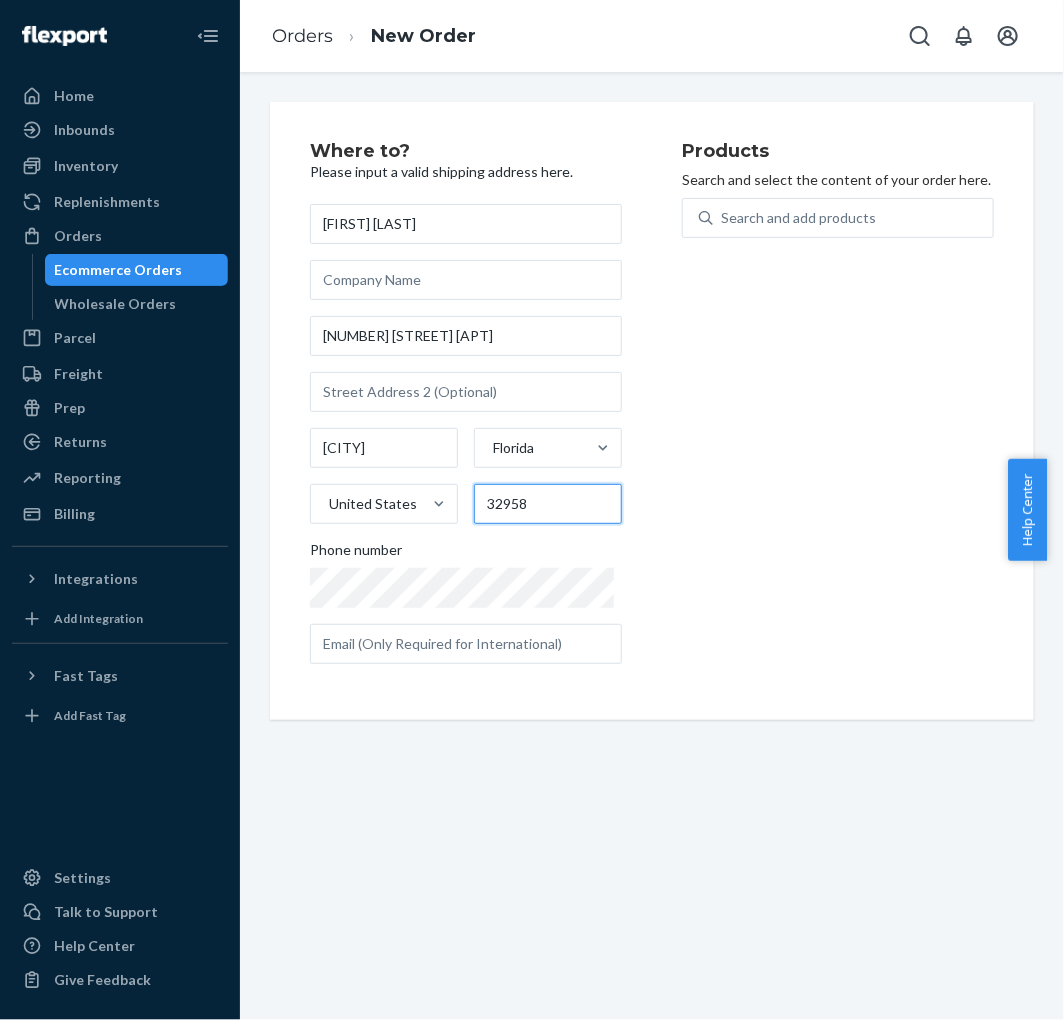 type on "32958" 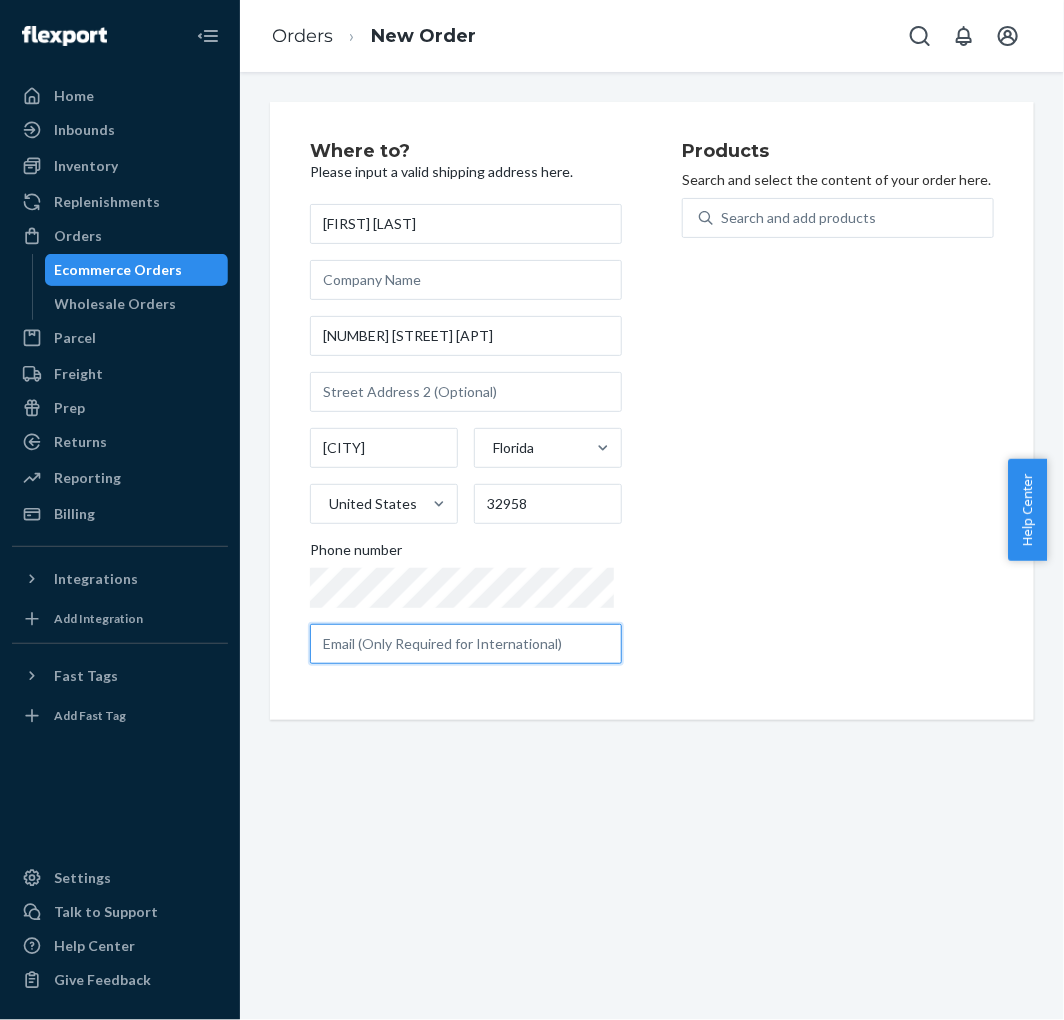click at bounding box center [466, 644] 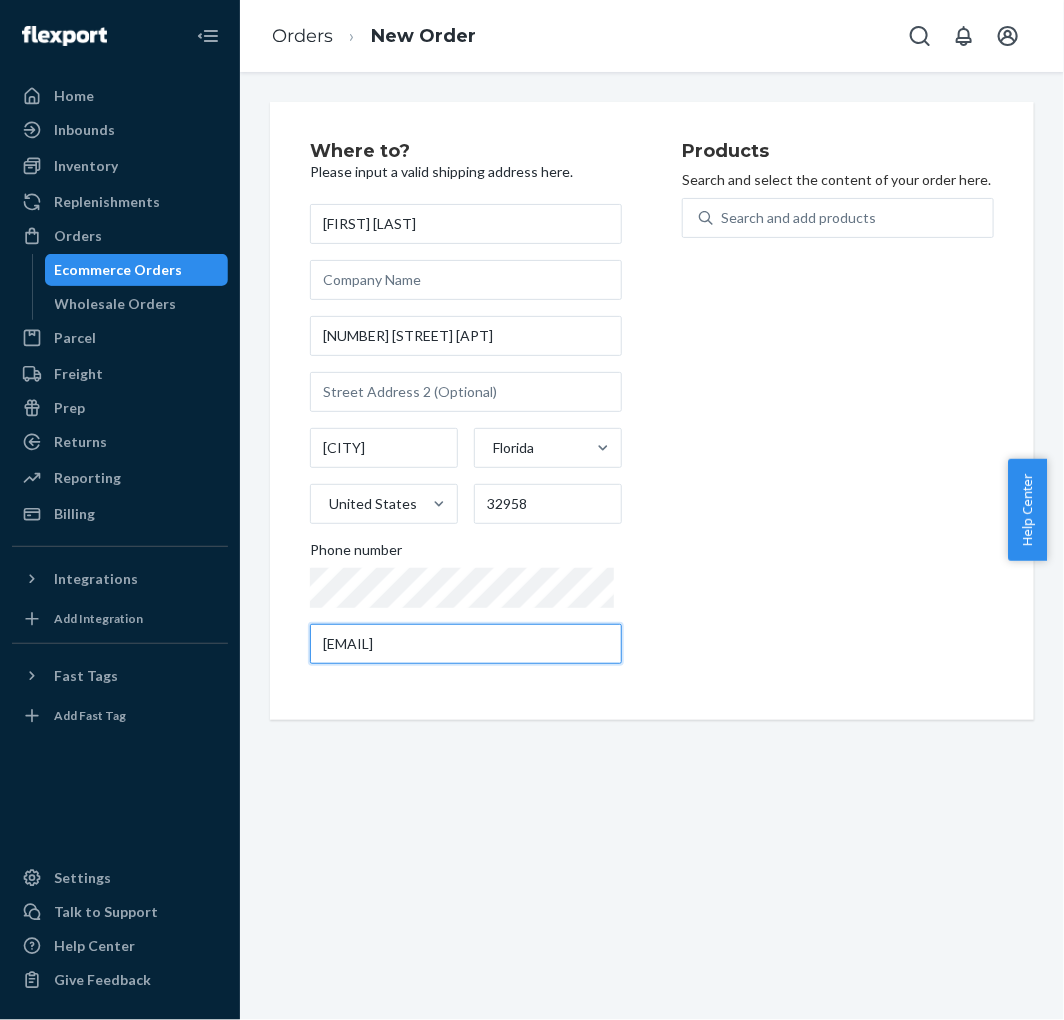 click on "[EMAIL]" at bounding box center (466, 644) 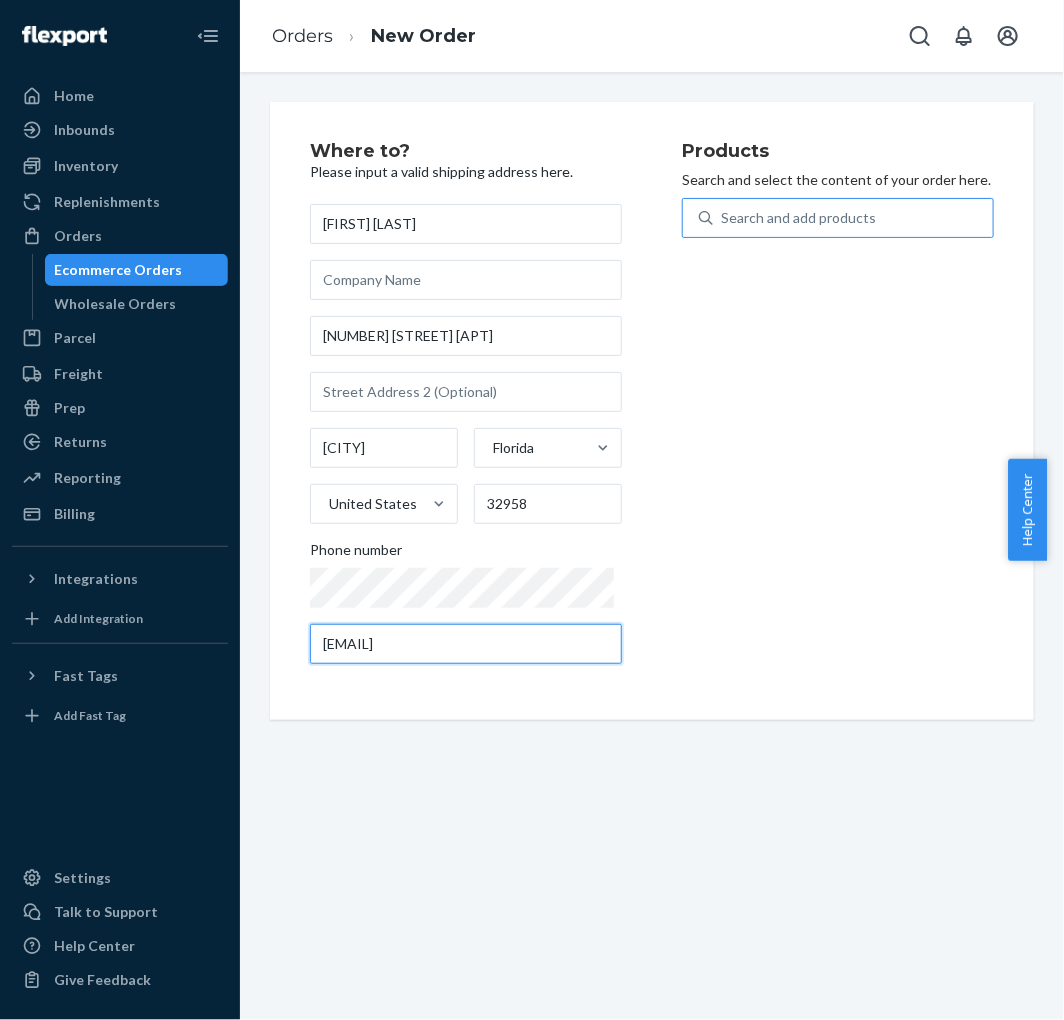 type on "[EMAIL]" 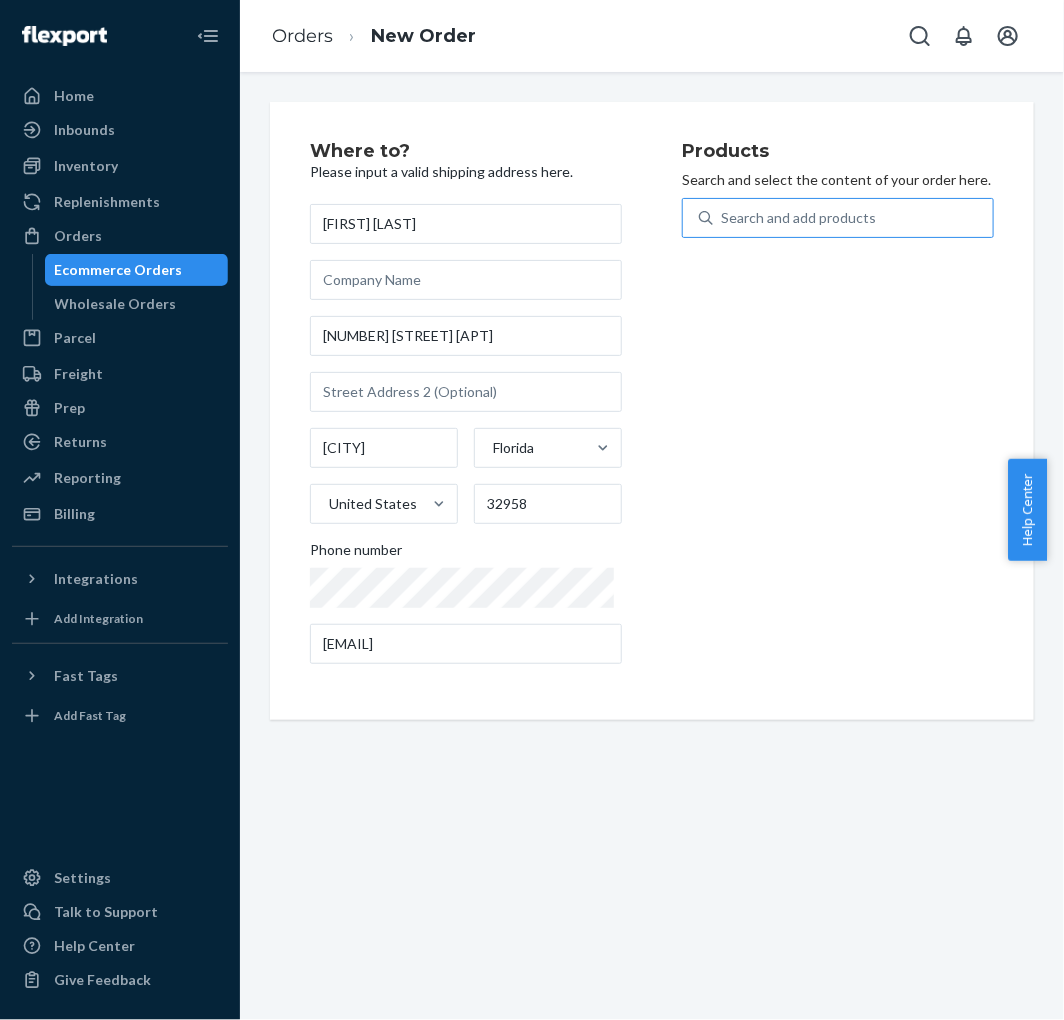 click on "Search and add products" at bounding box center (798, 218) 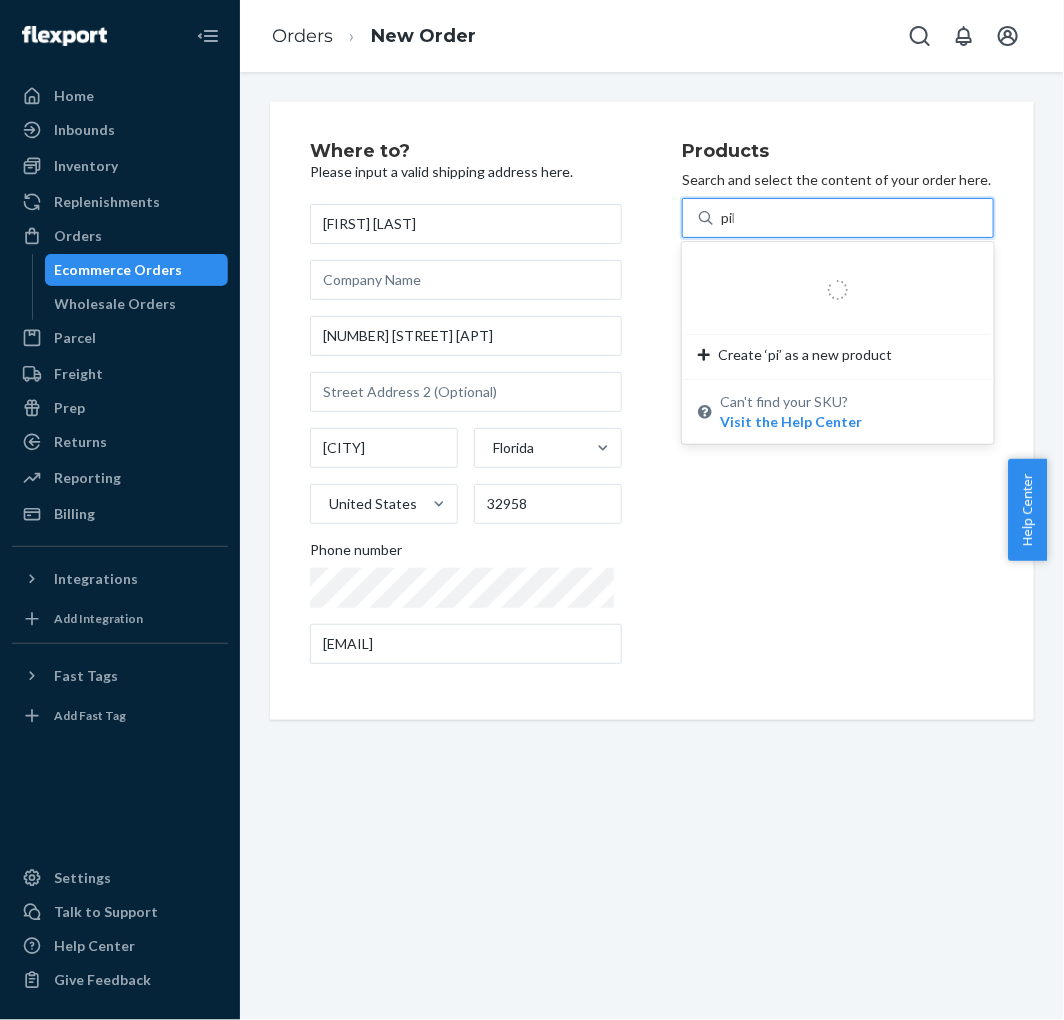 type on "pill" 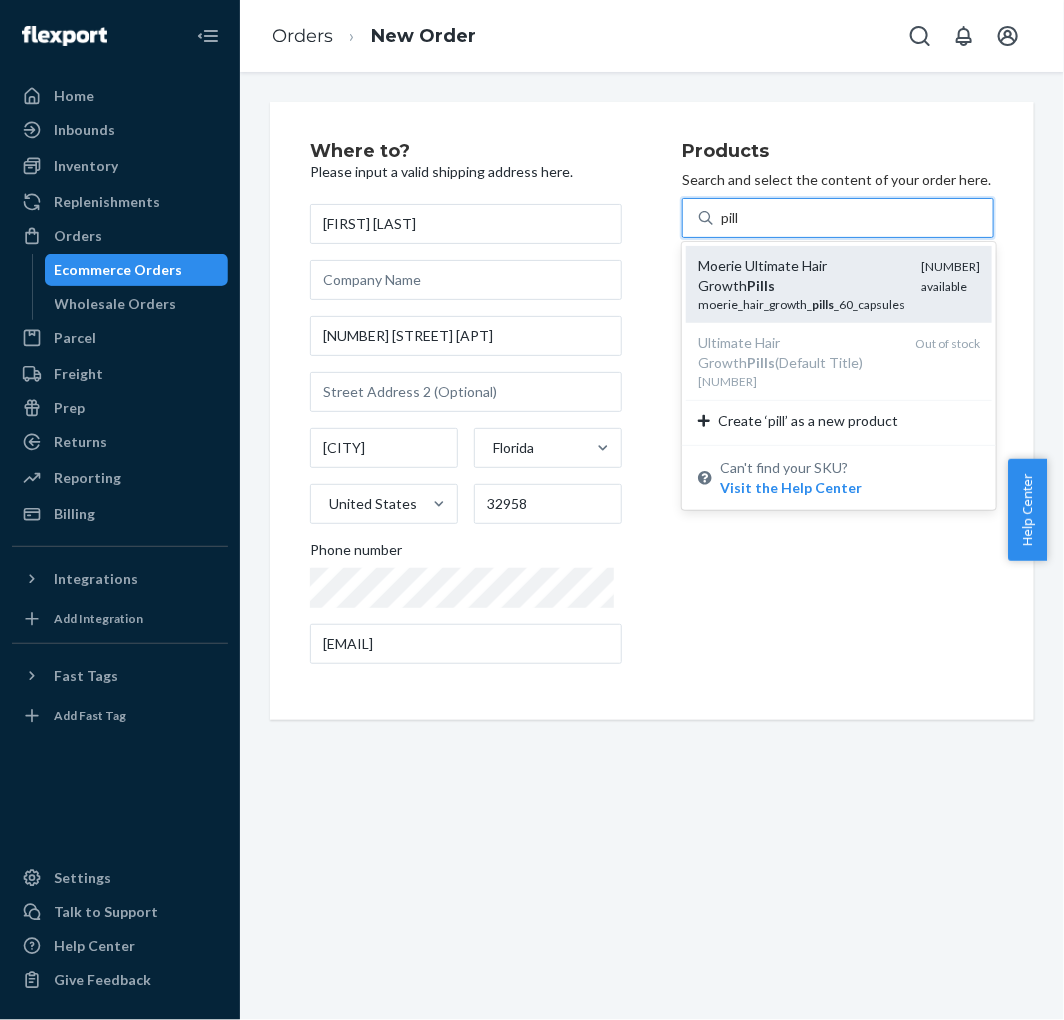 click on "Moerie Ultimate Hair Growth Pills" at bounding box center (801, 276) 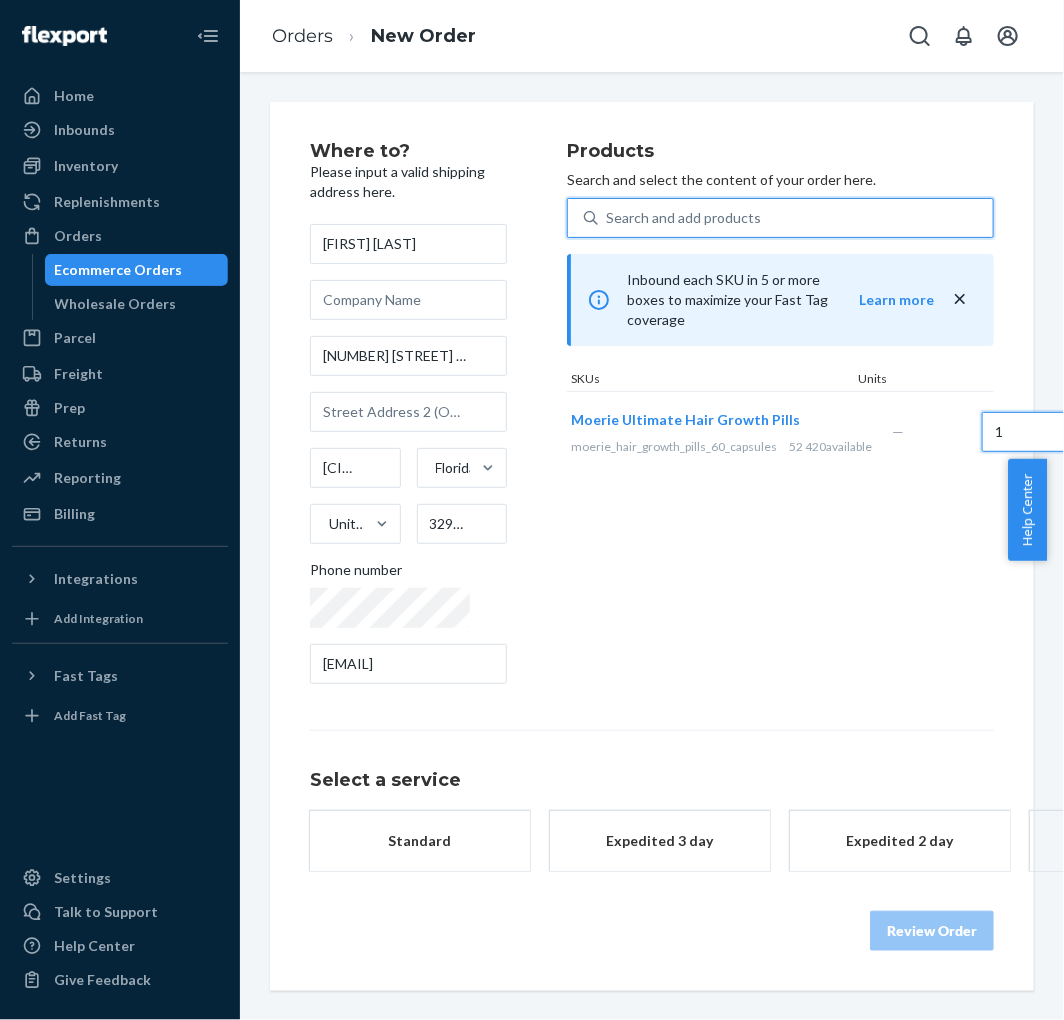 click on "Moerie Ultimate Hair Growth Pills moerie_hair_growth_pills_[NUMBER]_capsules 52 [NUMBER] available — 1" at bounding box center (780, 432) 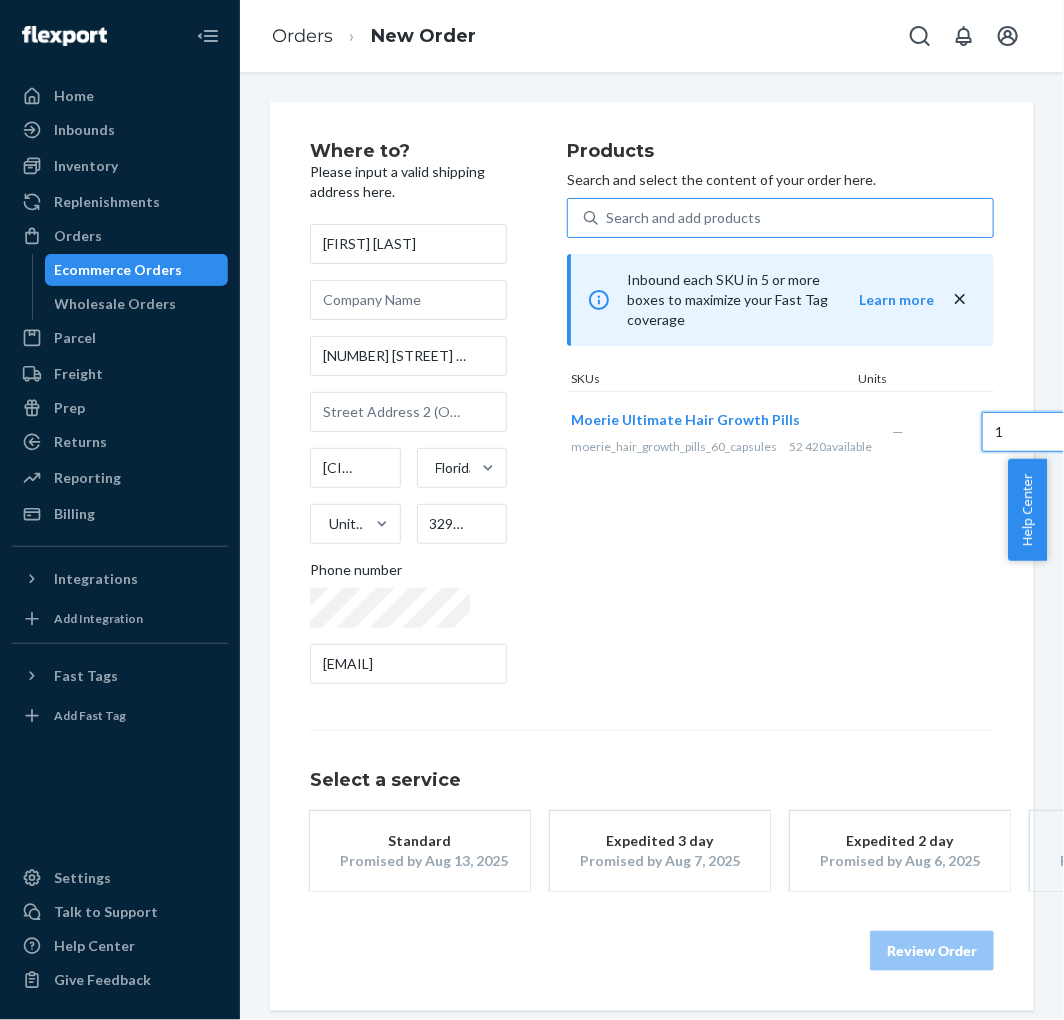 click on "1" at bounding box center [1026, 432] 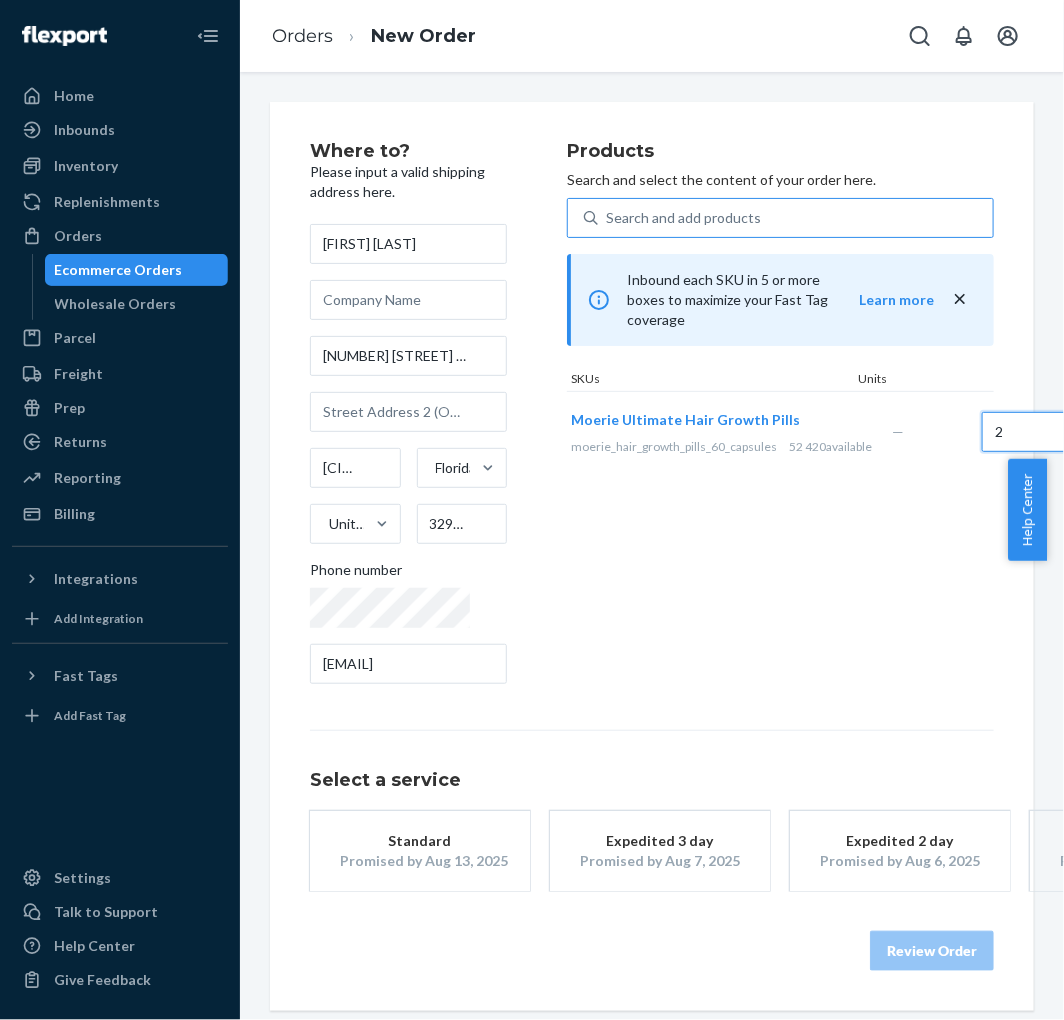 click on "2" at bounding box center (1026, 432) 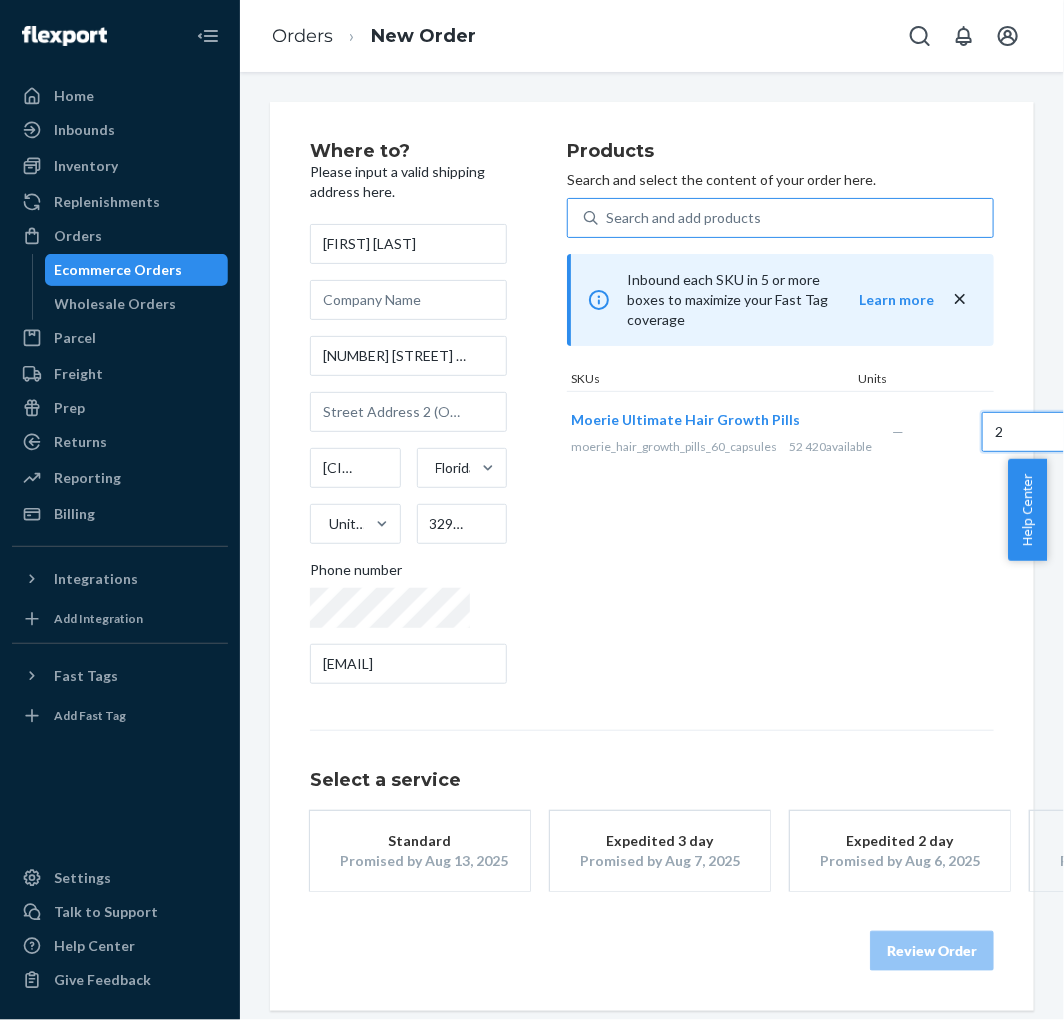 click on "2" at bounding box center (1026, 432) 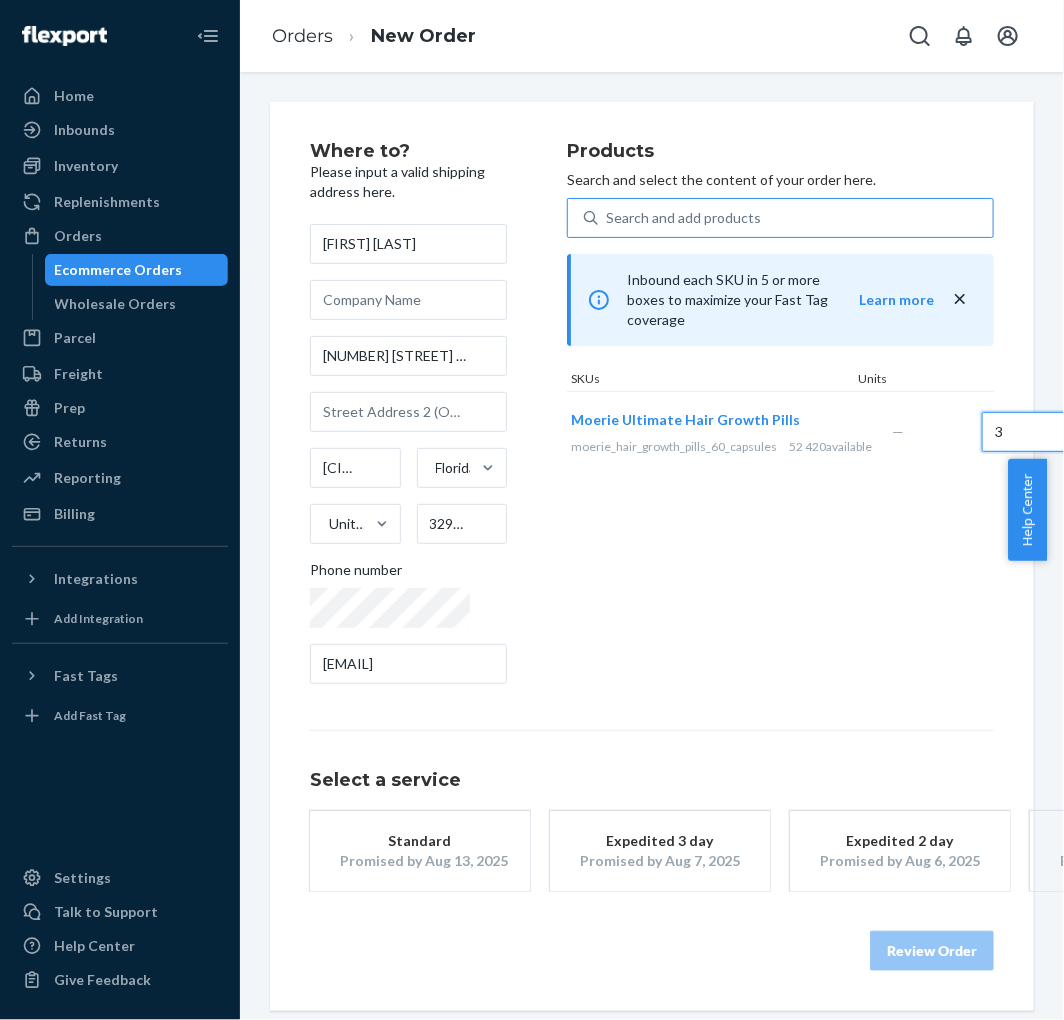 type on "3" 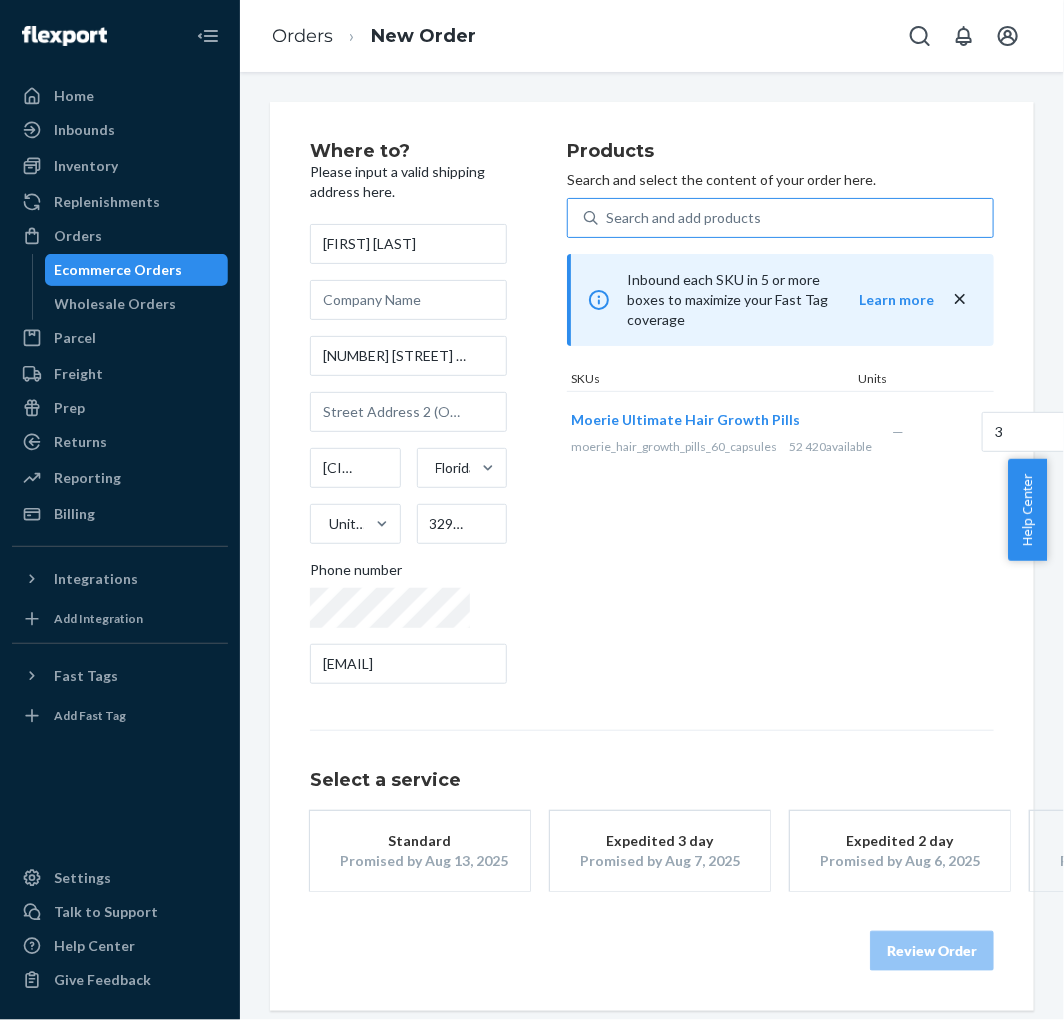 click on "[DATE] [DATE] [DATE] [DATE] [DATE] [DATE] [DATE] [DATE]" at bounding box center [652, 851] 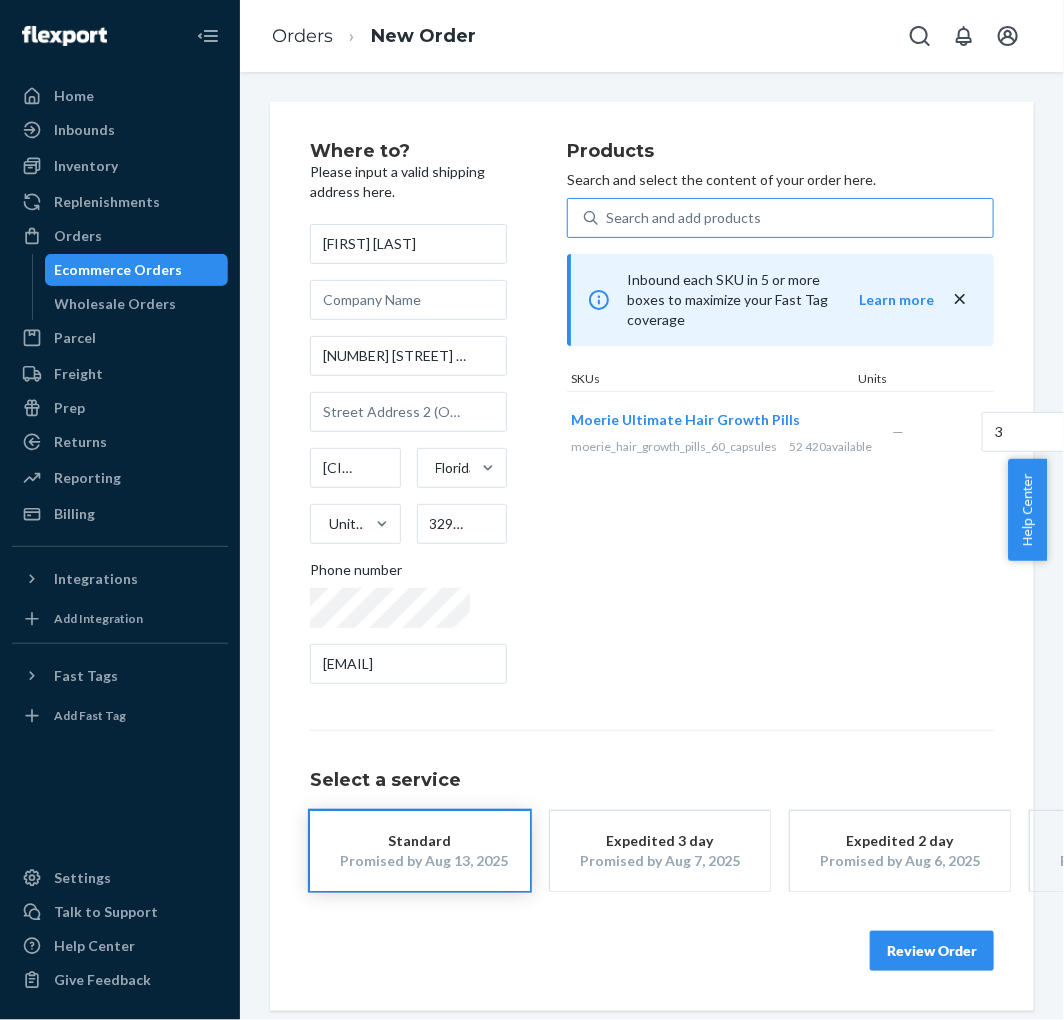 click on "Review Order" at bounding box center (932, 951) 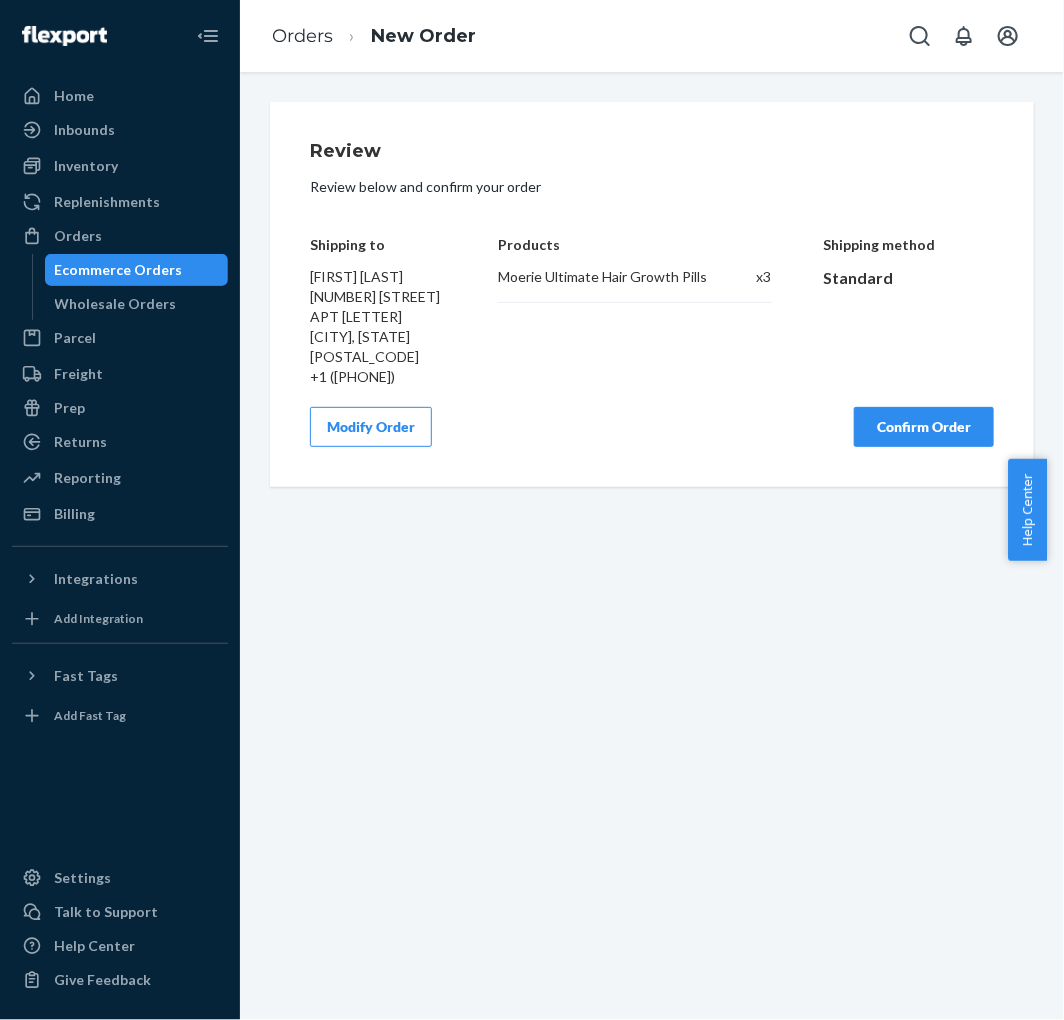 click on "Confirm Order" at bounding box center (924, 427) 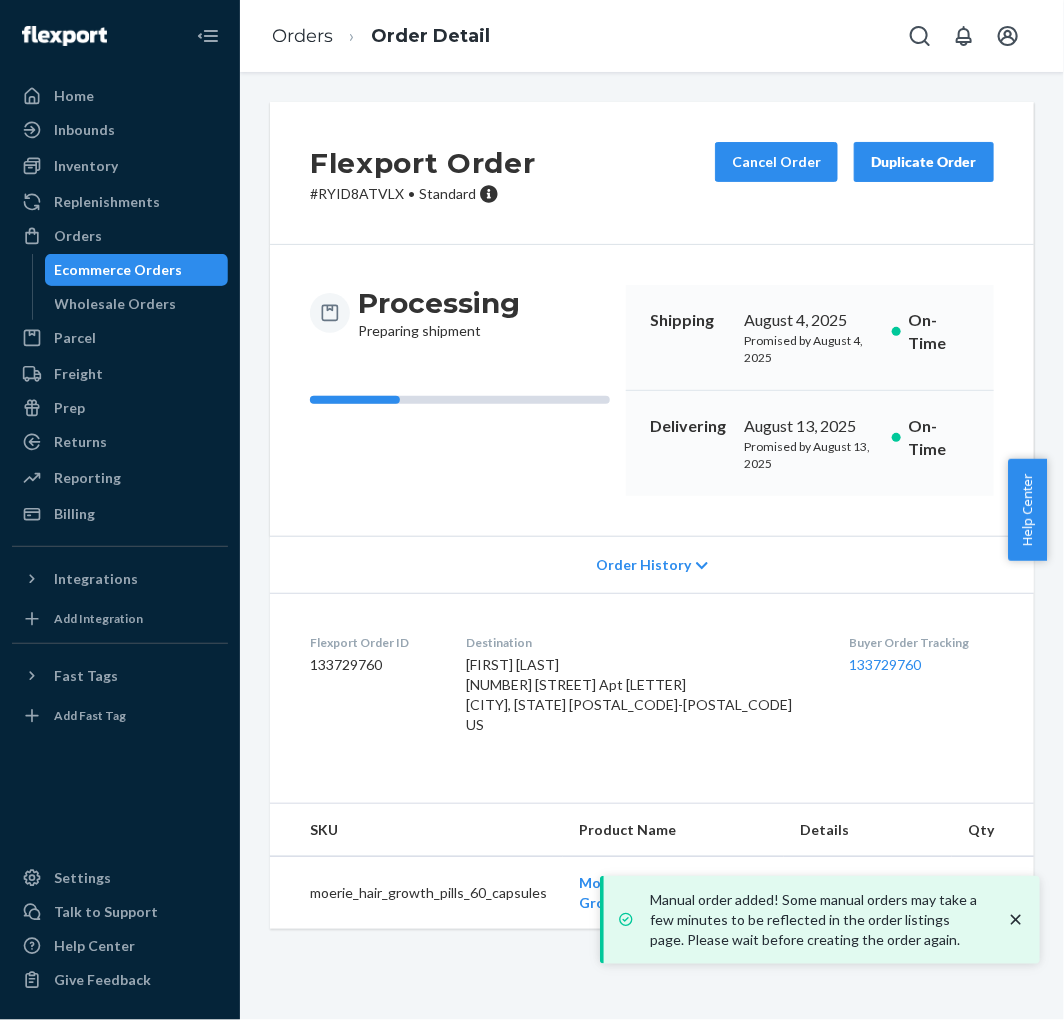 click on "# RYID8ATVLX • Standard" at bounding box center [423, 194] 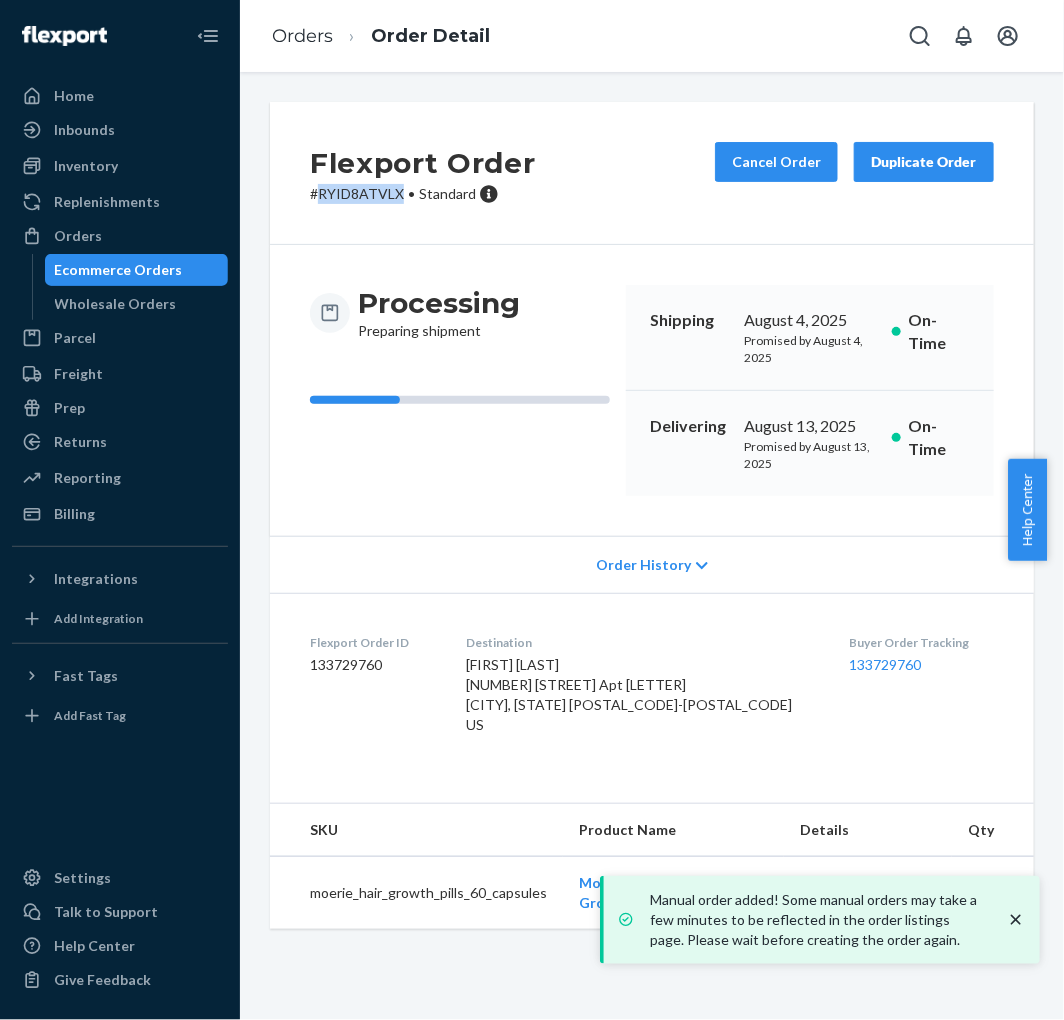 click on "# RYID8ATVLX • Standard" at bounding box center (423, 194) 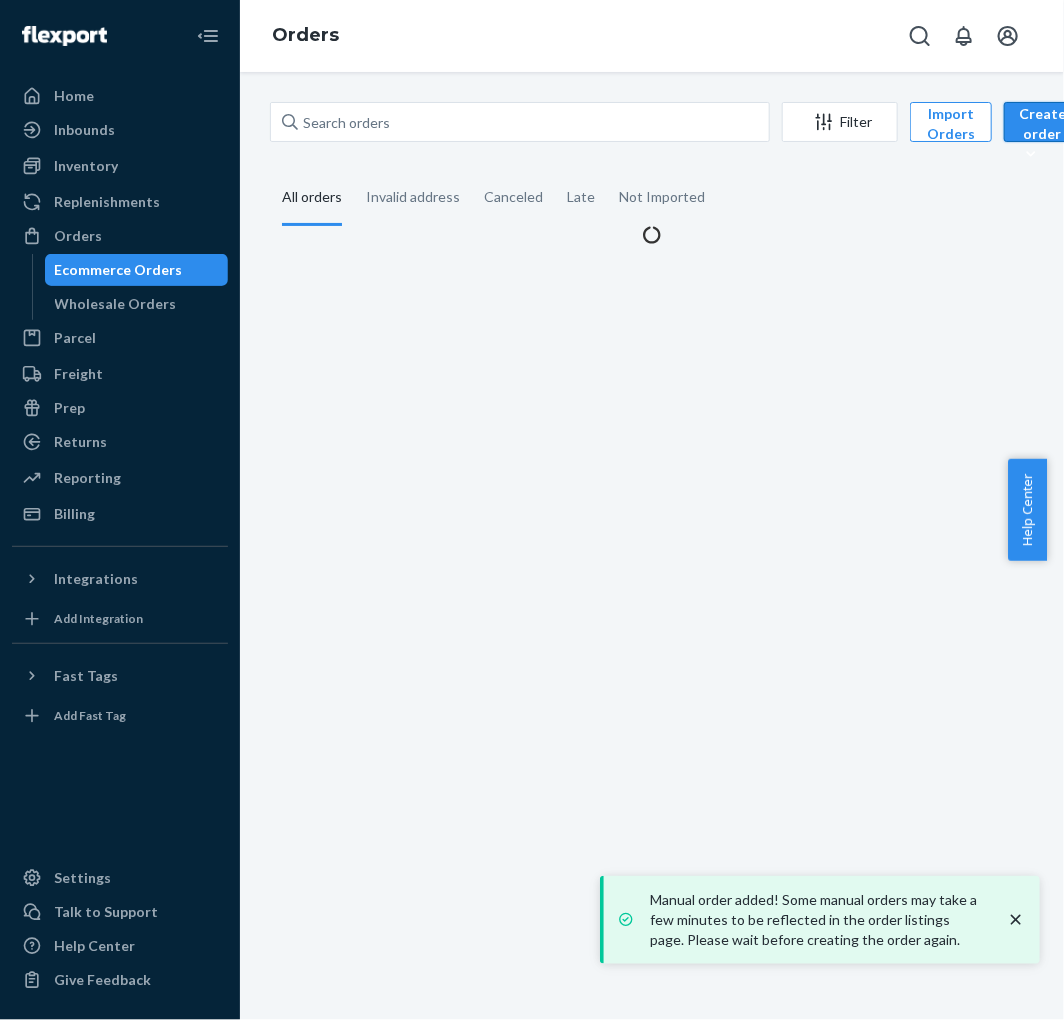 click on "Create order" at bounding box center (1042, 134) 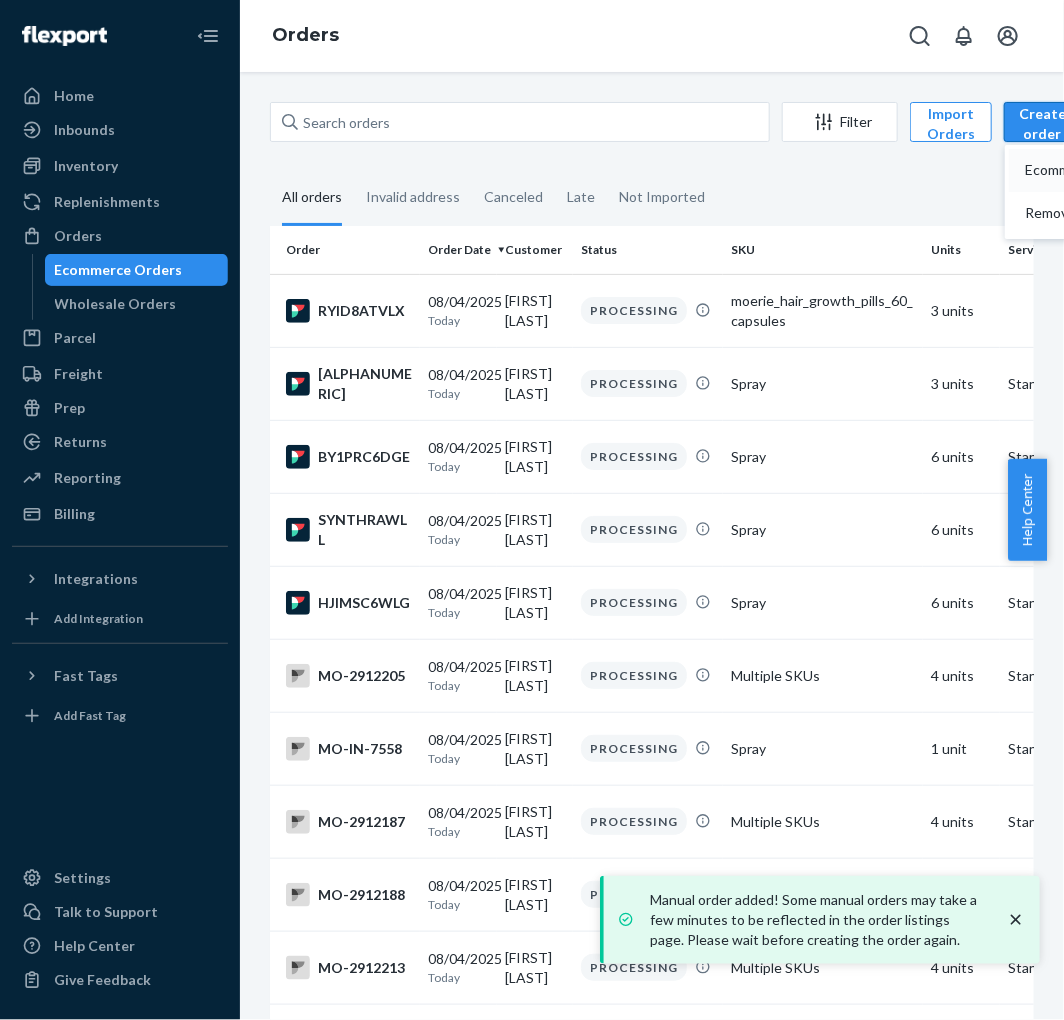 click on "Ecommerce order" at bounding box center (1105, 170) 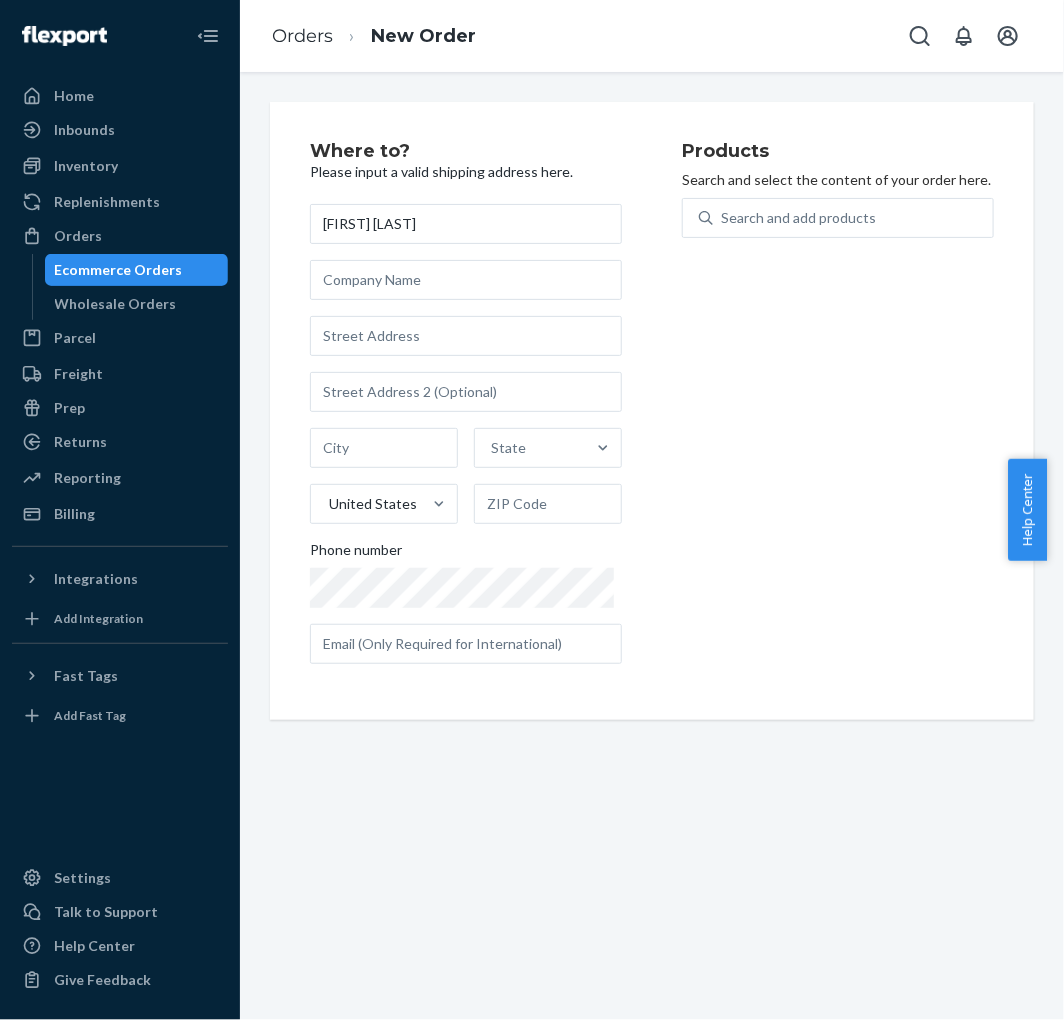 type on "[FIRST] [LAST]" 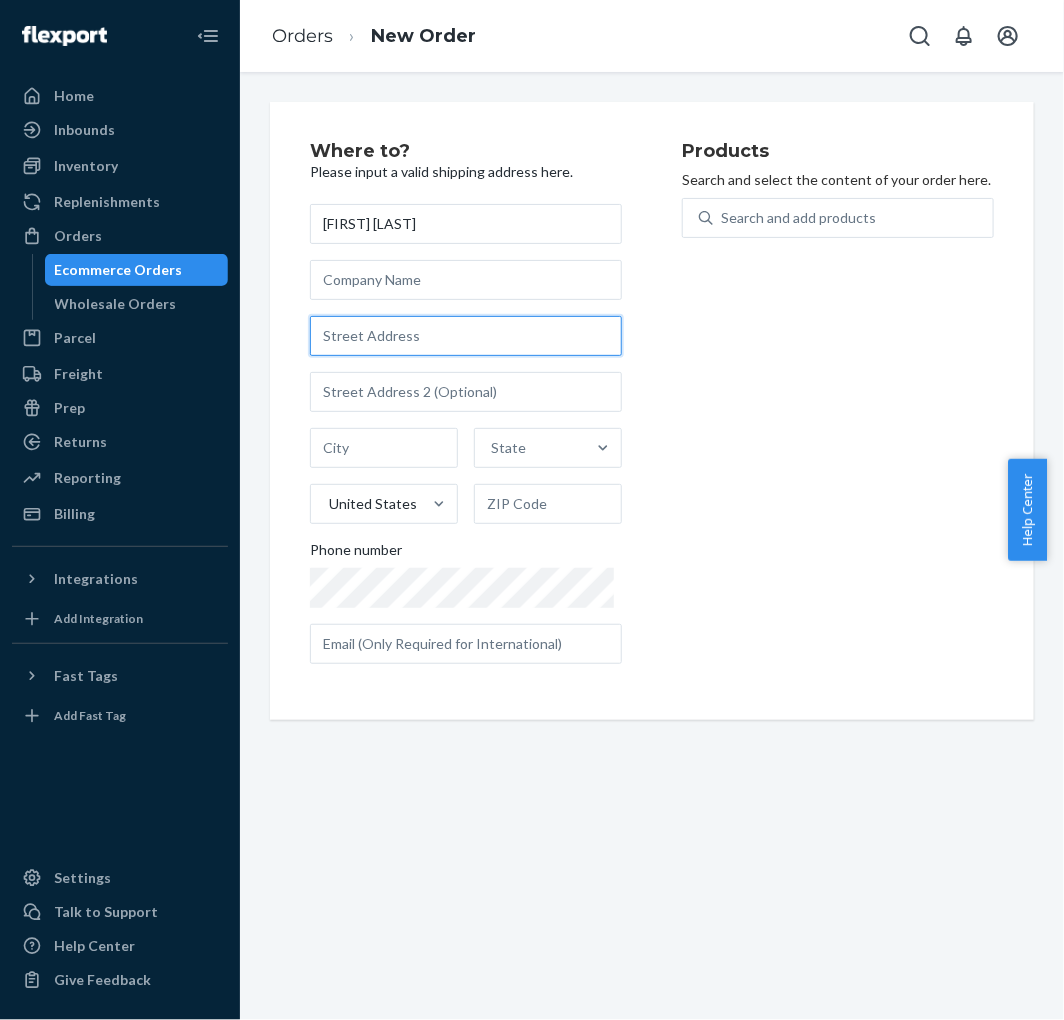 click at bounding box center (466, 336) 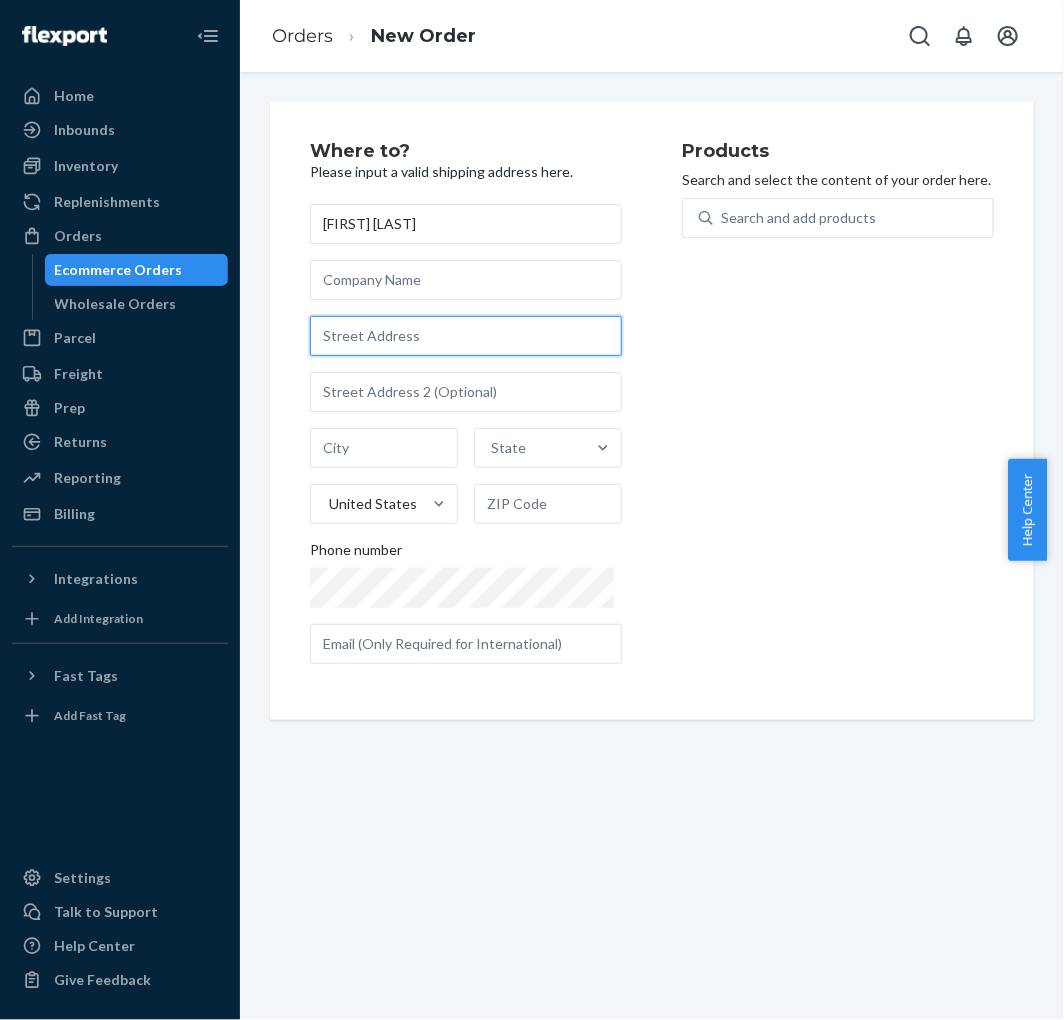 paste on "[NUMBER] [STREET]" 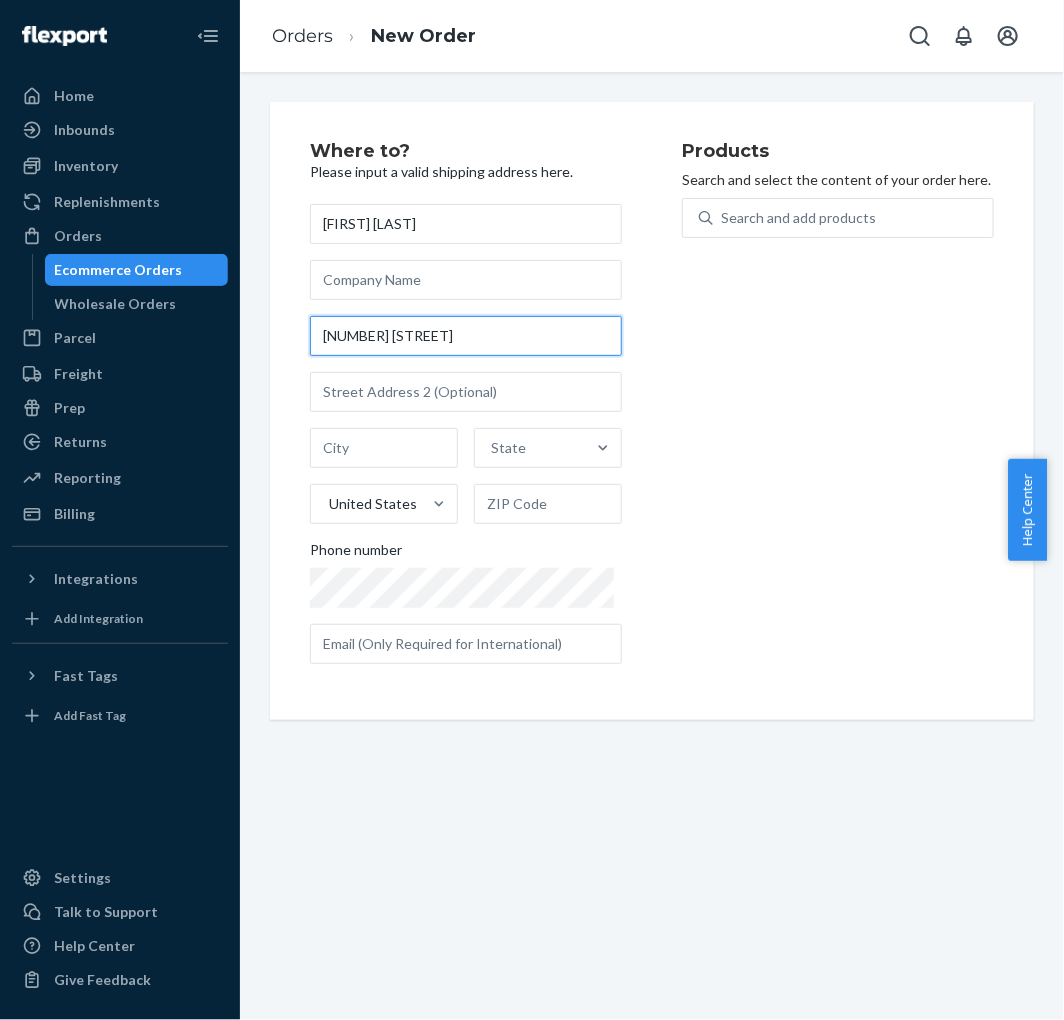 click on "[NUMBER] [STREET]" at bounding box center (466, 336) 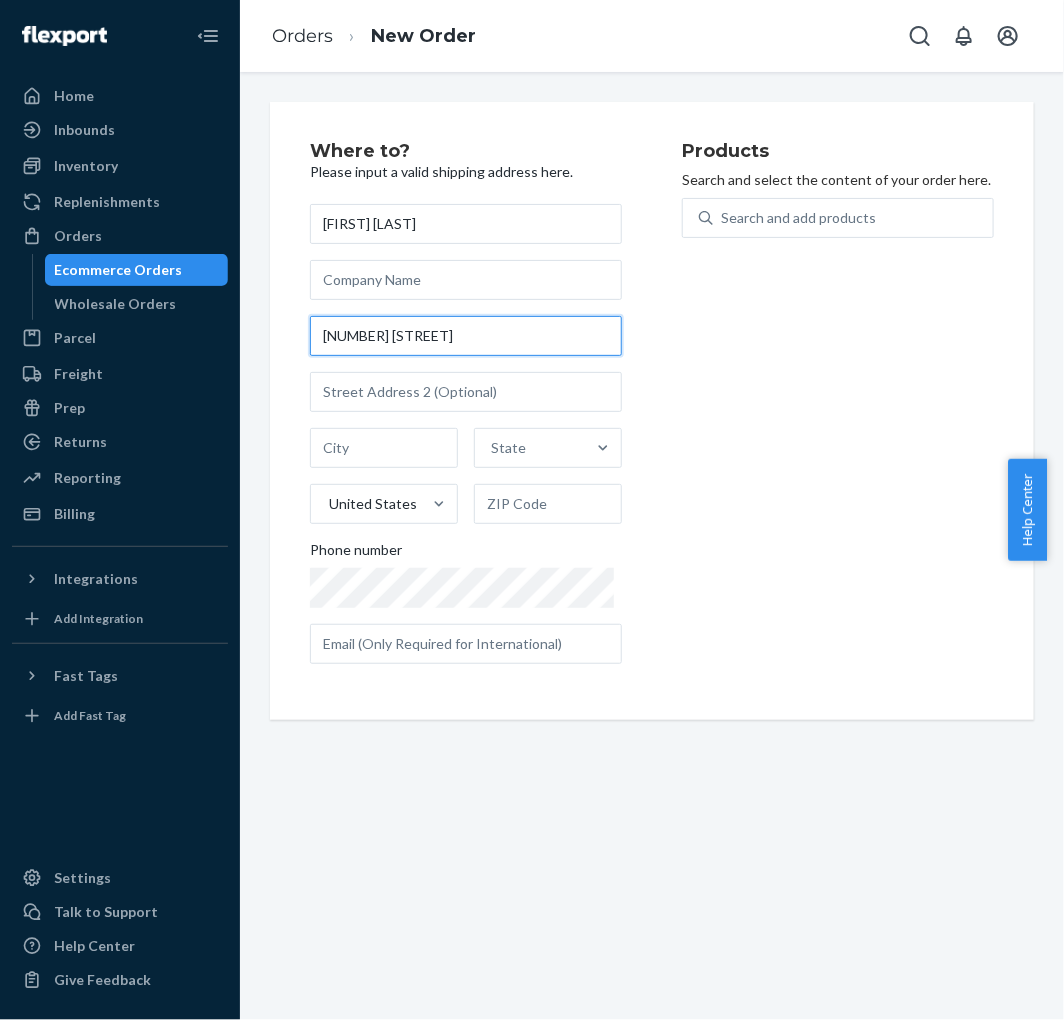 click on "[NUMBER] [STREET]" at bounding box center [466, 336] 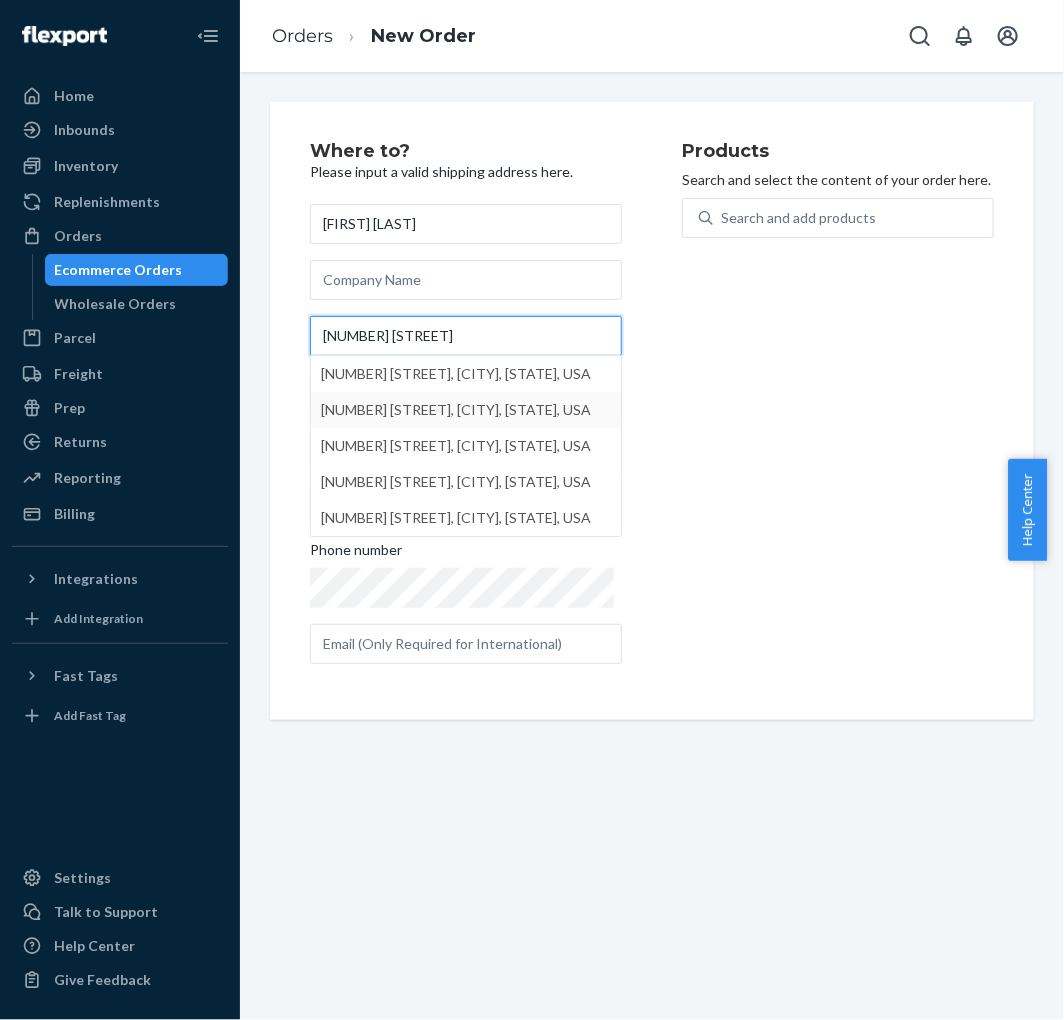 type on "[NUMBER] [STREET]" 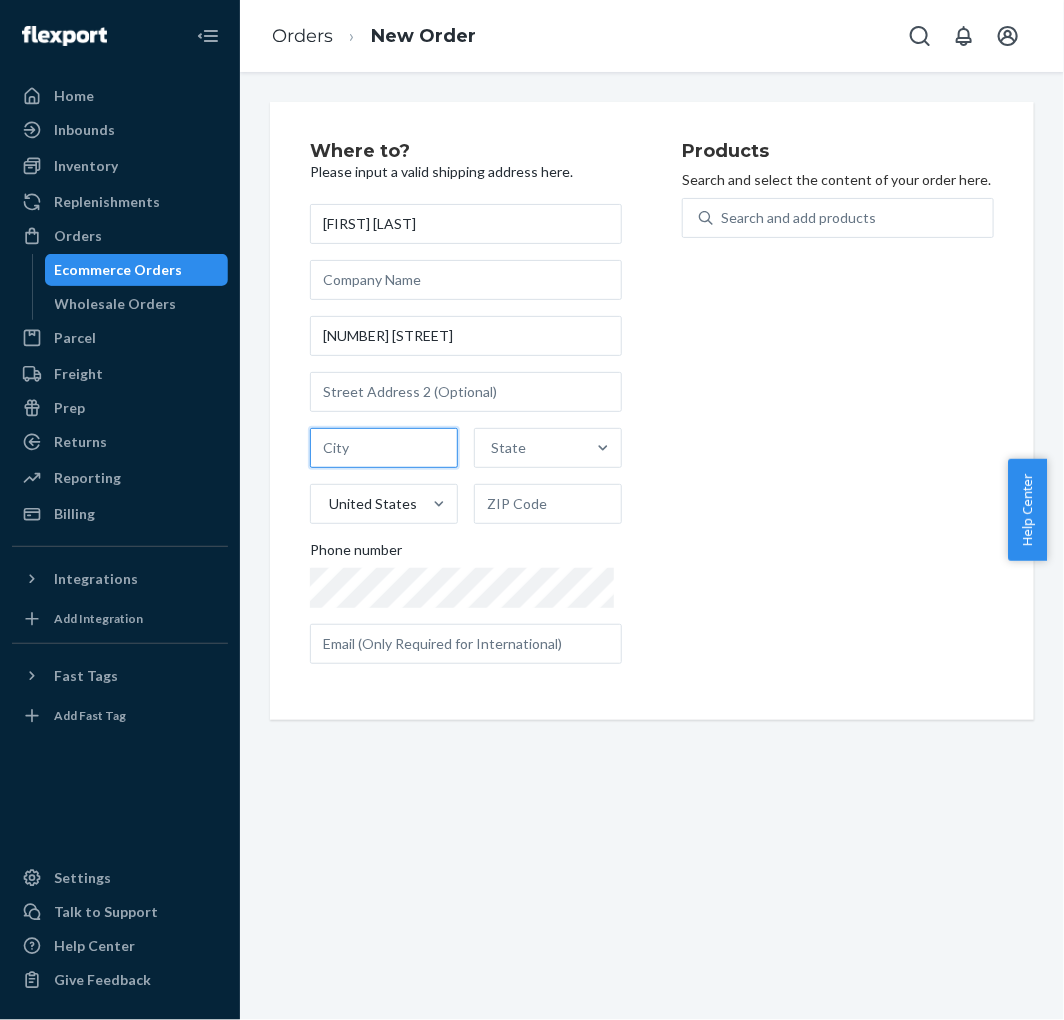 click at bounding box center (384, 448) 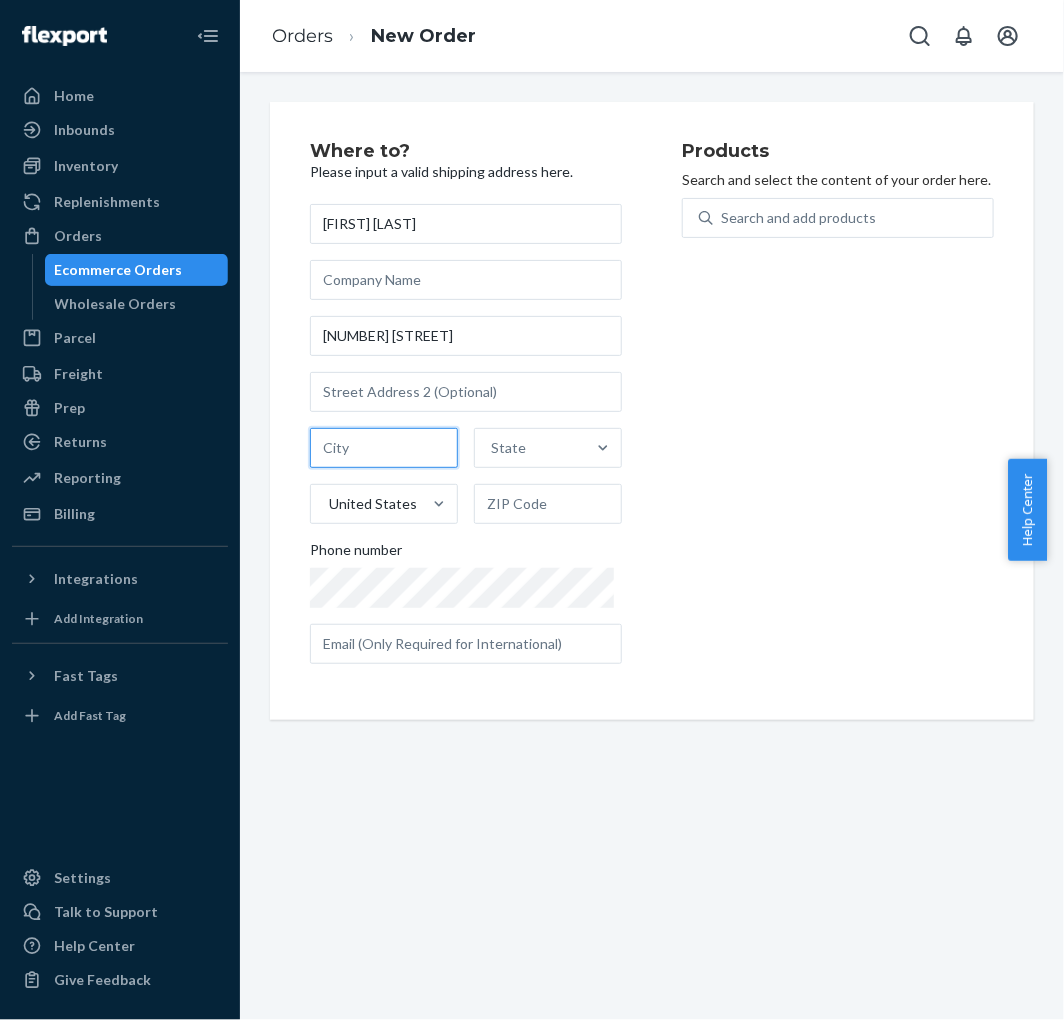 paste on "Irvine" 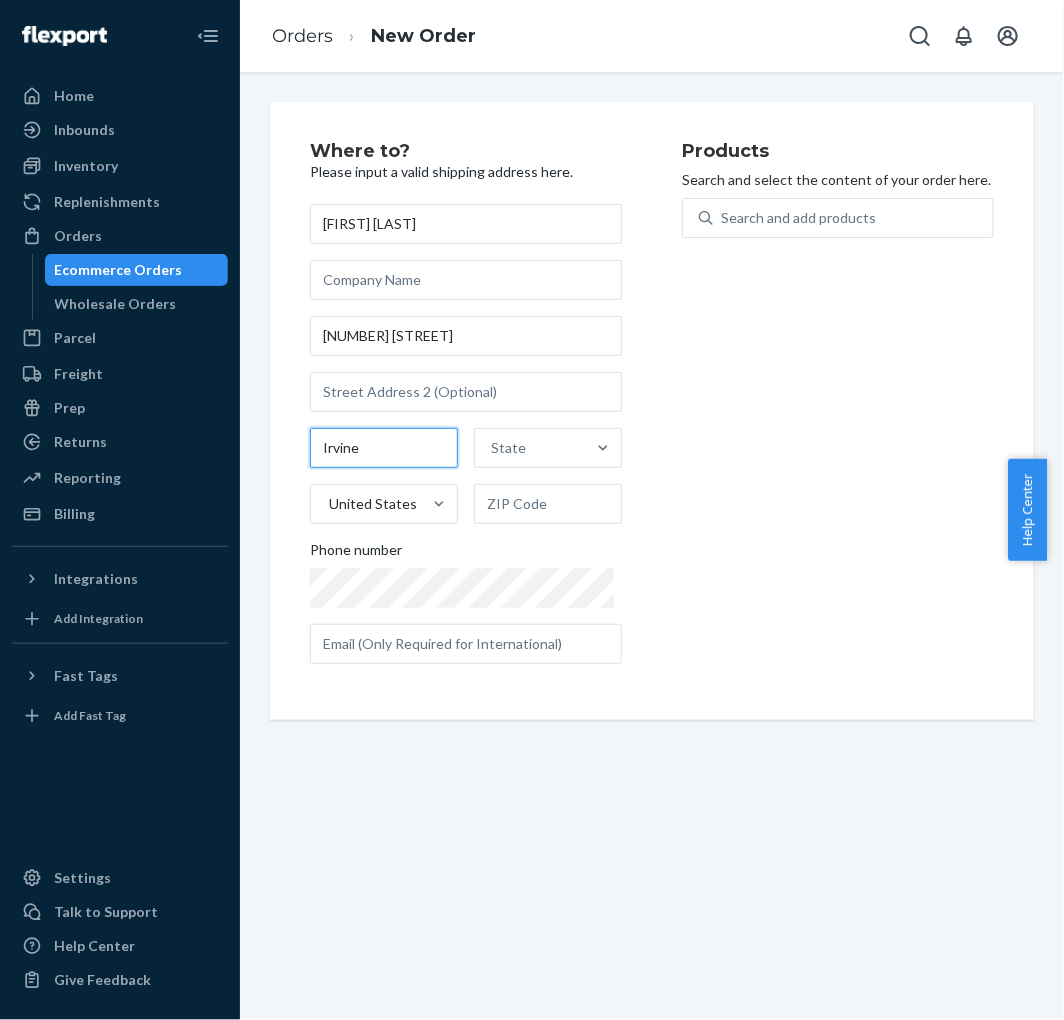 type on "Irvine" 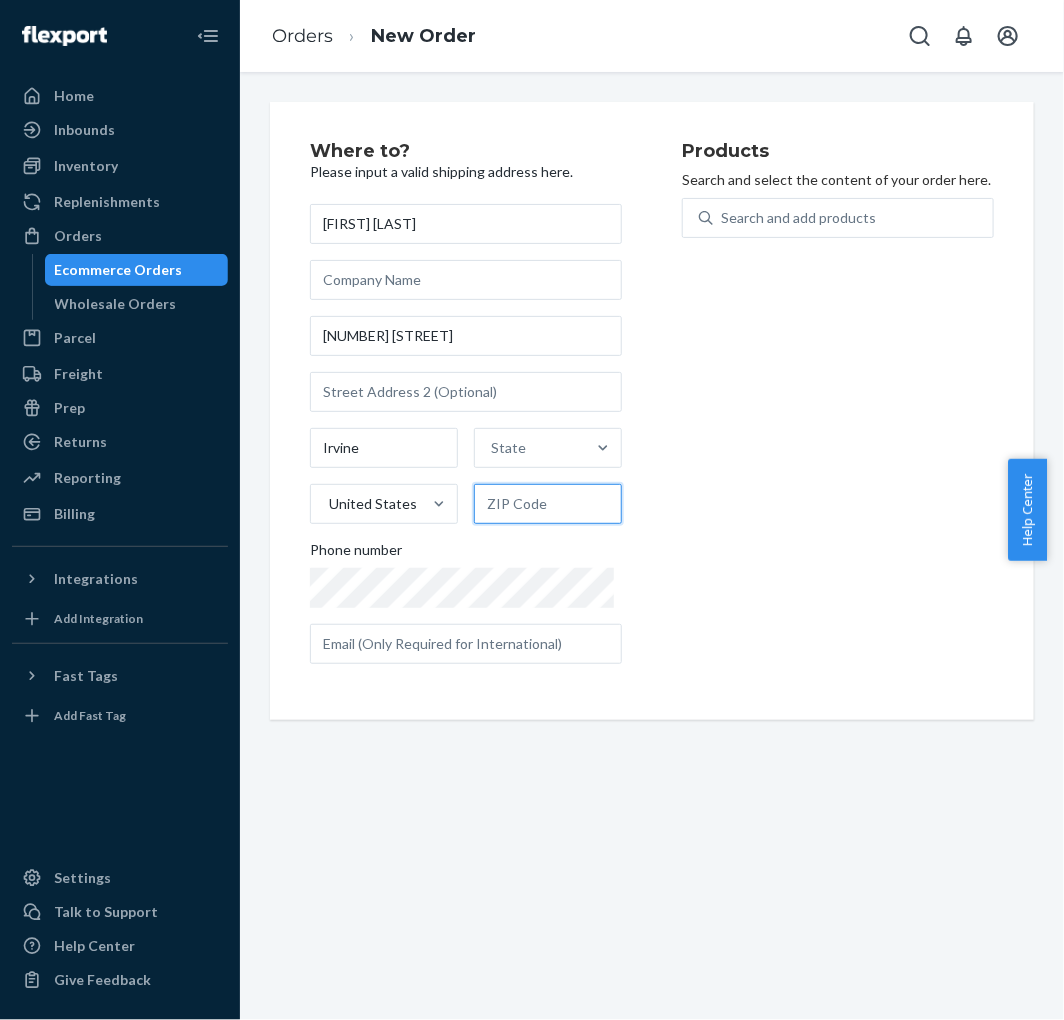 drag, startPoint x: 511, startPoint y: 511, endPoint x: 497, endPoint y: 472, distance: 41.4367 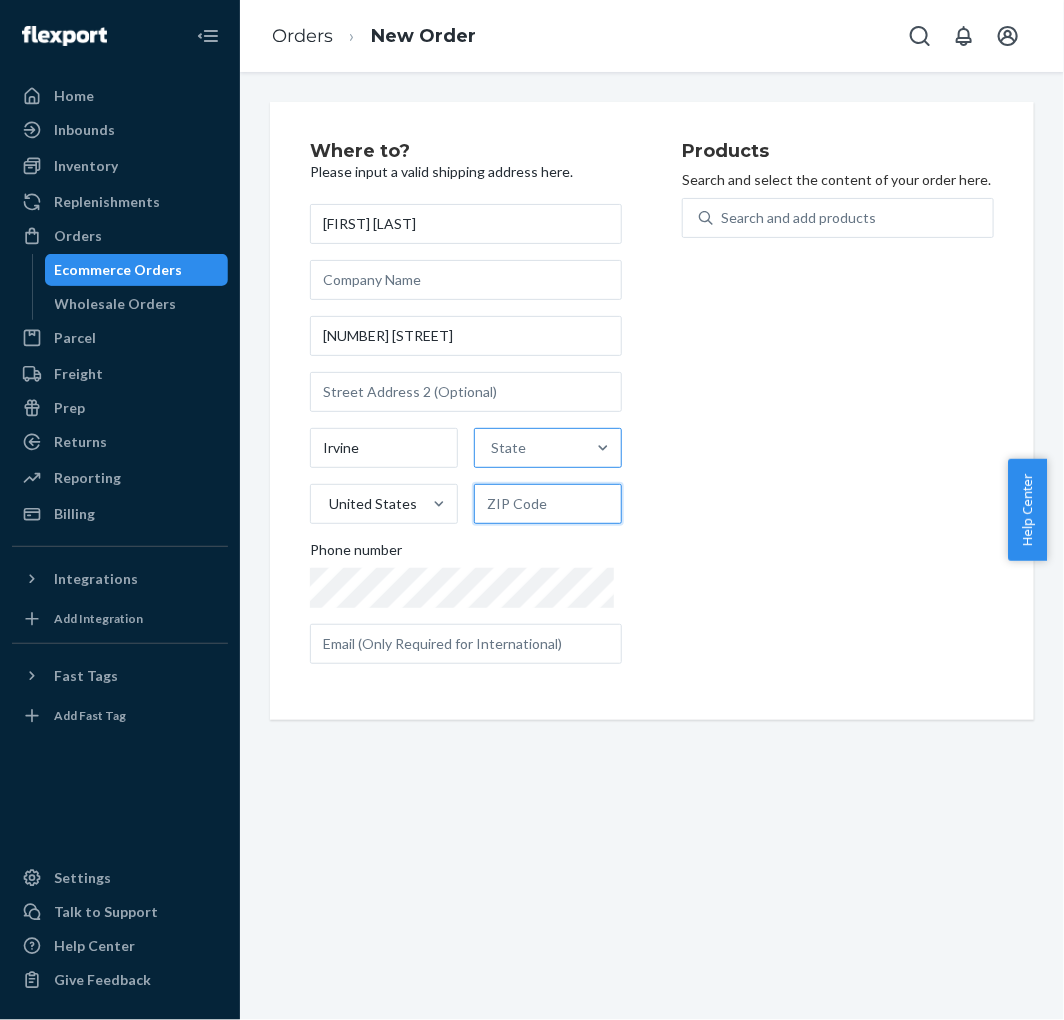 paste on "[POSTAL_CODE]" 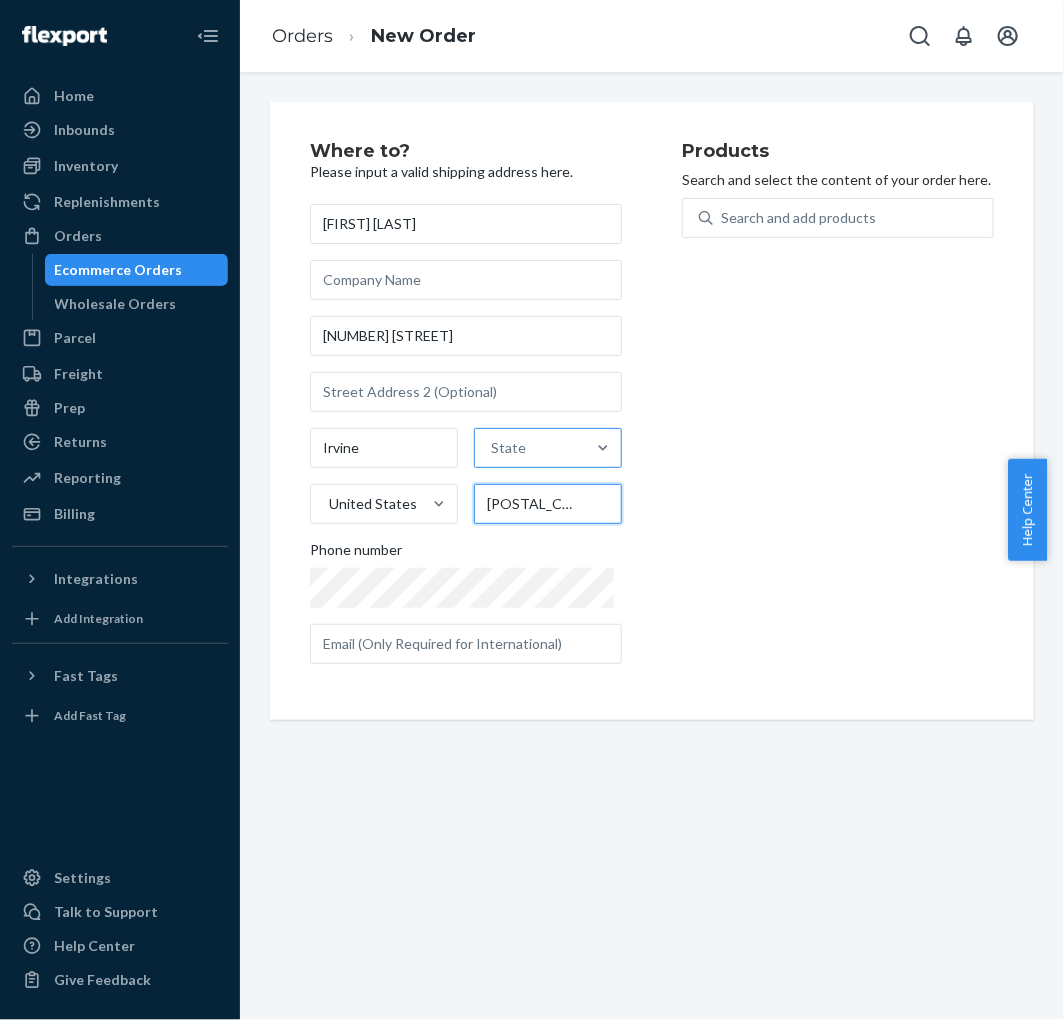 type on "[POSTAL_CODE]" 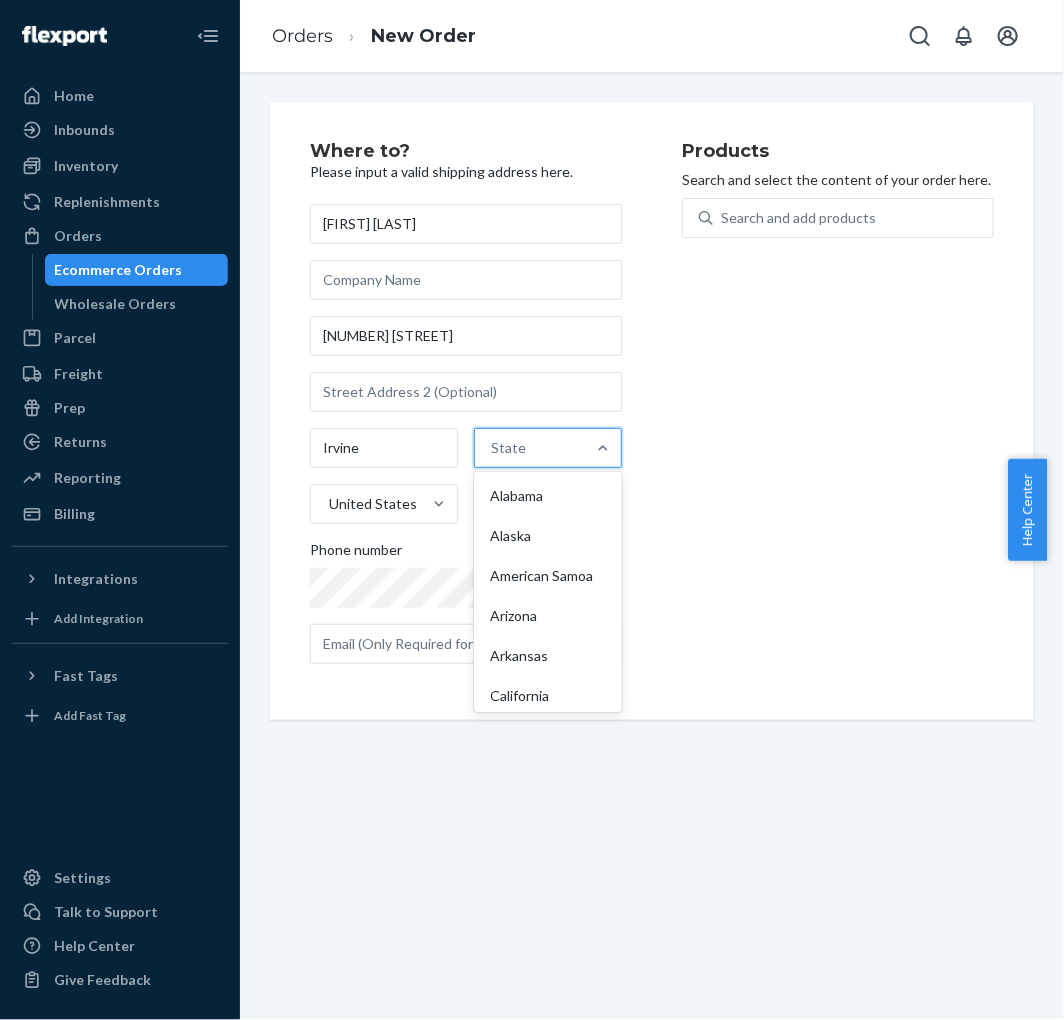click on "State" at bounding box center [508, 448] 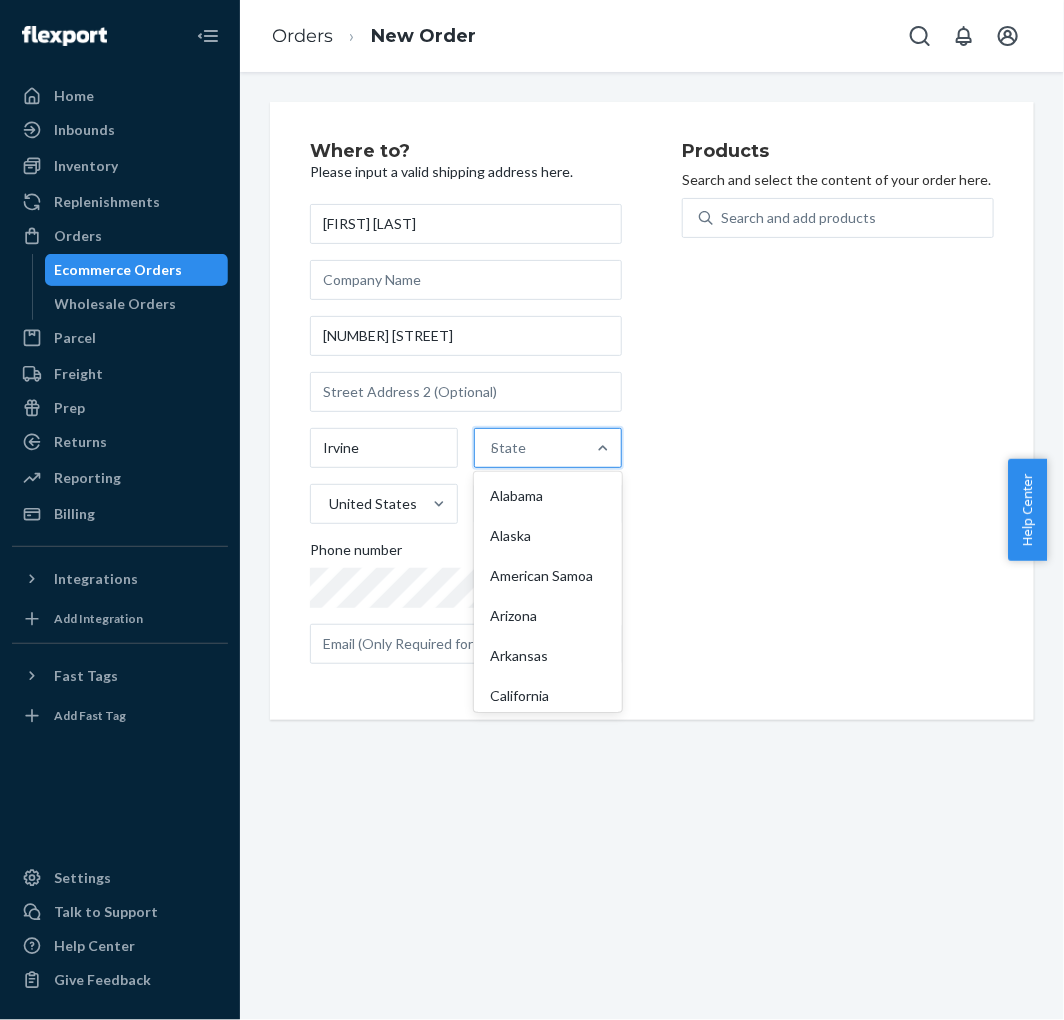 type on "ca" 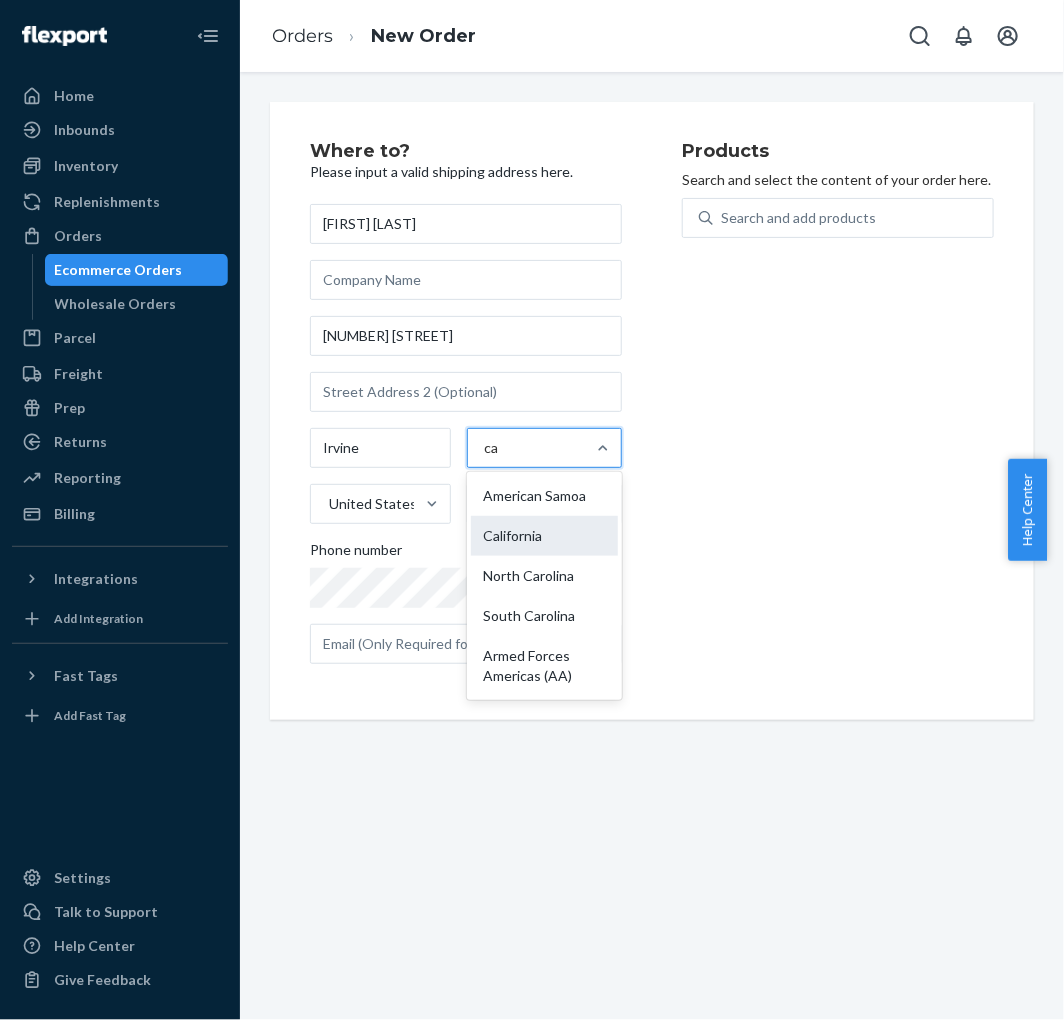 click on "California" at bounding box center (544, 536) 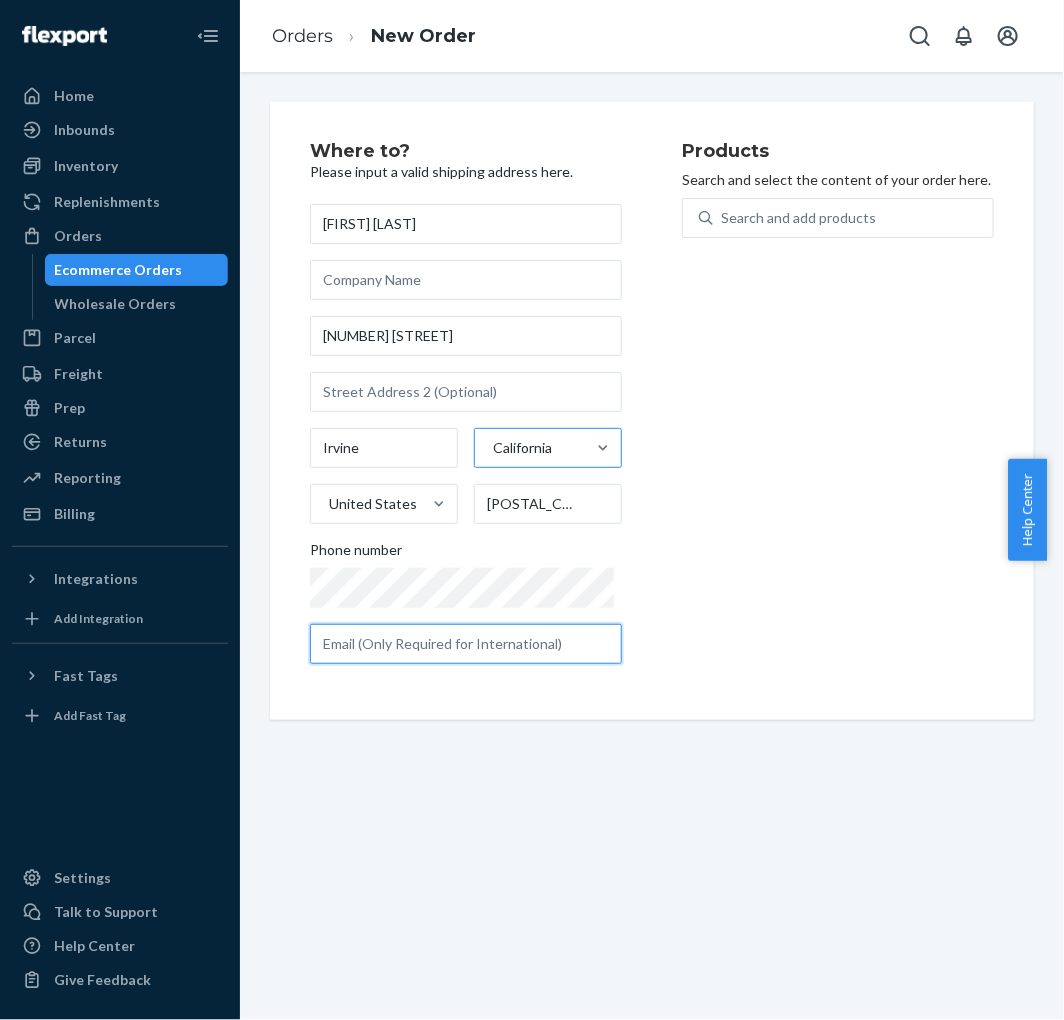 click at bounding box center (466, 644) 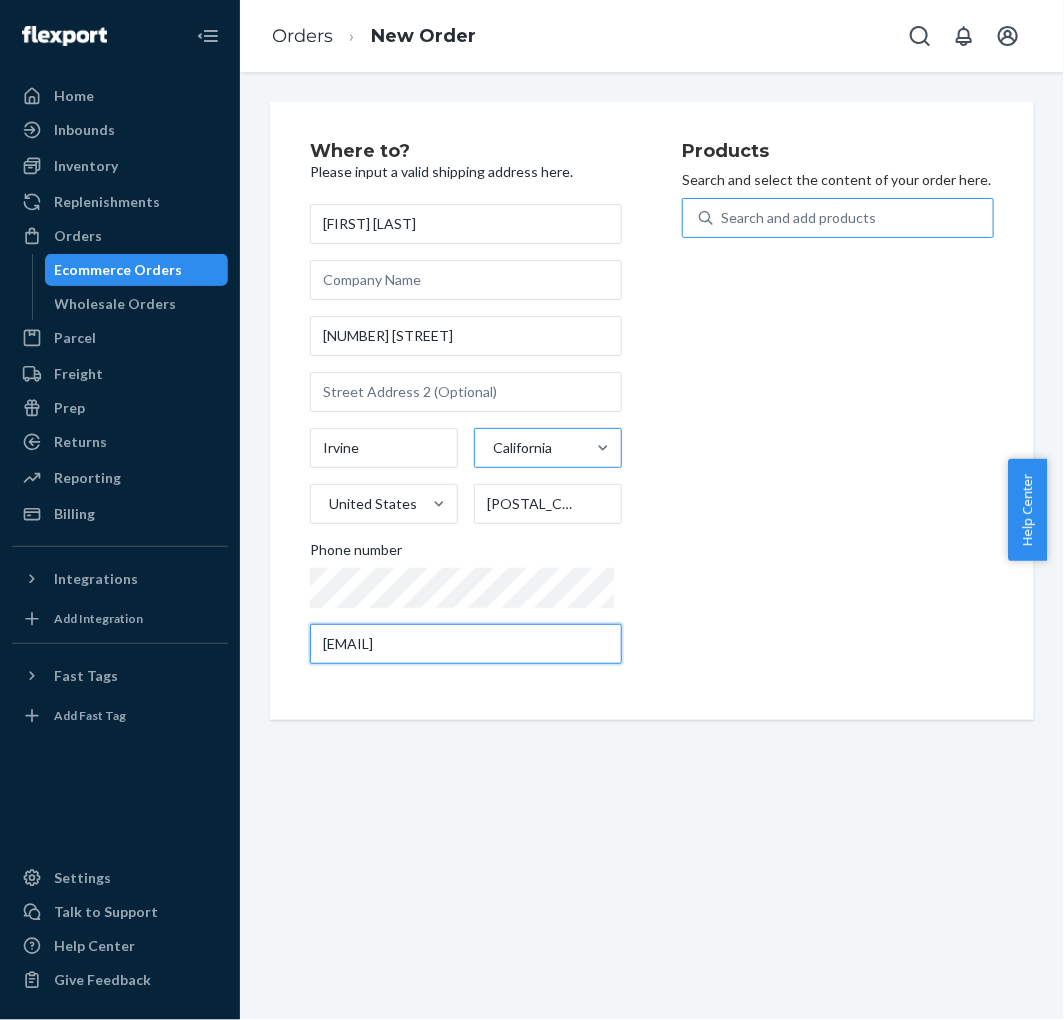 type on "[EMAIL]" 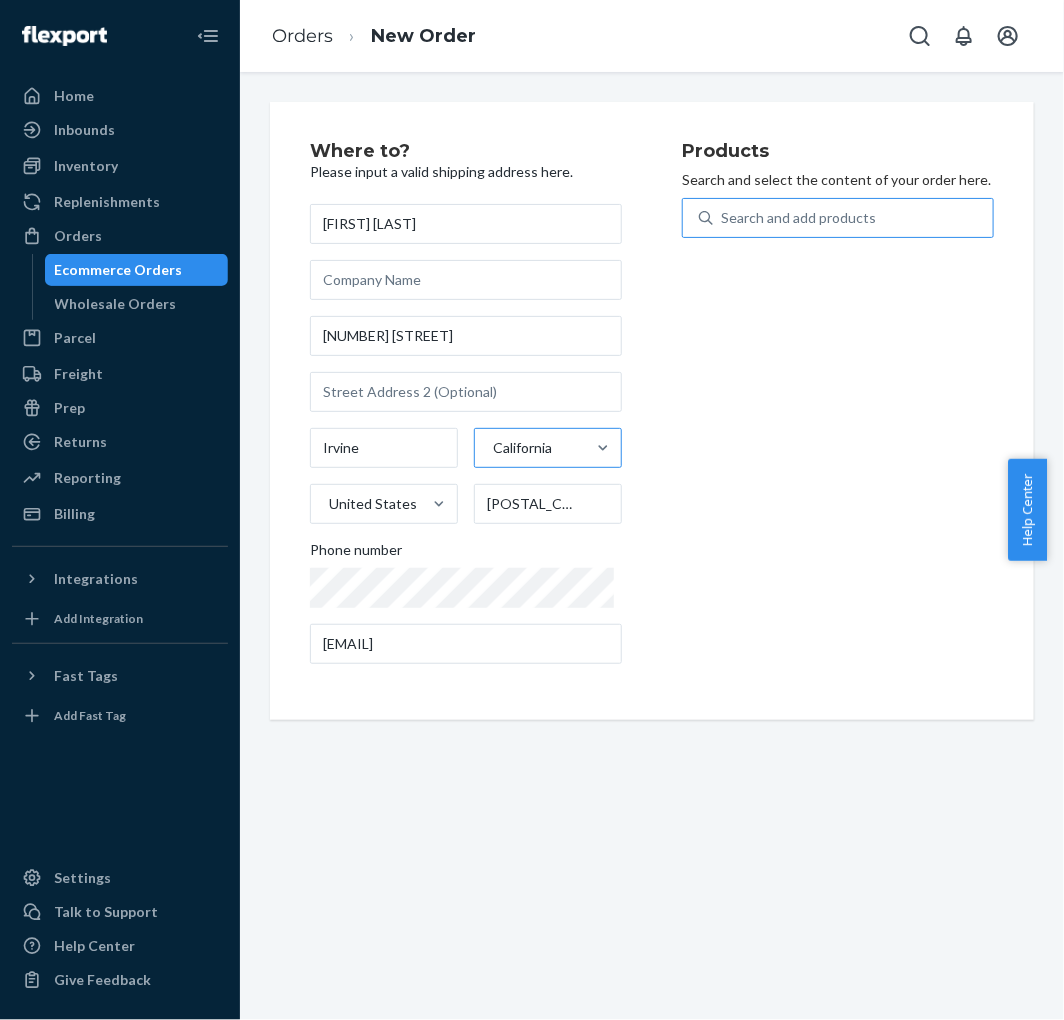 click on "Search and add products" at bounding box center (798, 218) 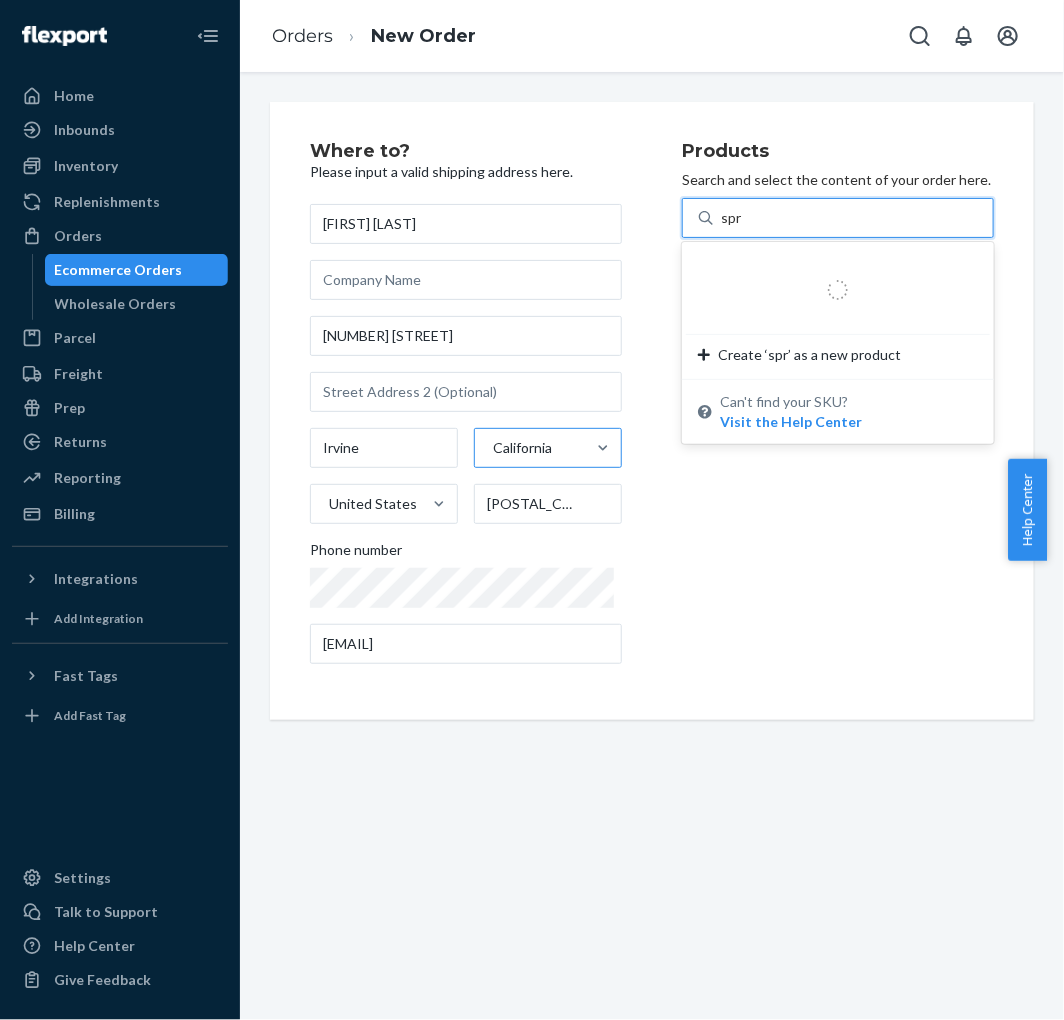 type on "spra" 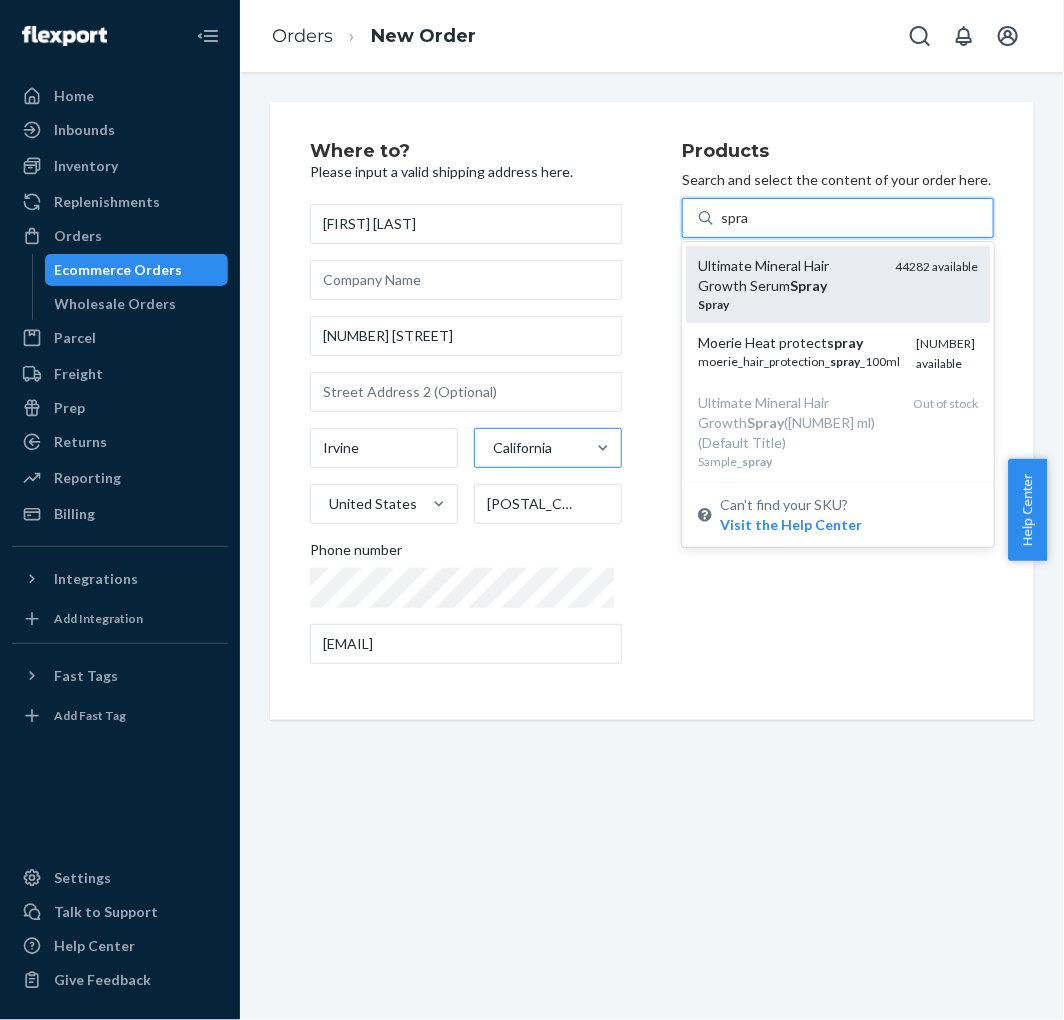click on "Ultimate Mineral Hair Growth Serum Spray" at bounding box center [788, 276] 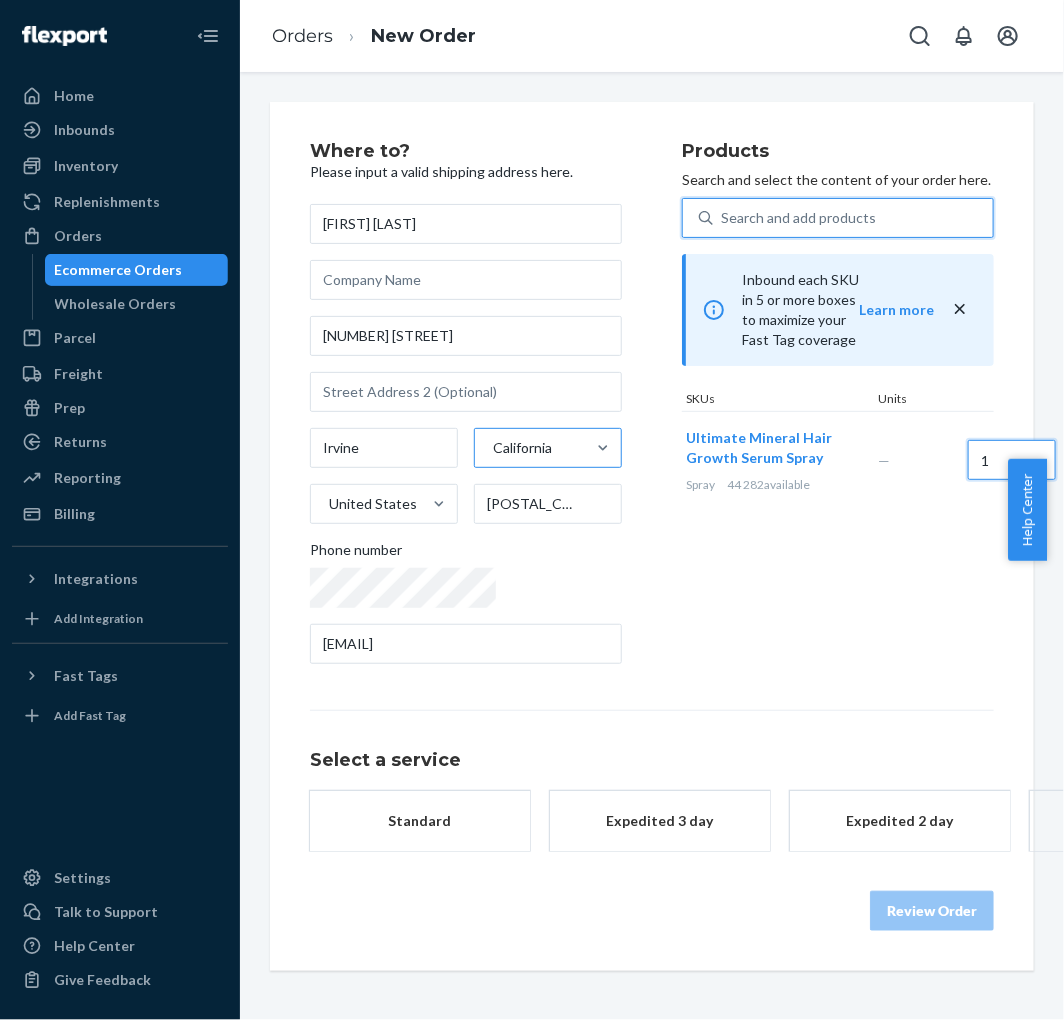 click on "1" at bounding box center [1012, 460] 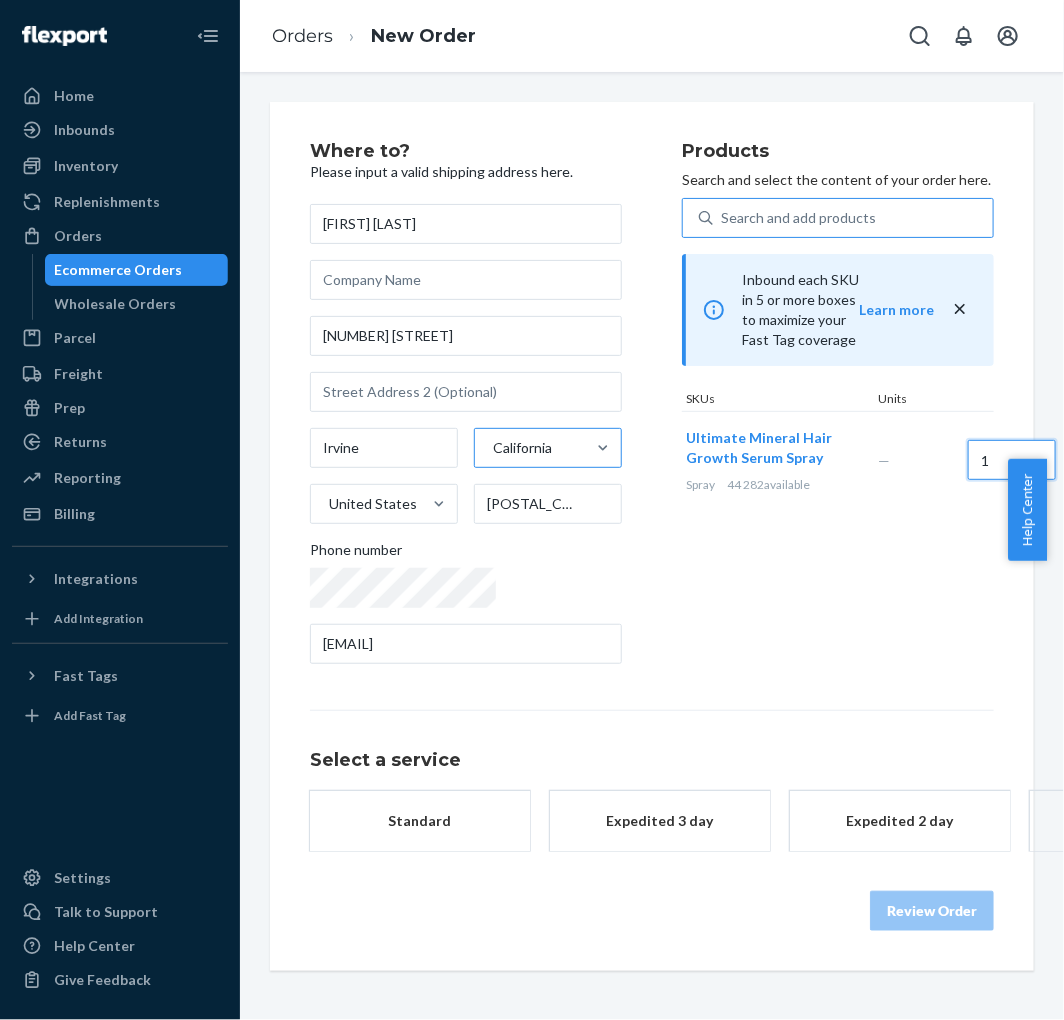 click on "1" at bounding box center (1012, 460) 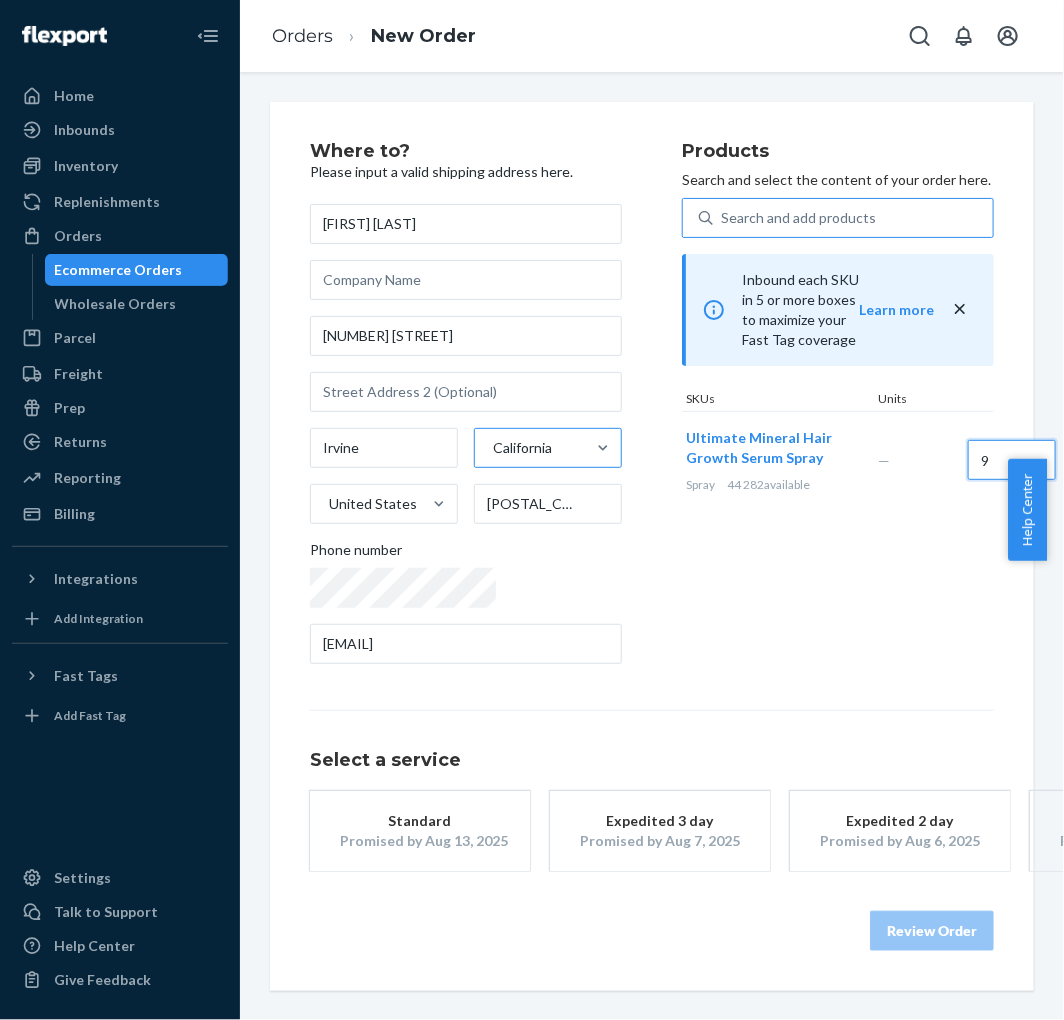 type on "9" 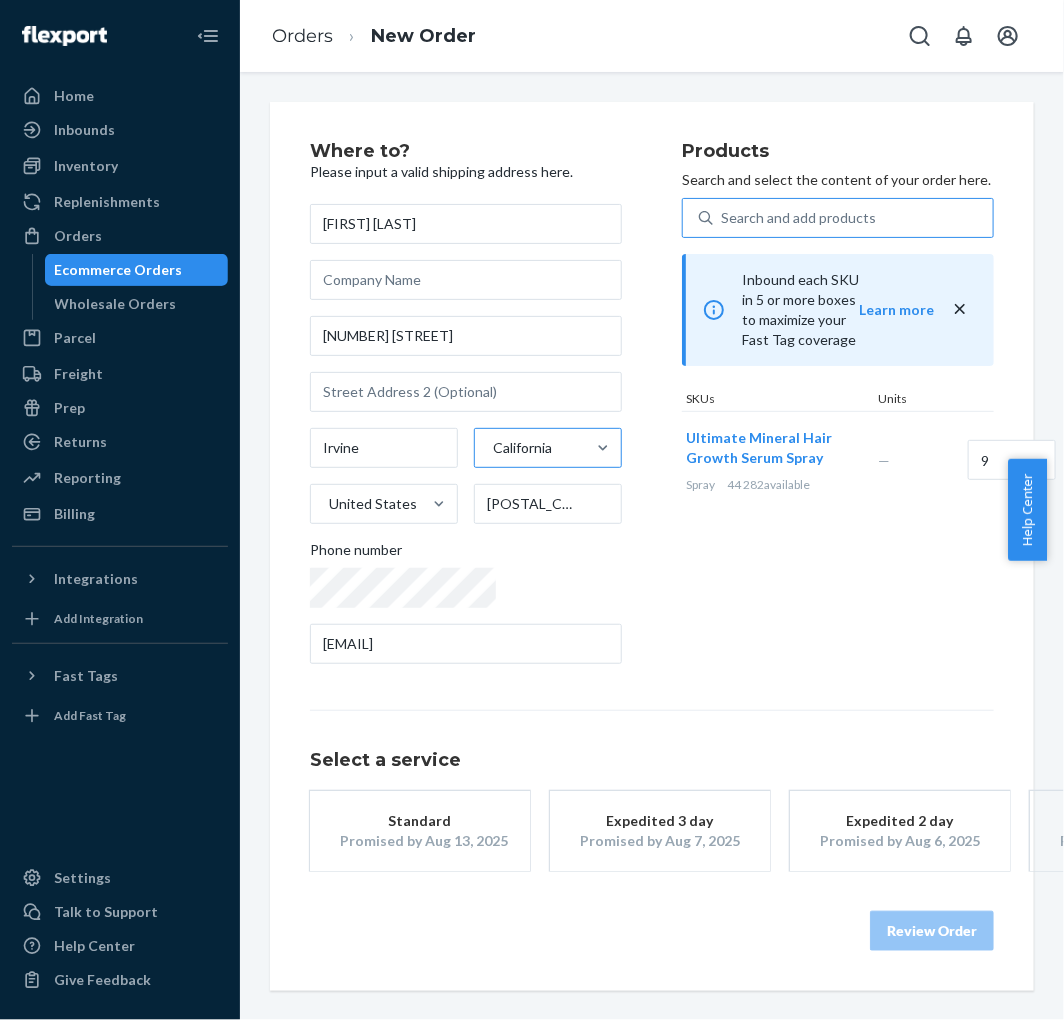 click on "Promised by Aug 13, 2025" at bounding box center (420, 841) 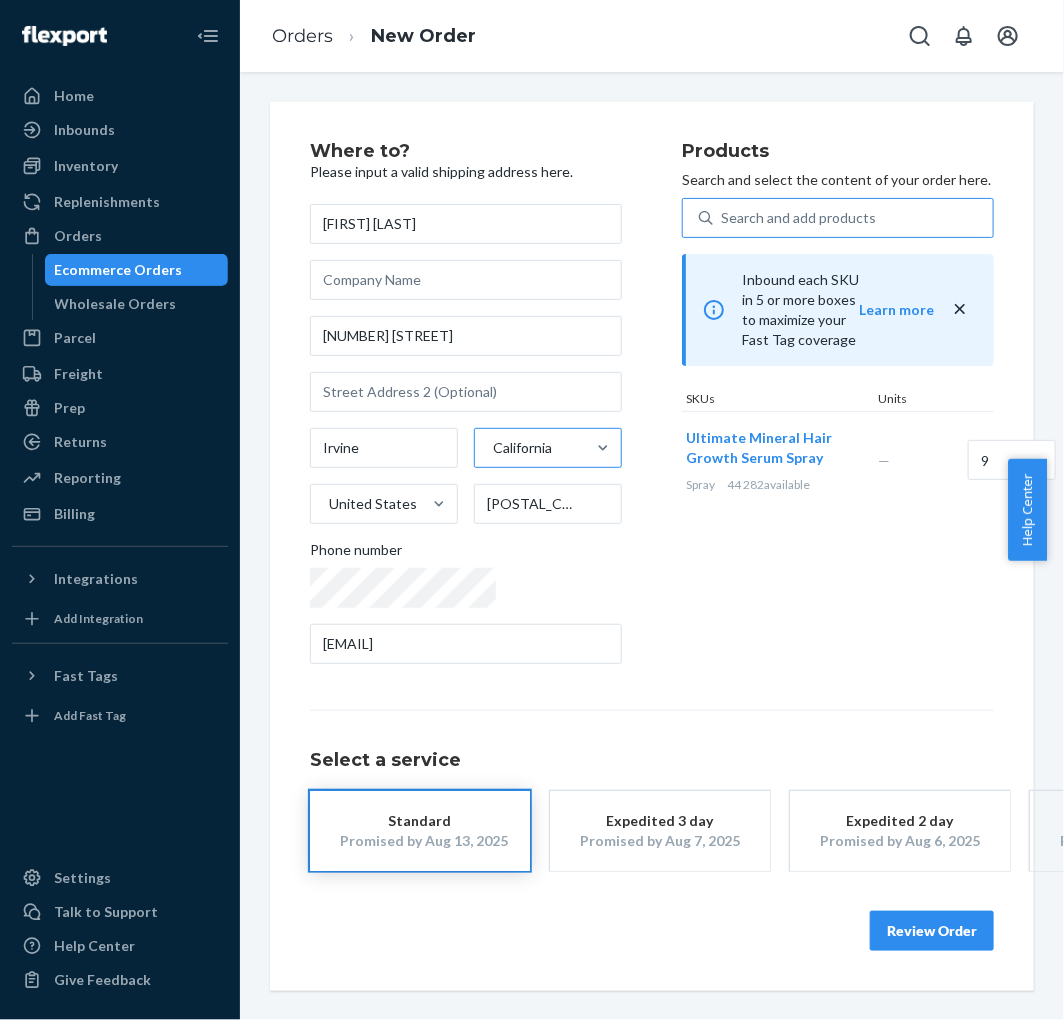 click on "Review Order" at bounding box center [932, 931] 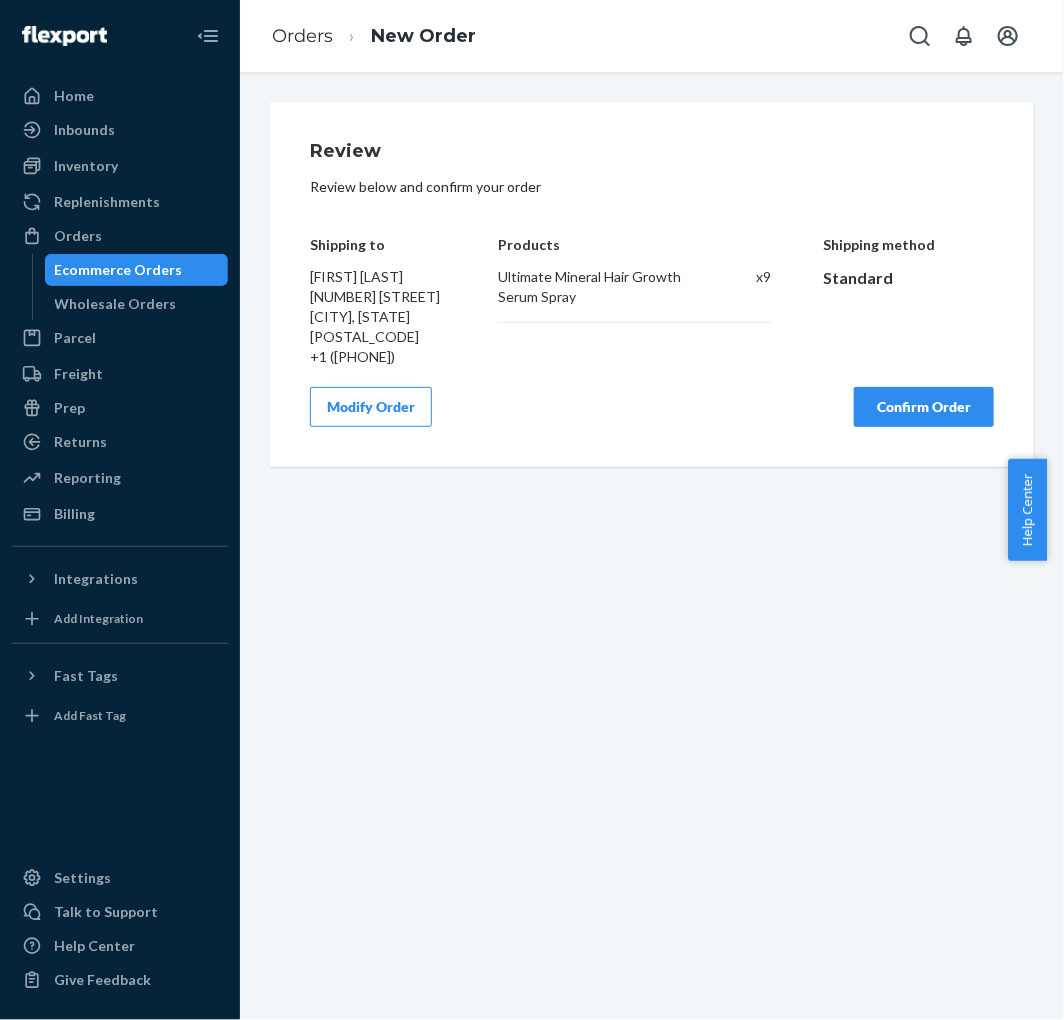 click on "Confirm Order" at bounding box center [924, 407] 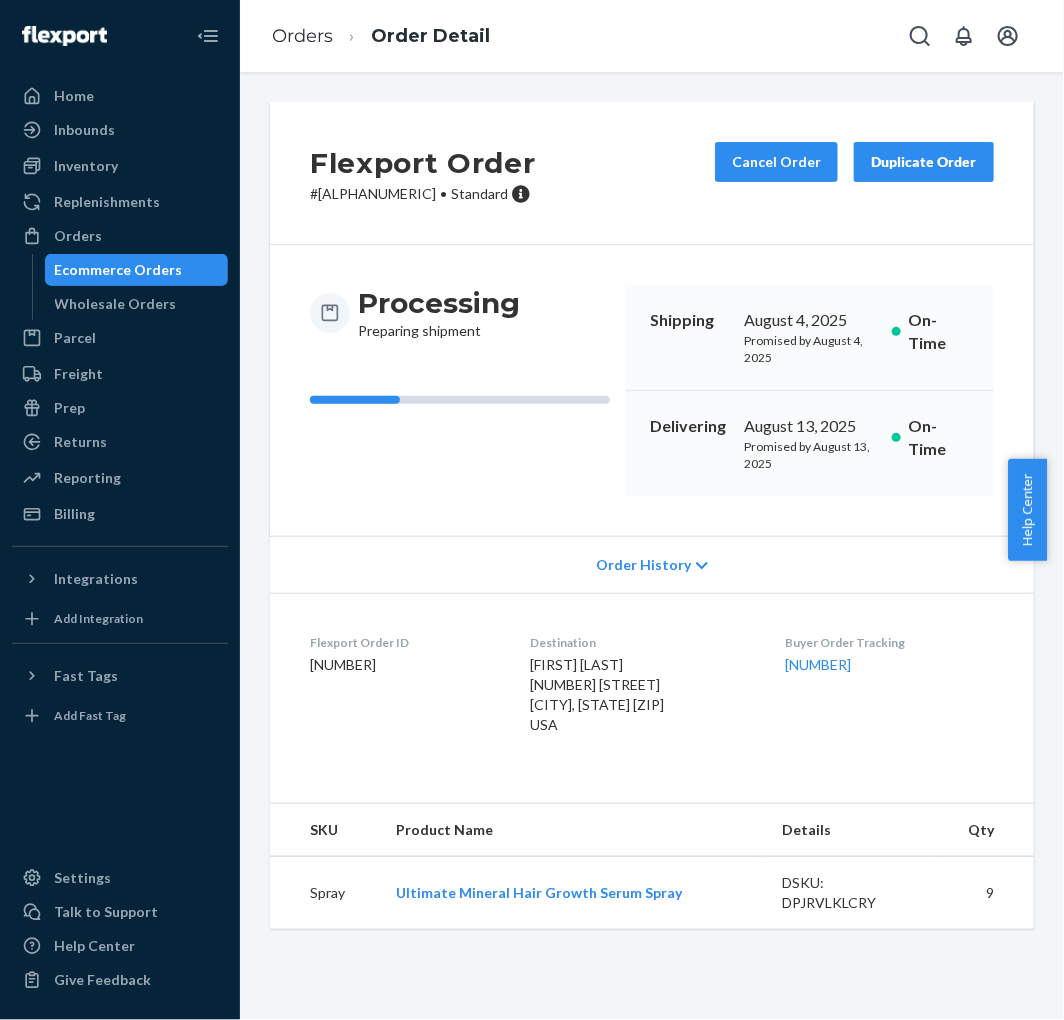 click on "# [ALPHANUMERIC] • Standard" at bounding box center (423, 194) 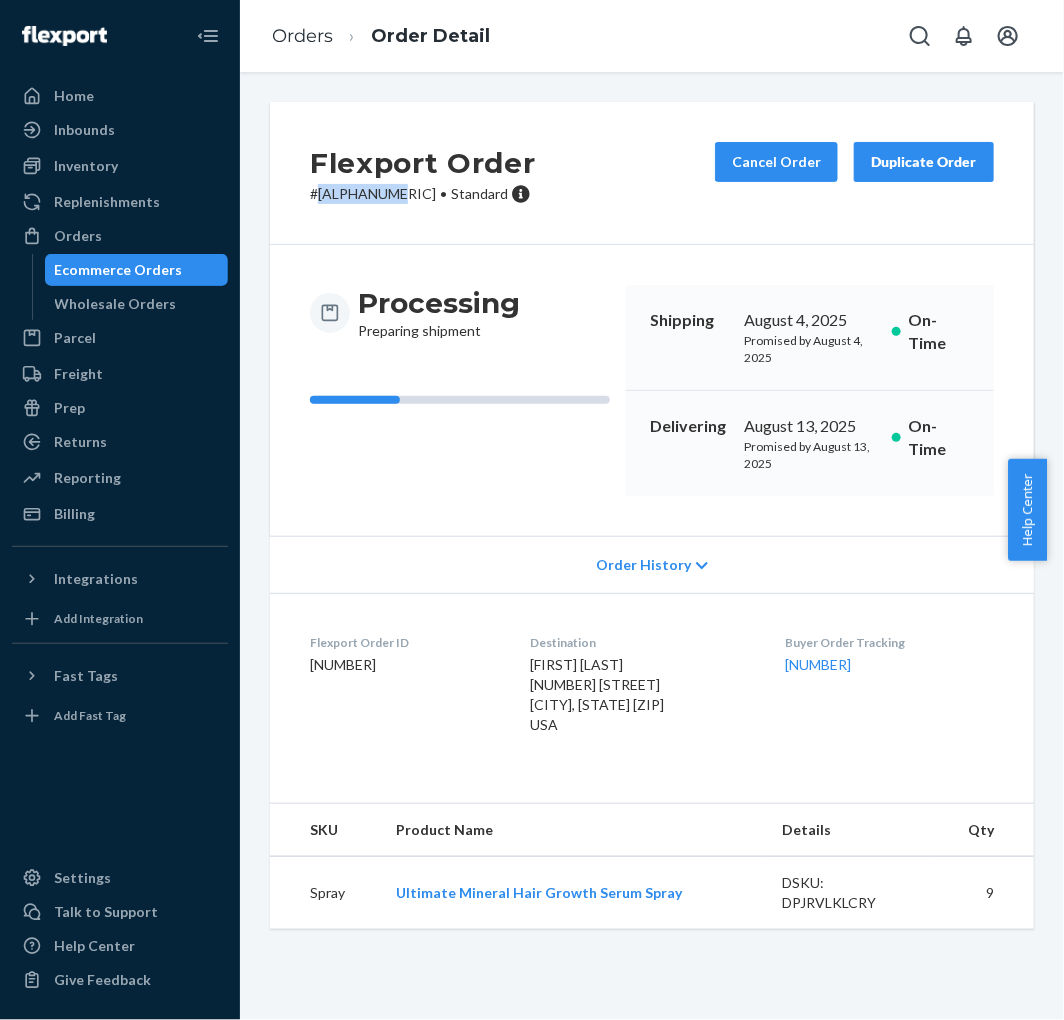 click on "# [ALPHANUMERIC] • Standard" at bounding box center [423, 194] 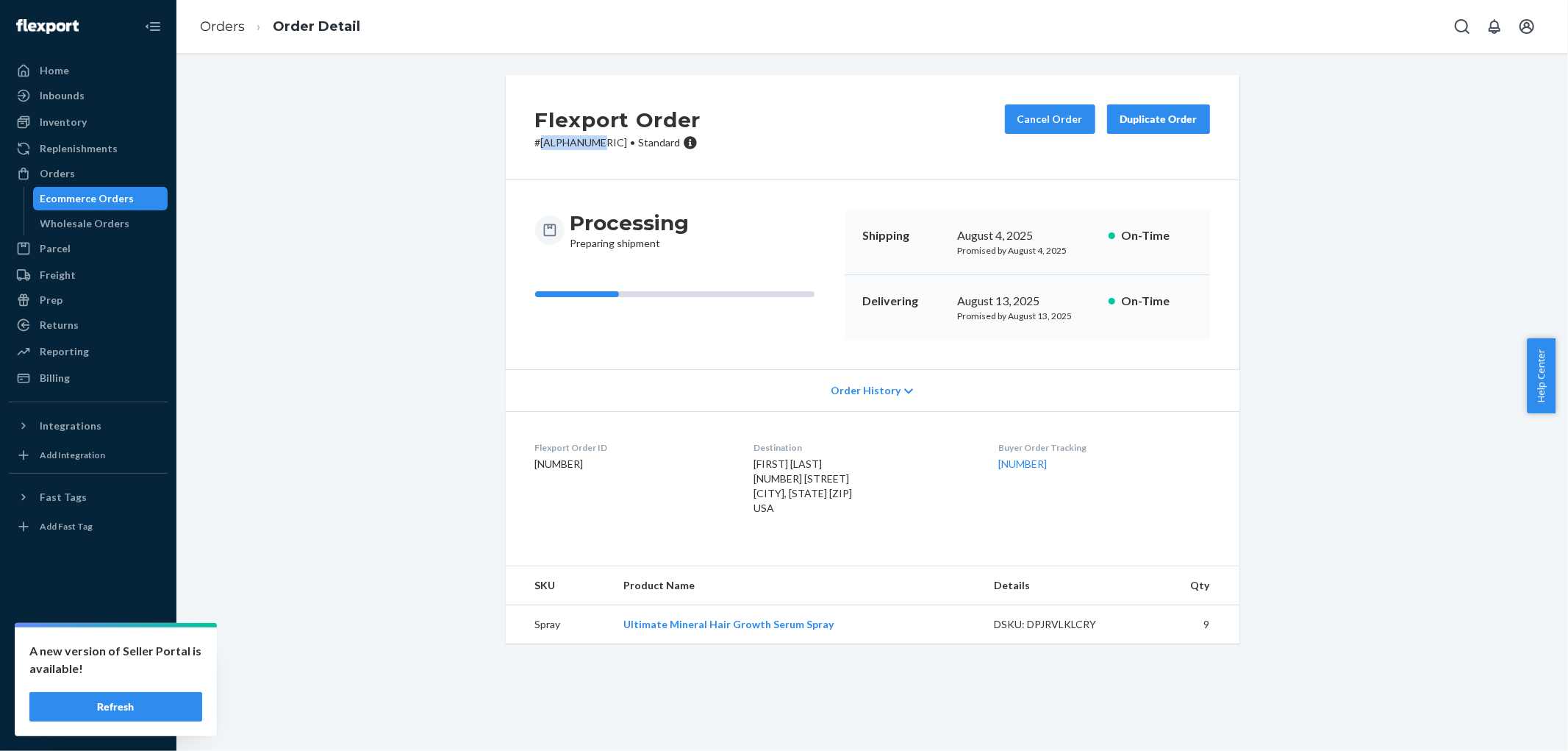 click on "Ecommerce Orders" at bounding box center (101, 199) 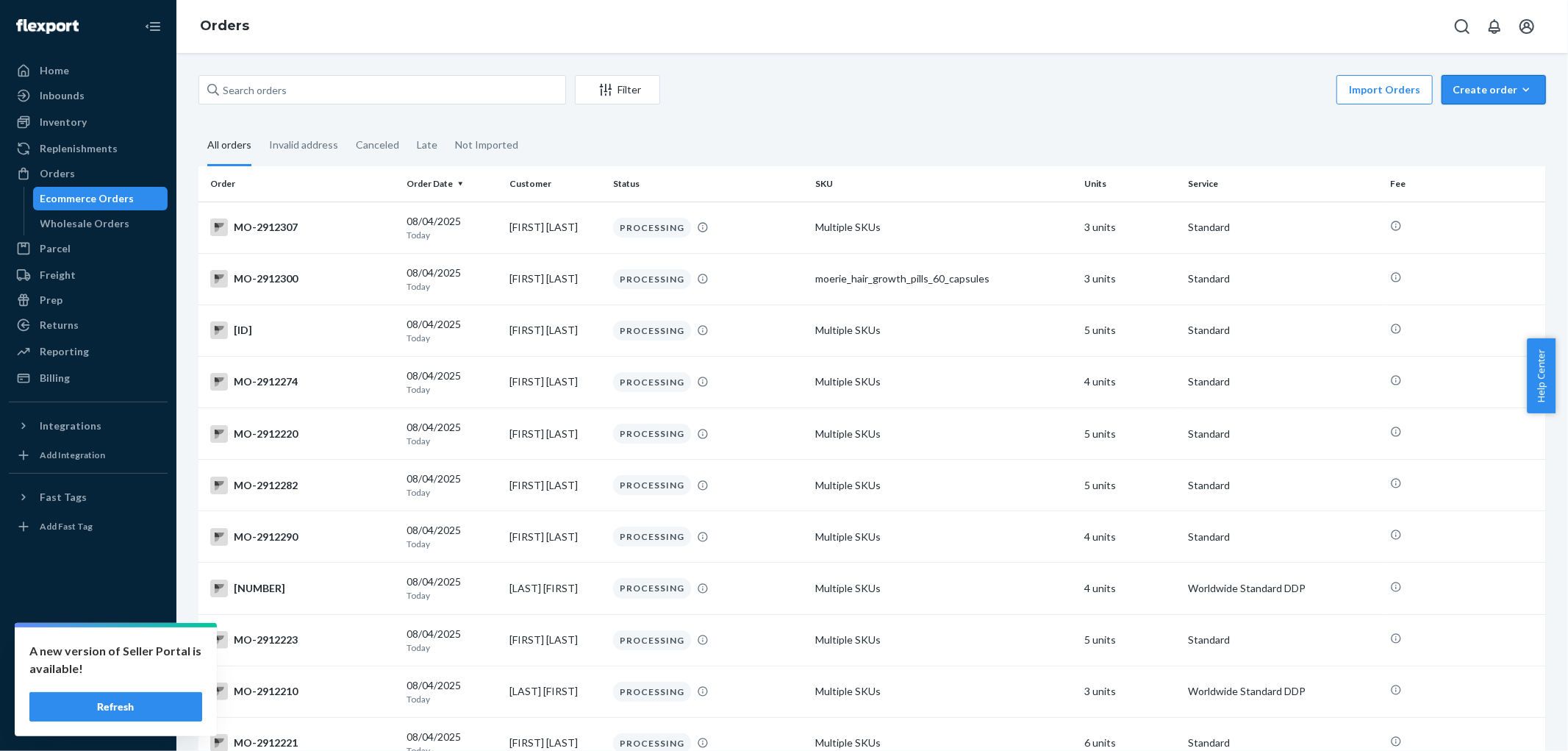 click on "Create order Ecommerce order Removal order" at bounding box center (1494, 90) 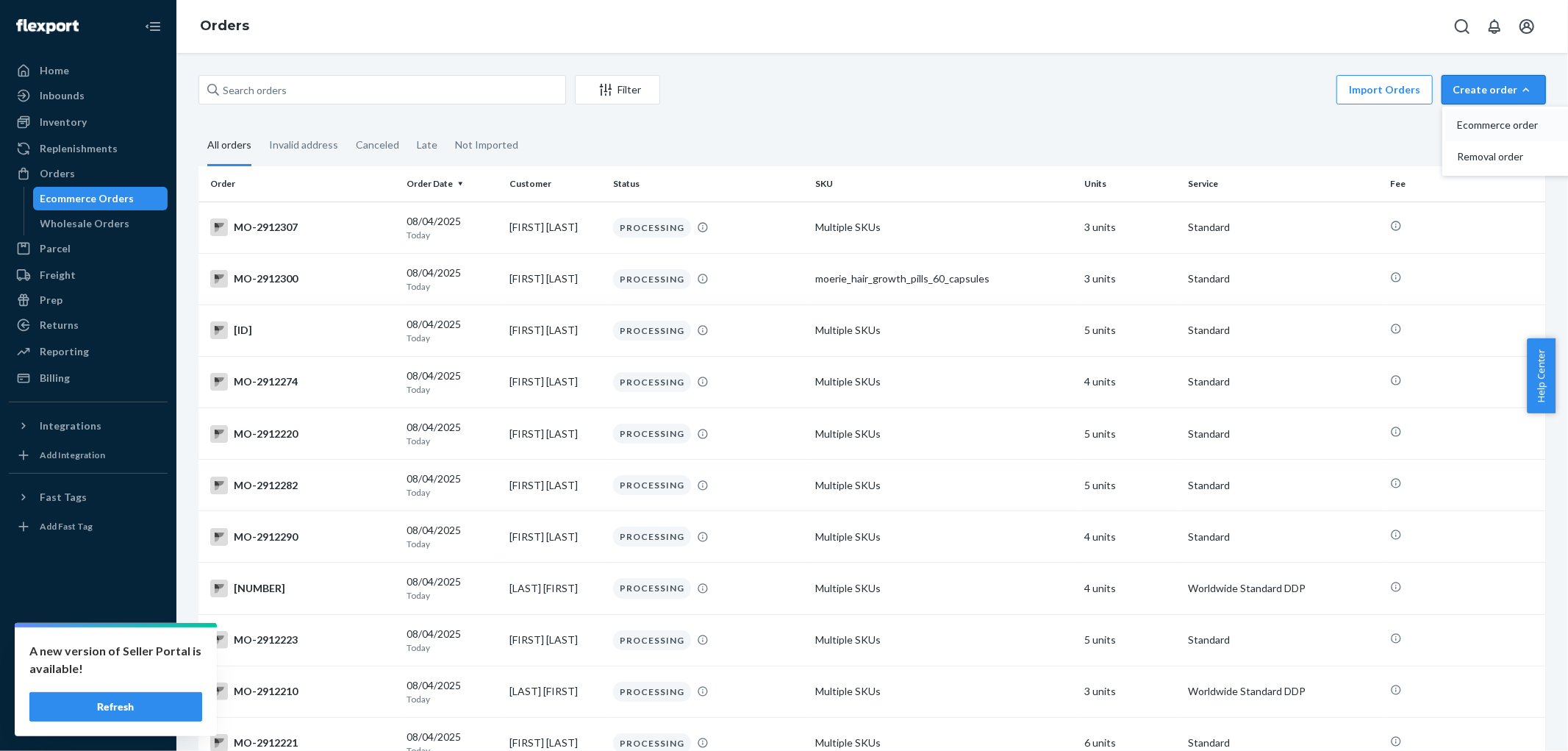 click on "Ecommerce order" at bounding box center [1503, 125] 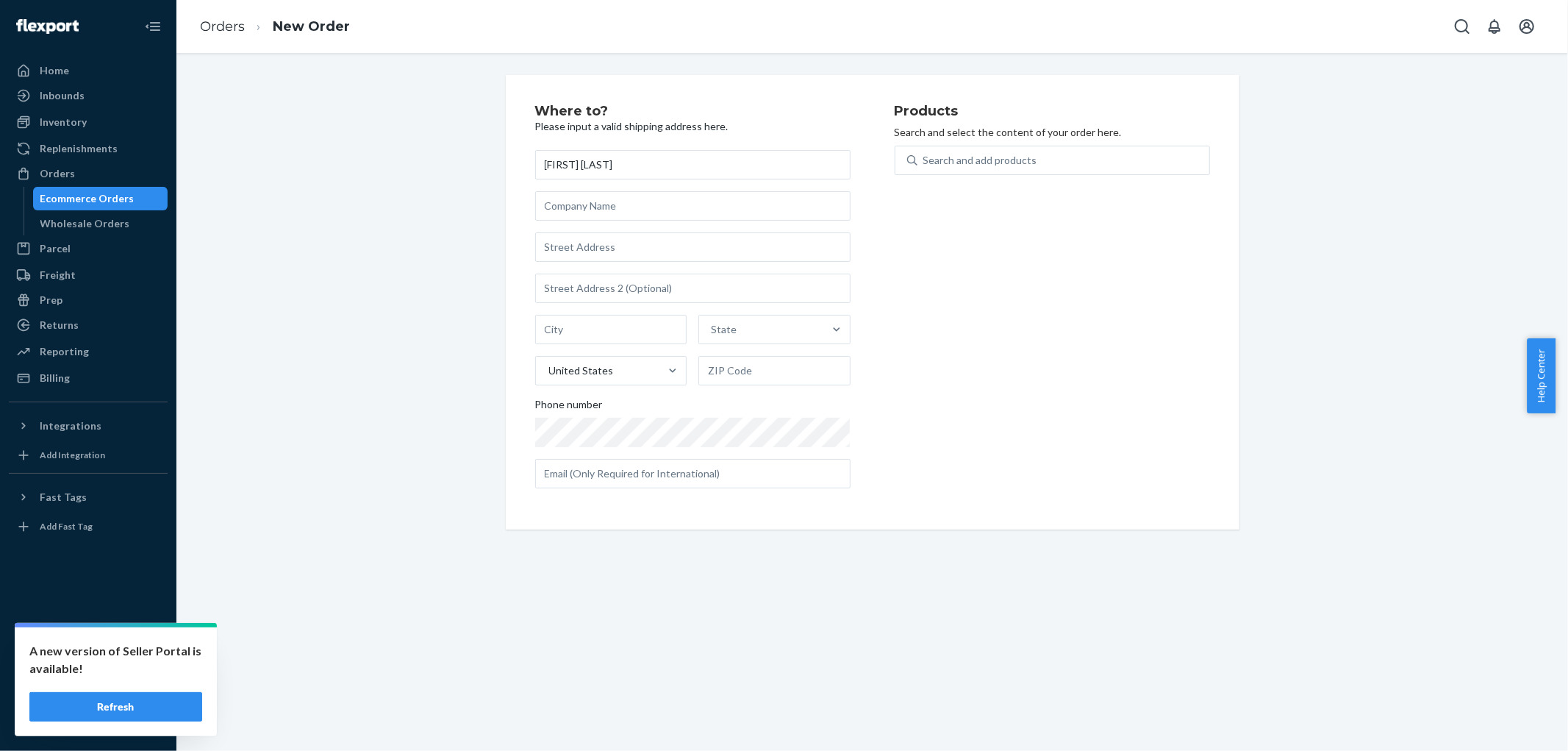type on "[FIRST] [LAST]" 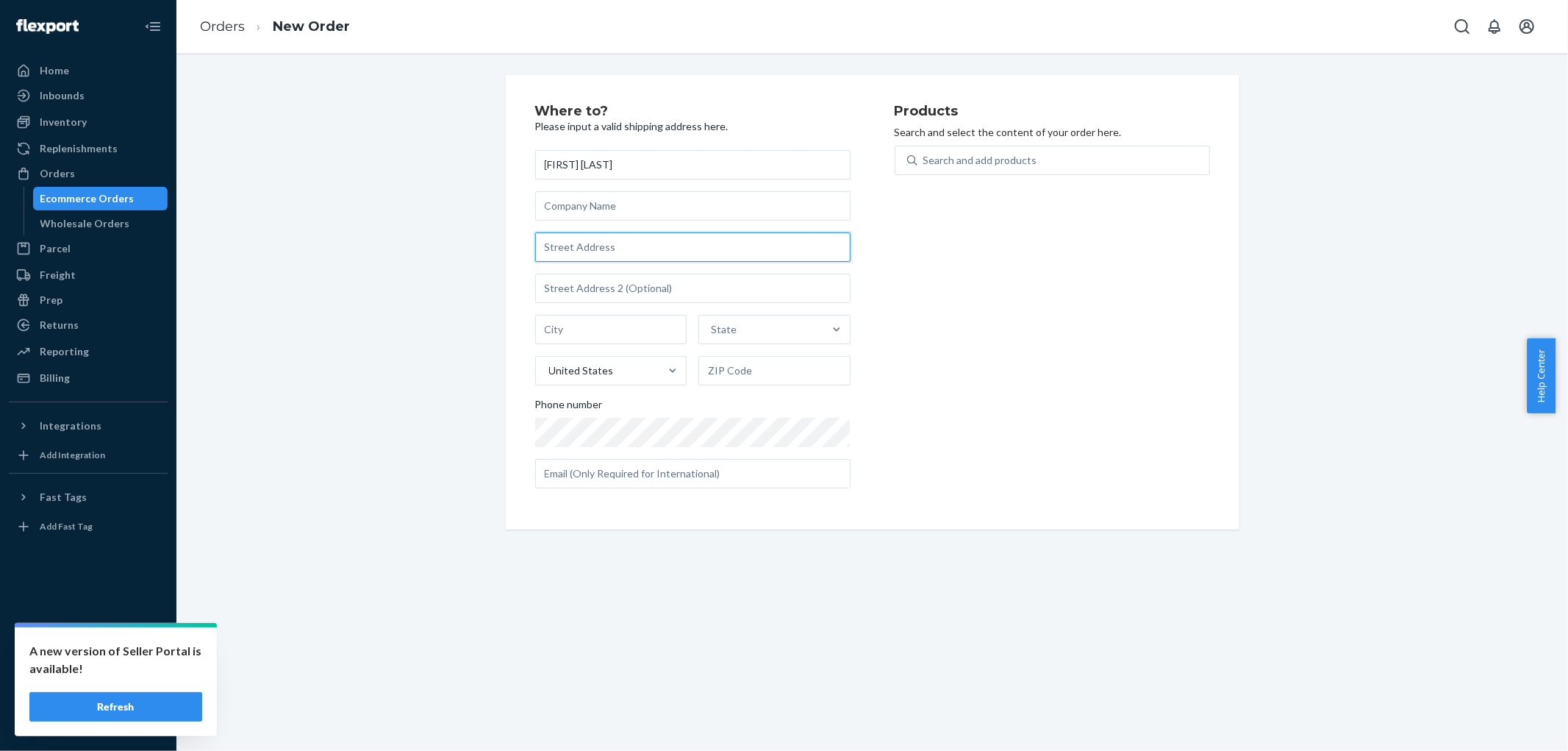 click at bounding box center [692, 247] 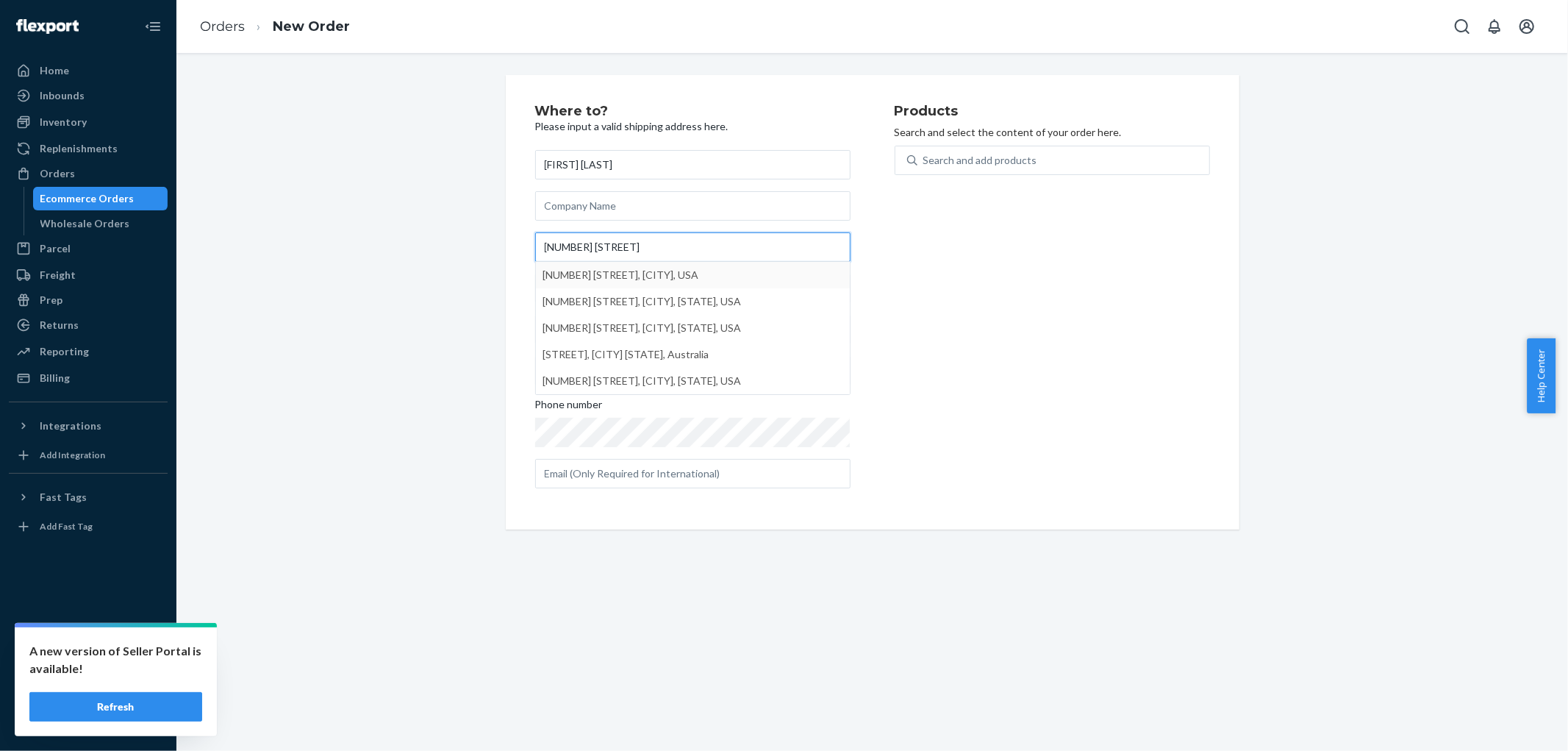 type on "[NUMBER] [STREET]" 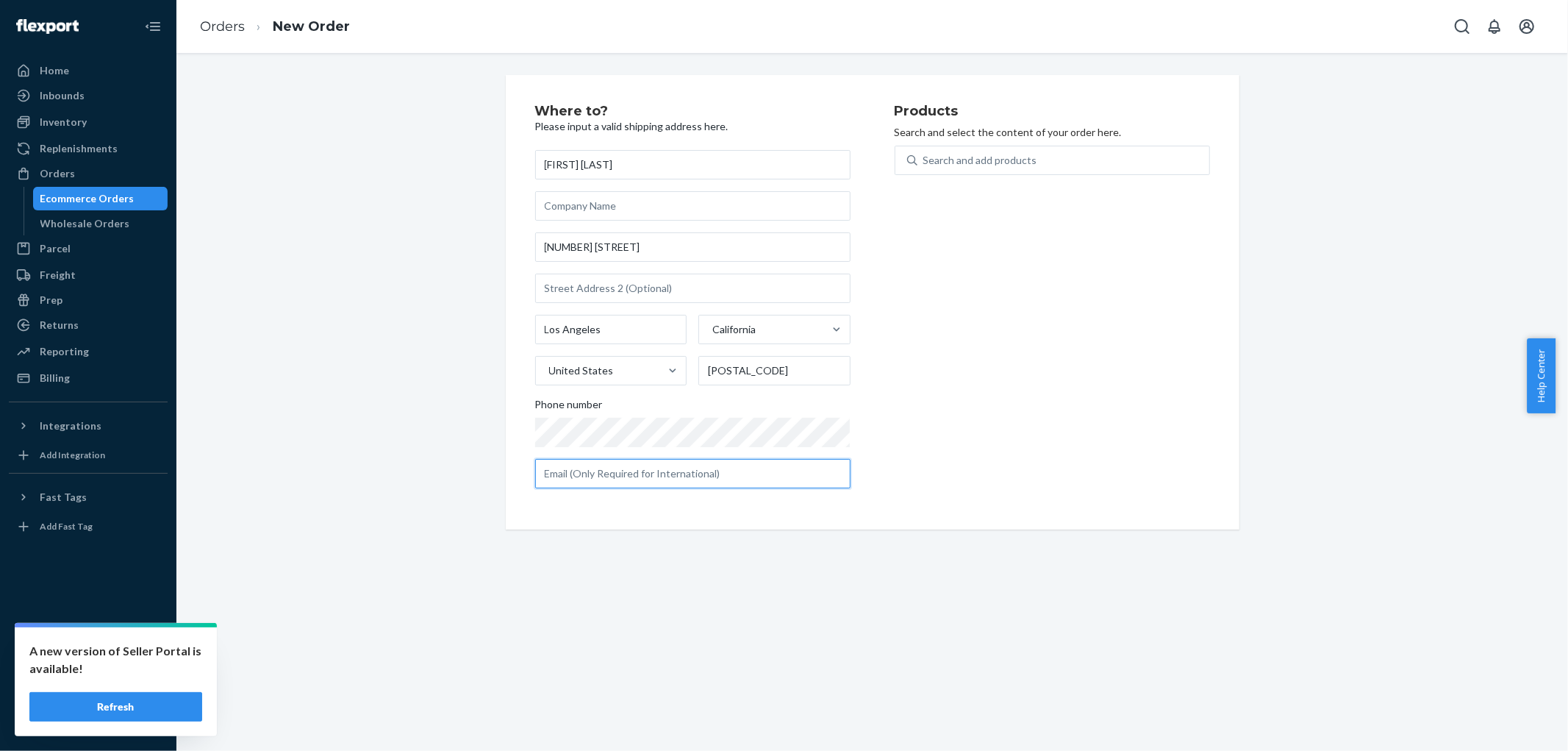 click at bounding box center (692, 474) 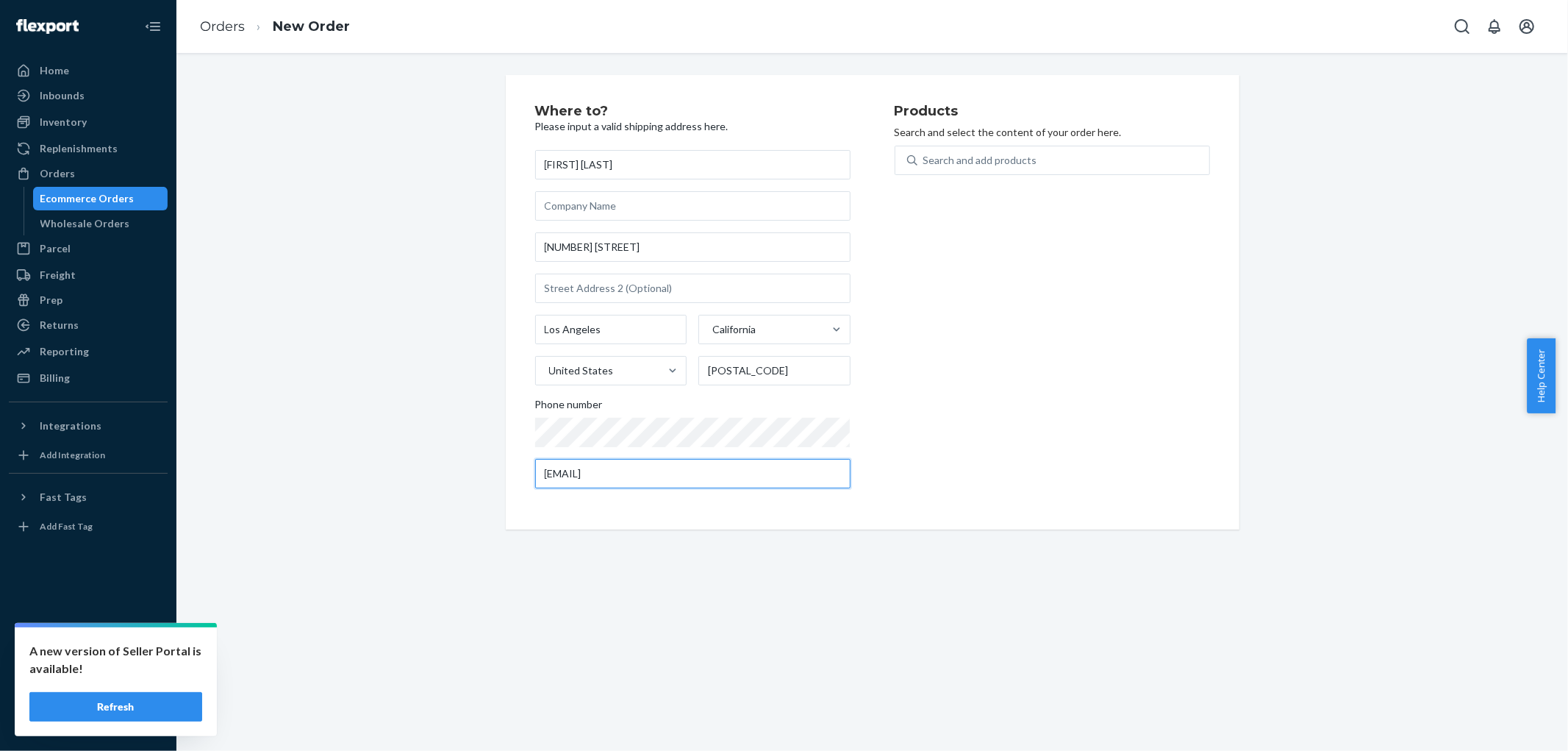 type on "[EMAIL]" 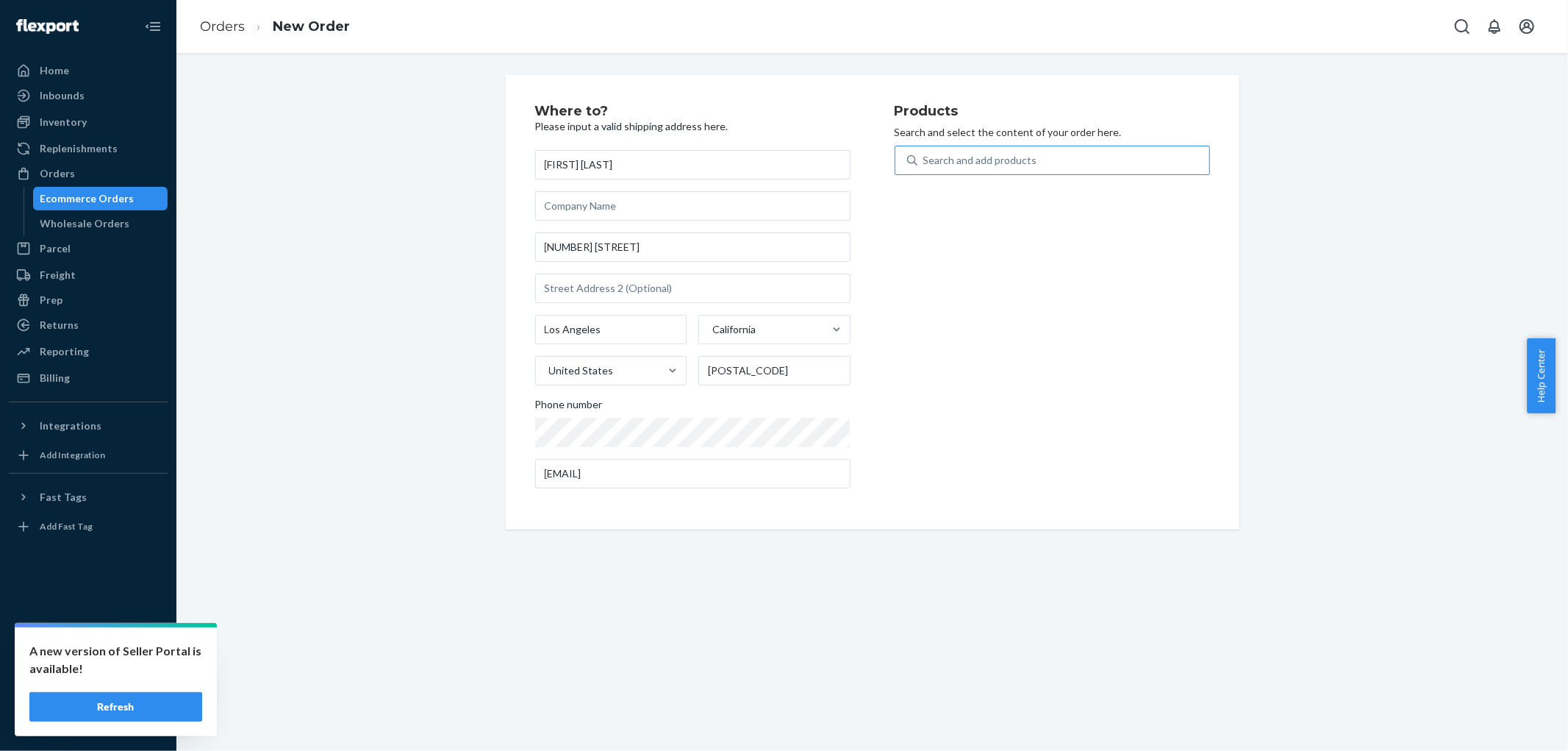 click on "Search and add products" at bounding box center (1063, 160) 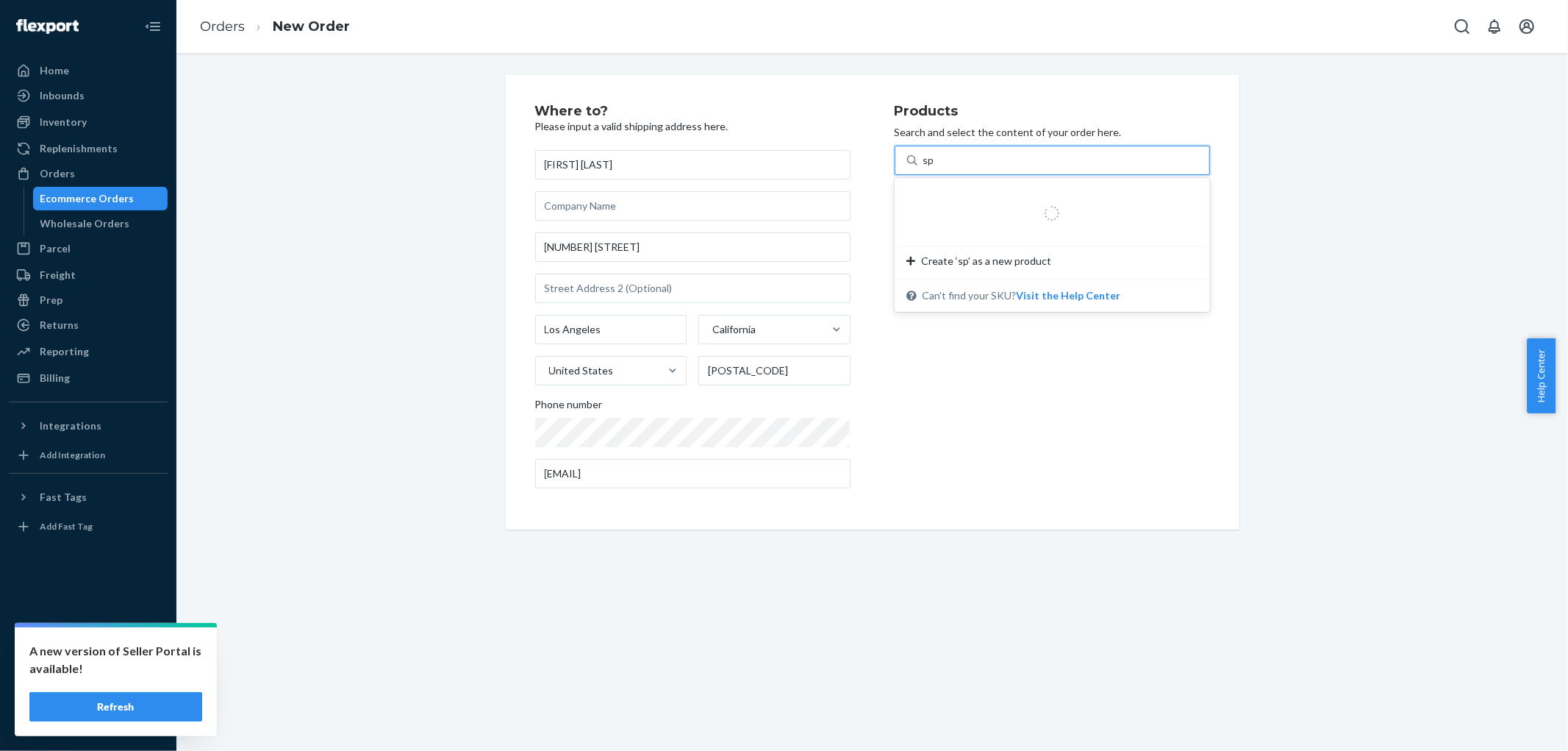 type on "spr" 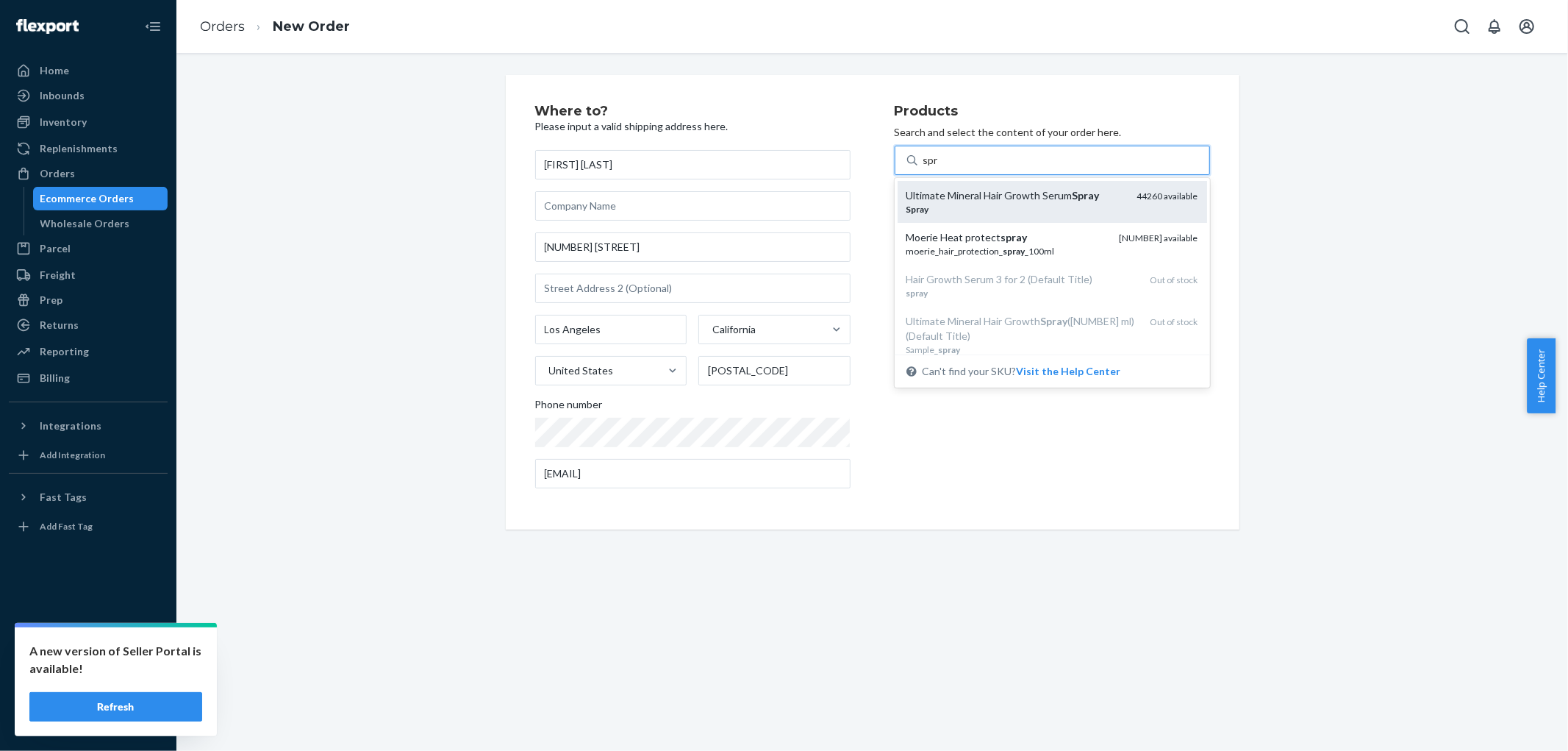 click on "Ultimate Mineral Hair Growth Serum Spray" at bounding box center [1016, 196] 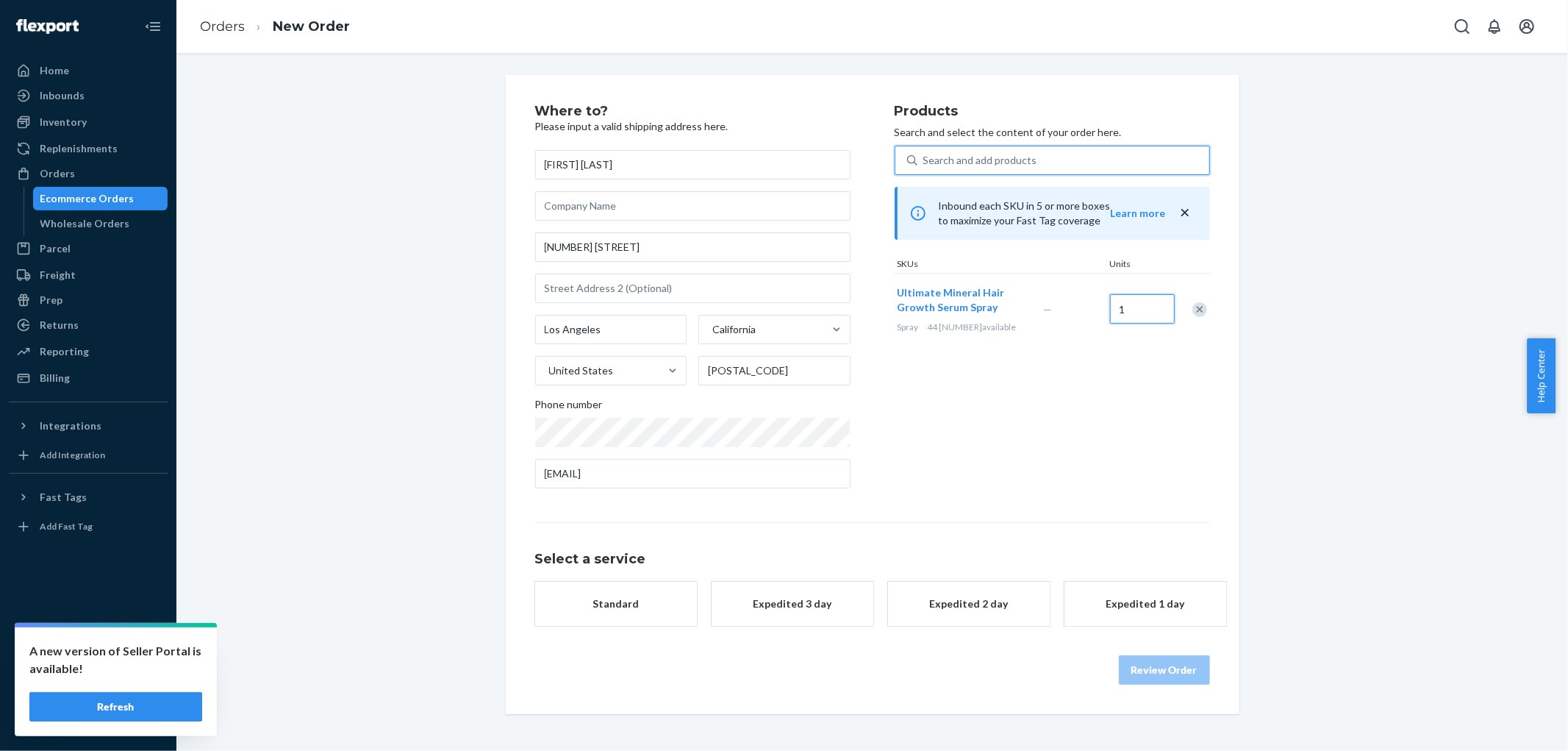 drag, startPoint x: 1134, startPoint y: 307, endPoint x: 1010, endPoint y: 315, distance: 124.2578 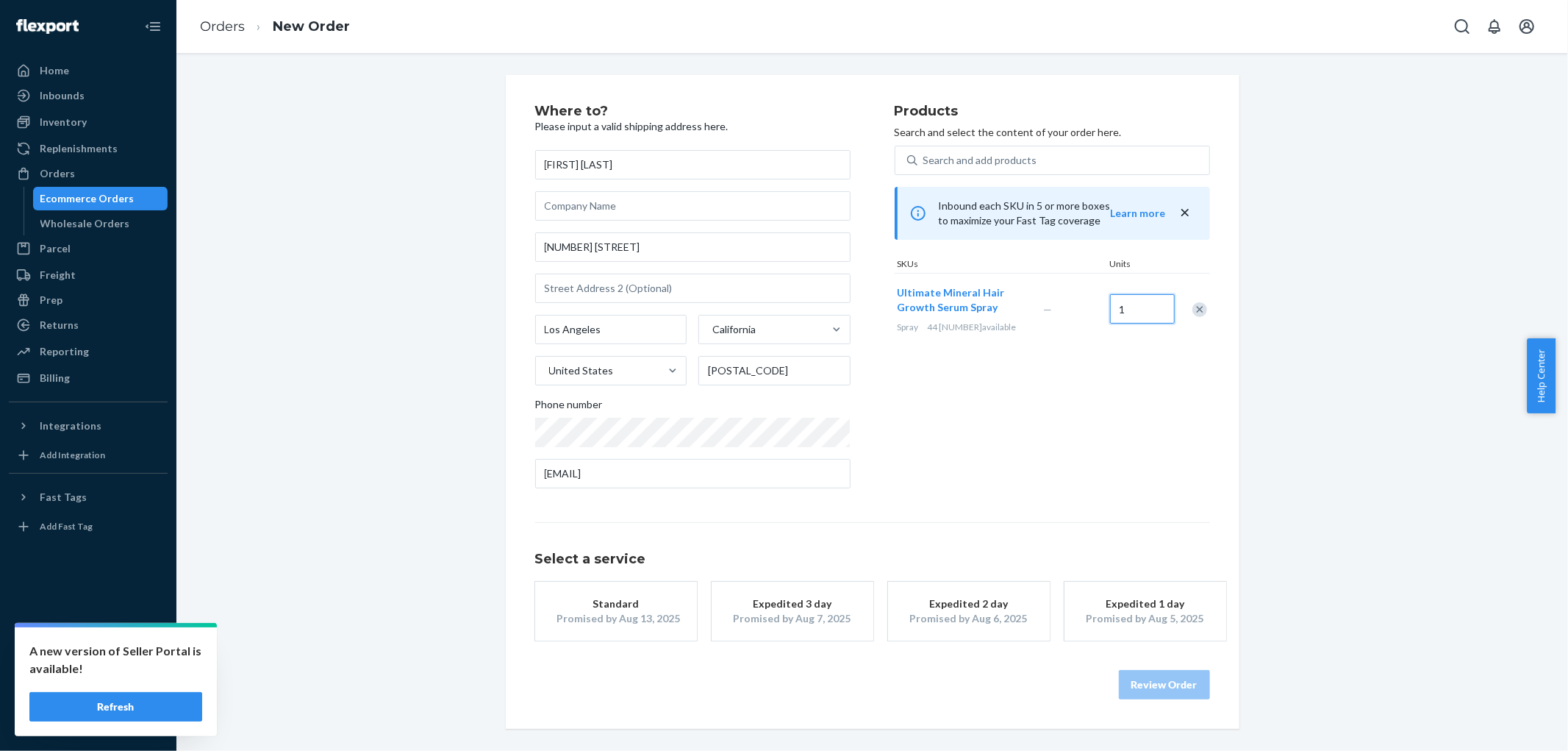 click on "1" at bounding box center (1142, 309) 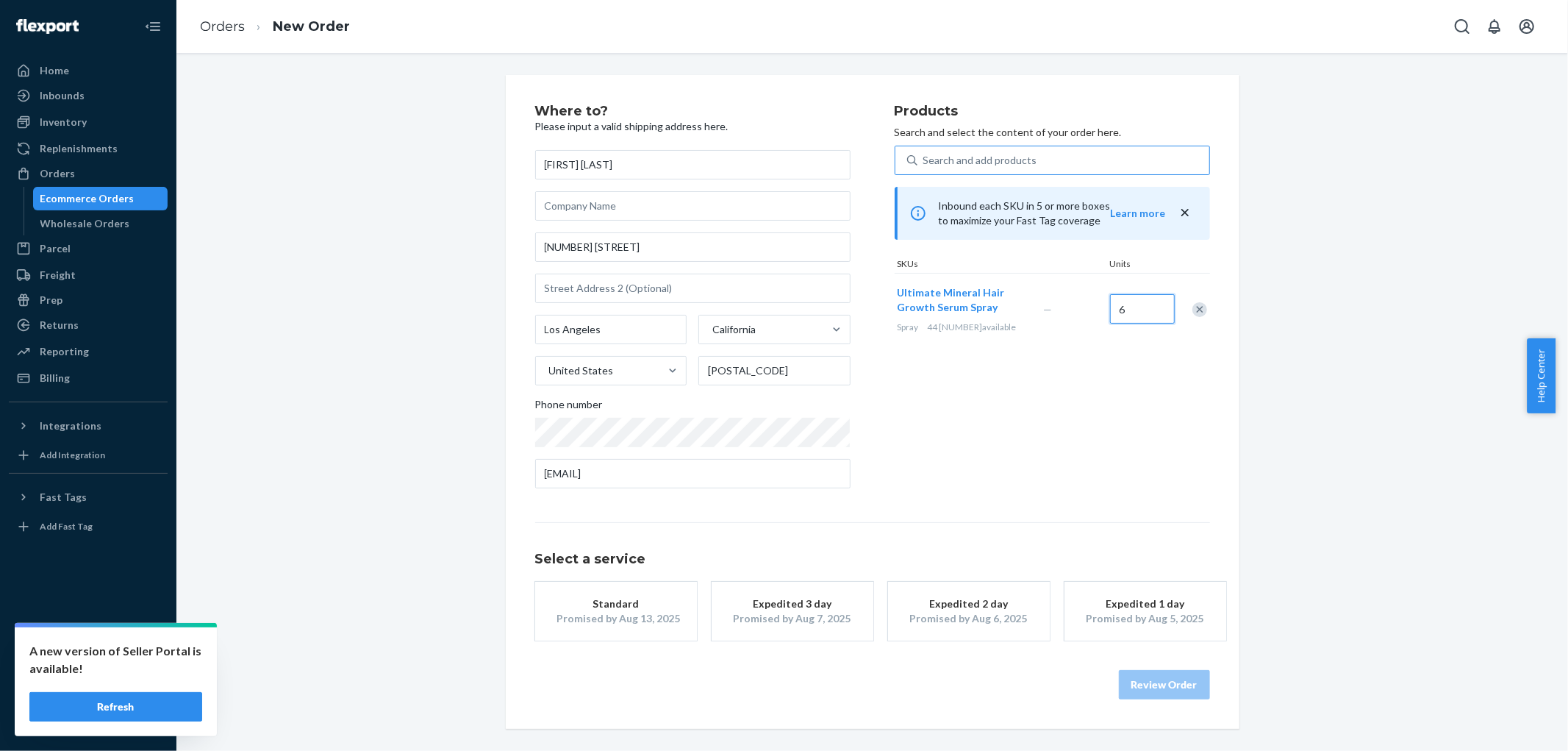type on "6" 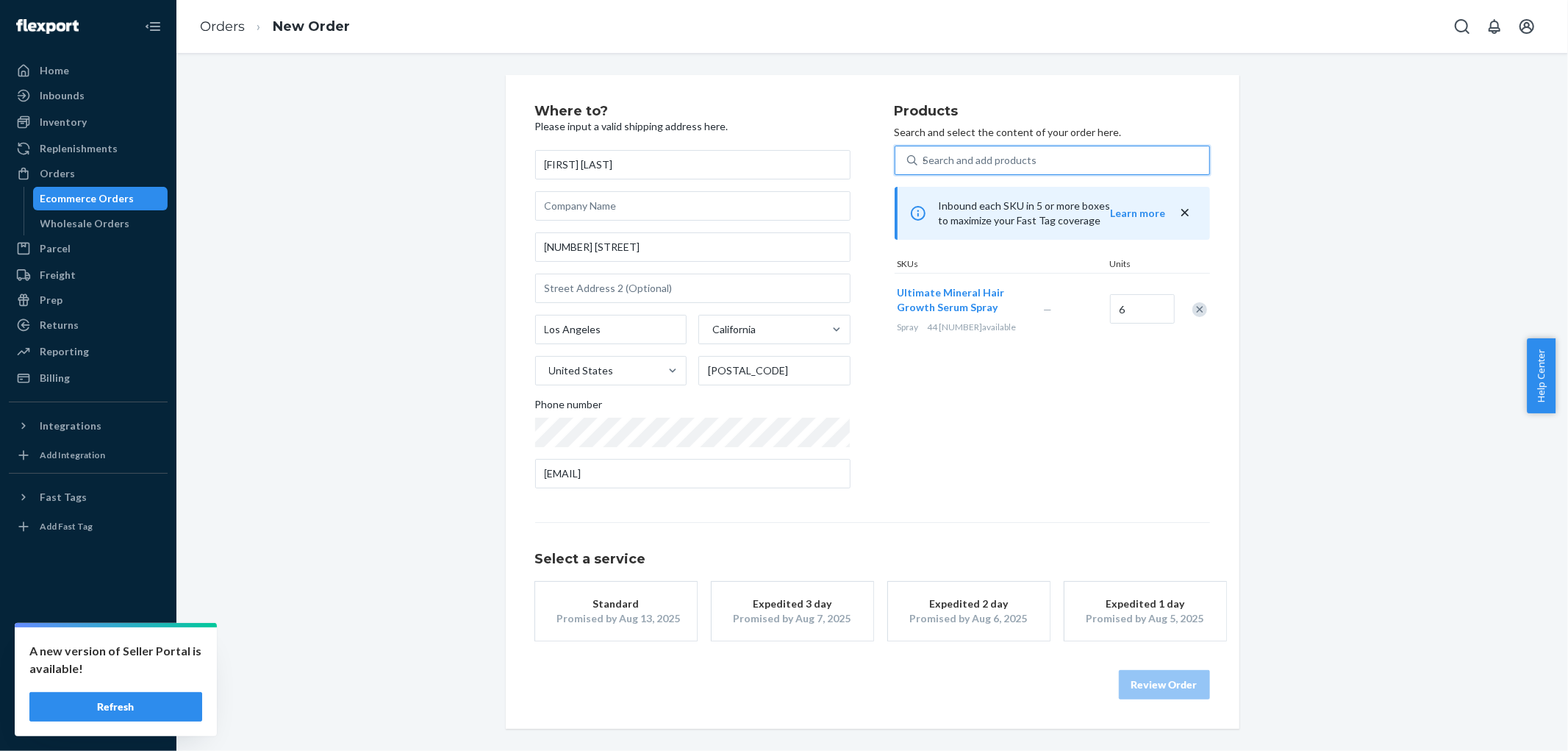 click on "Search and add products spr" at bounding box center [1063, 160] 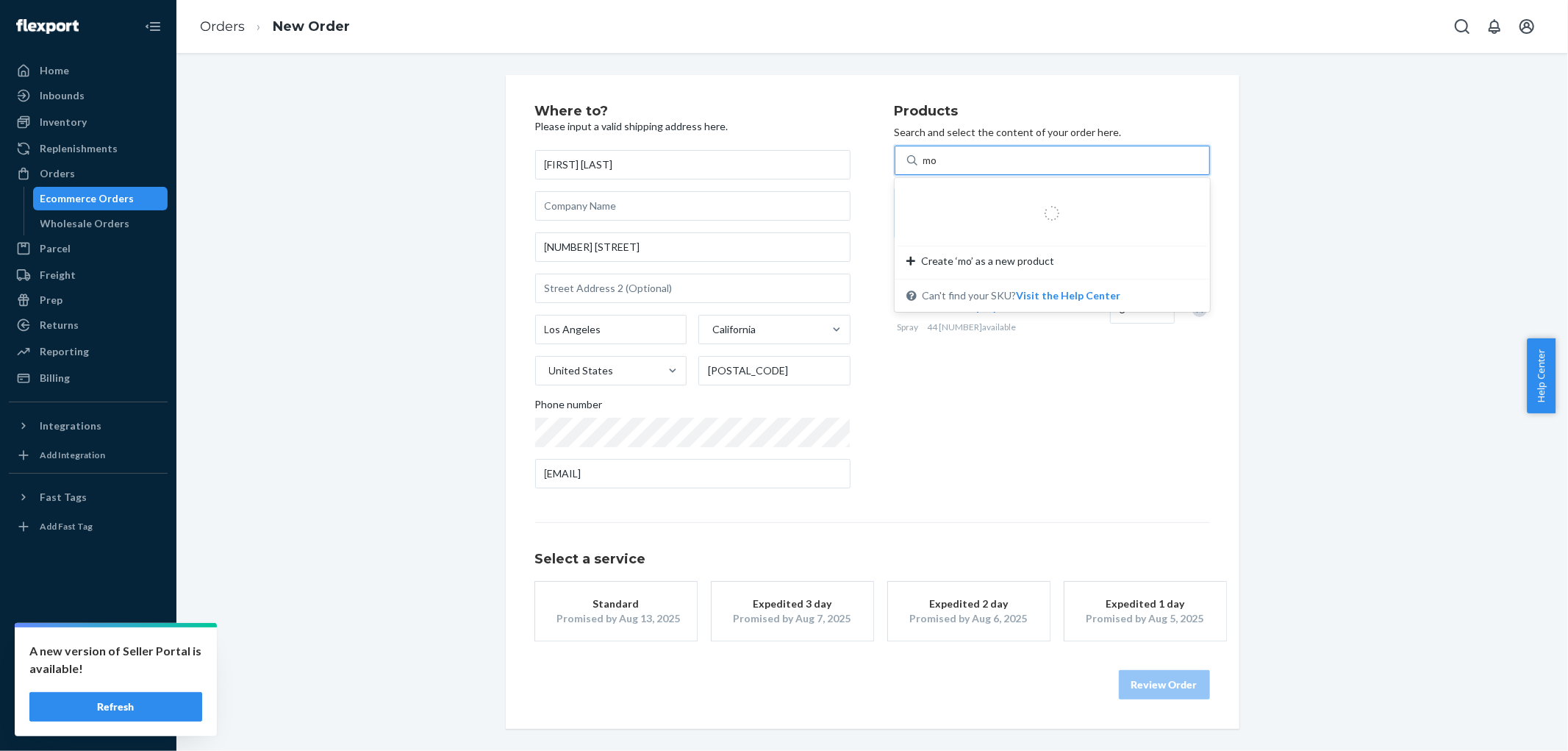 type on "moi" 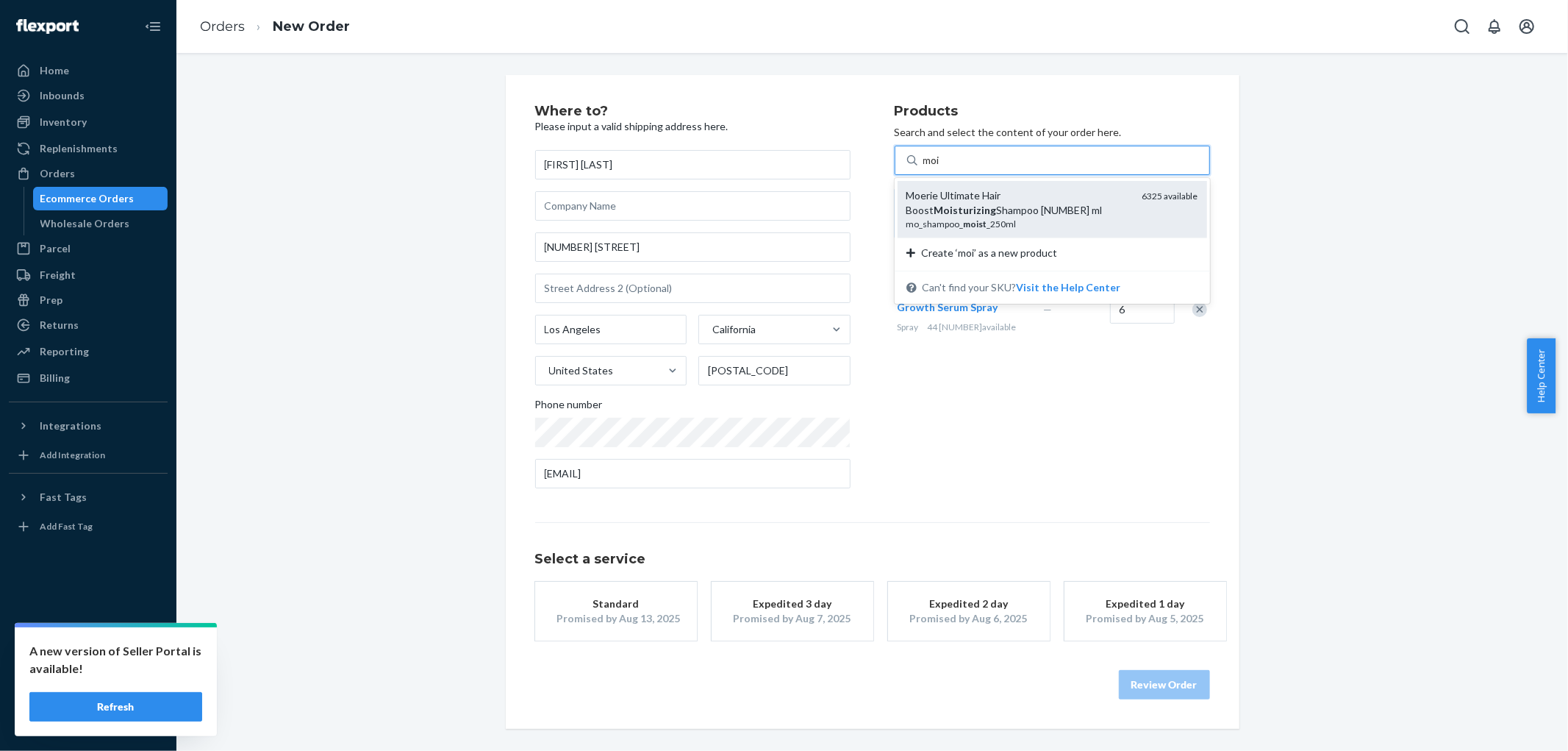click on "Moerie Ultimate Hair Growth Moisturizing Shampoo [NUMBER] ml" at bounding box center (1018, 203) 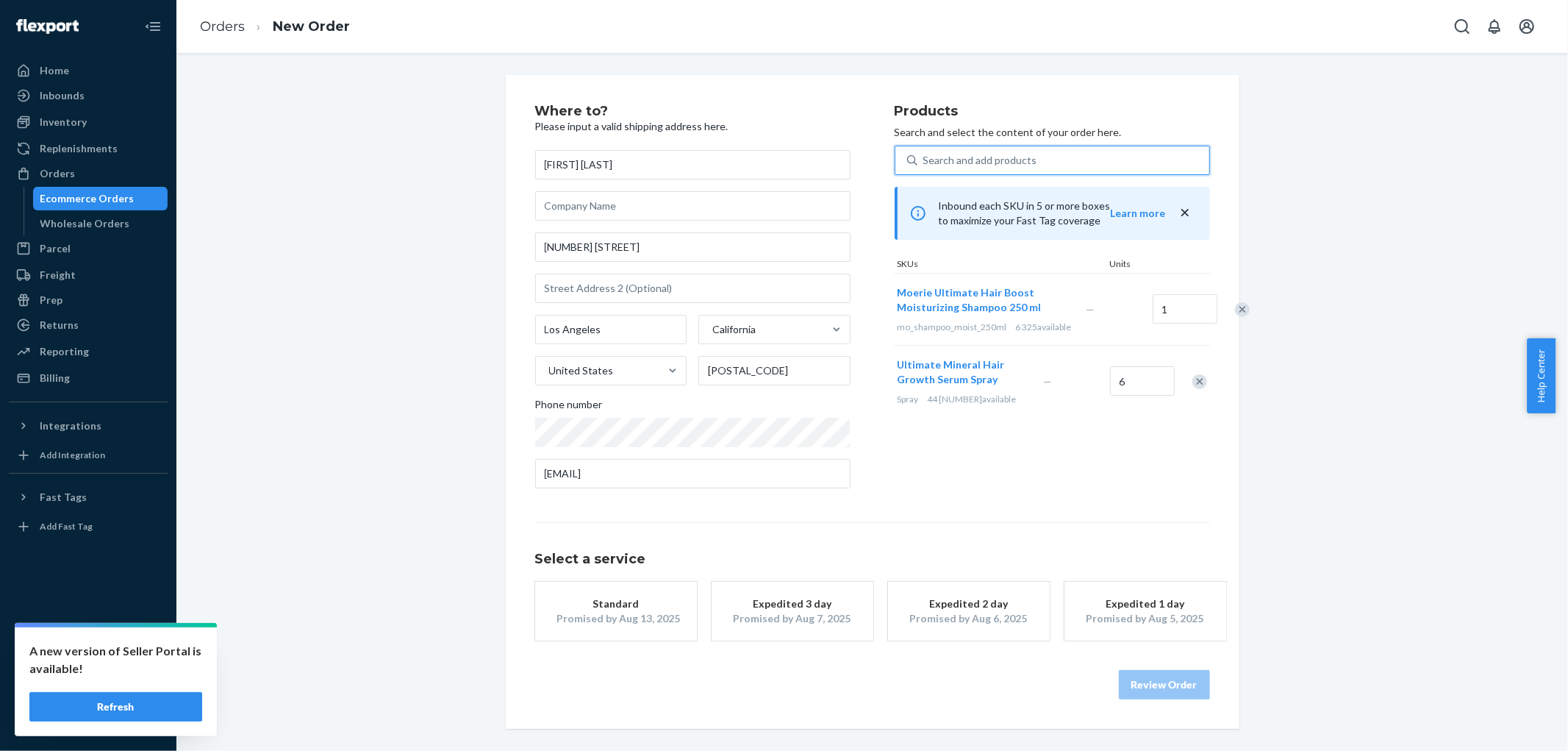 click on "Search and add products" at bounding box center (980, 160) 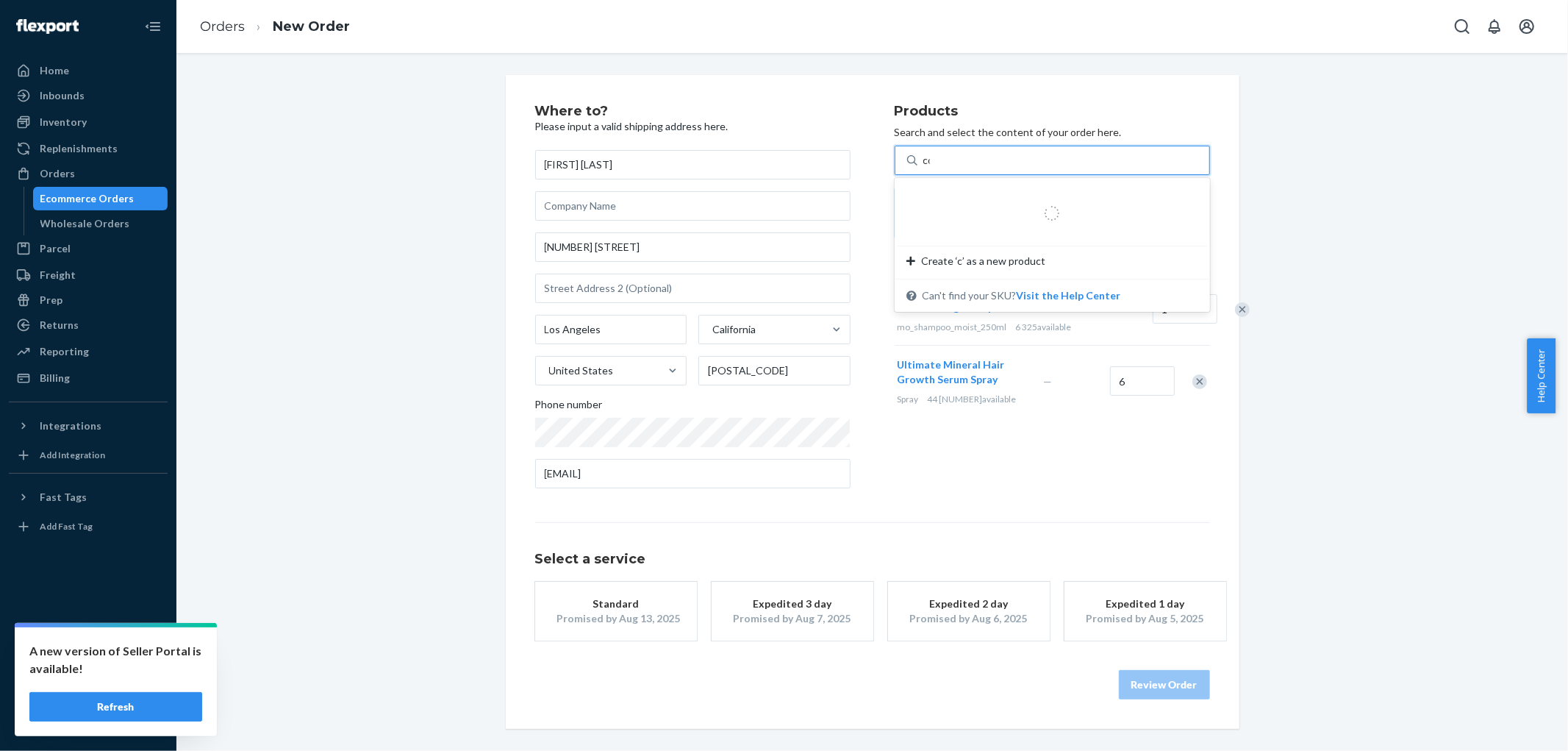 type on "con" 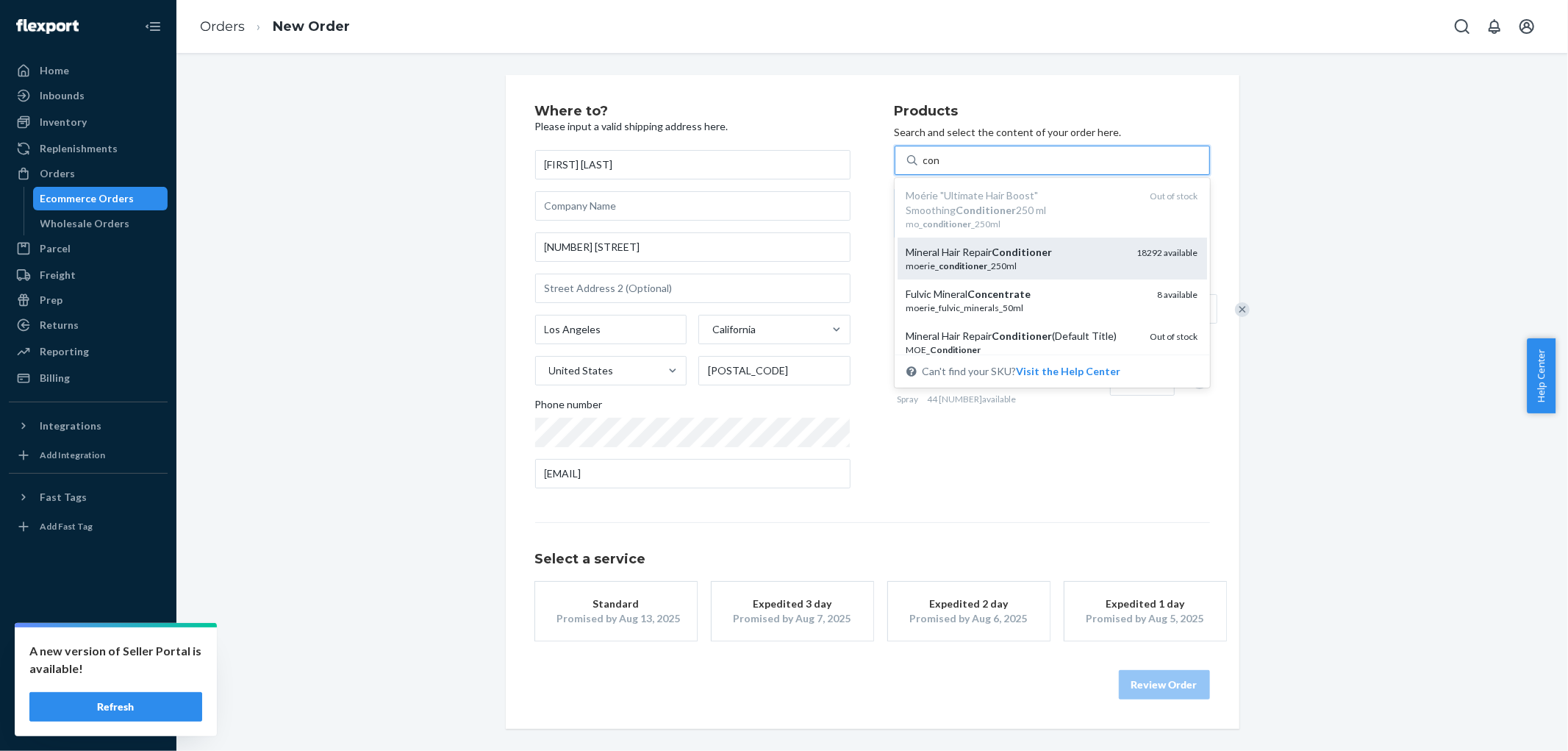 click on "Conditioner" at bounding box center [1023, 252] 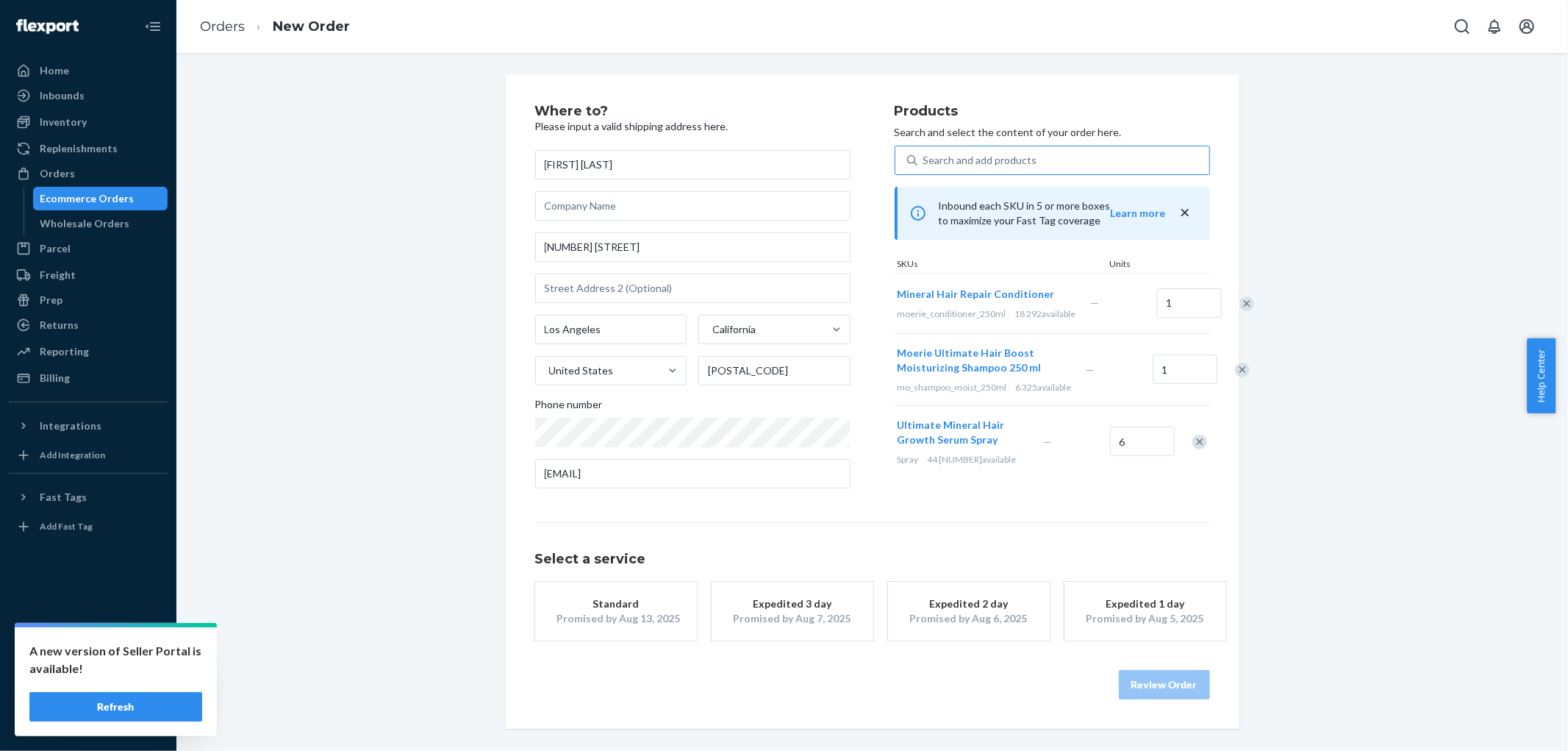 click on "Standard" at bounding box center [616, 604] 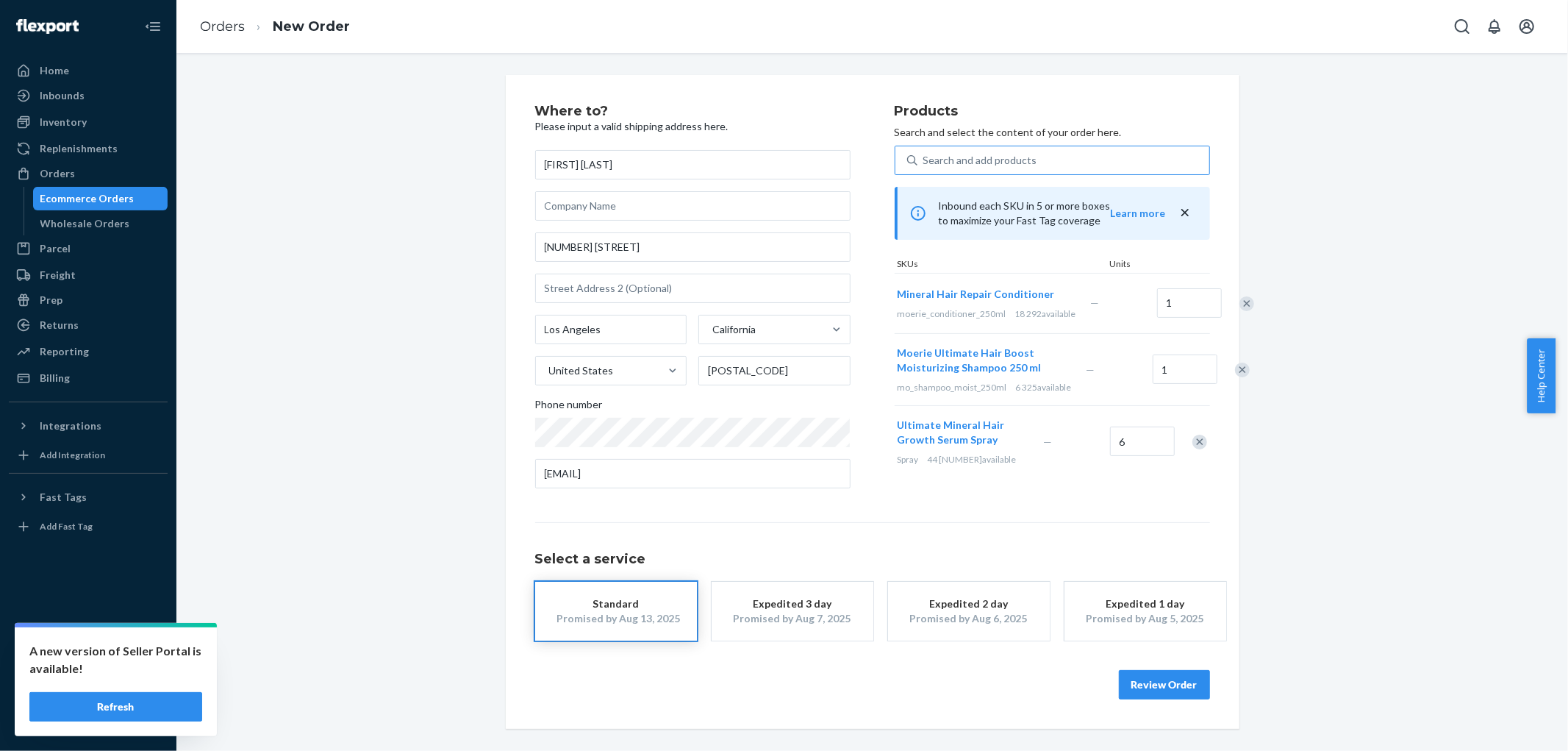 click on "Review Order" at bounding box center (1164, 685) 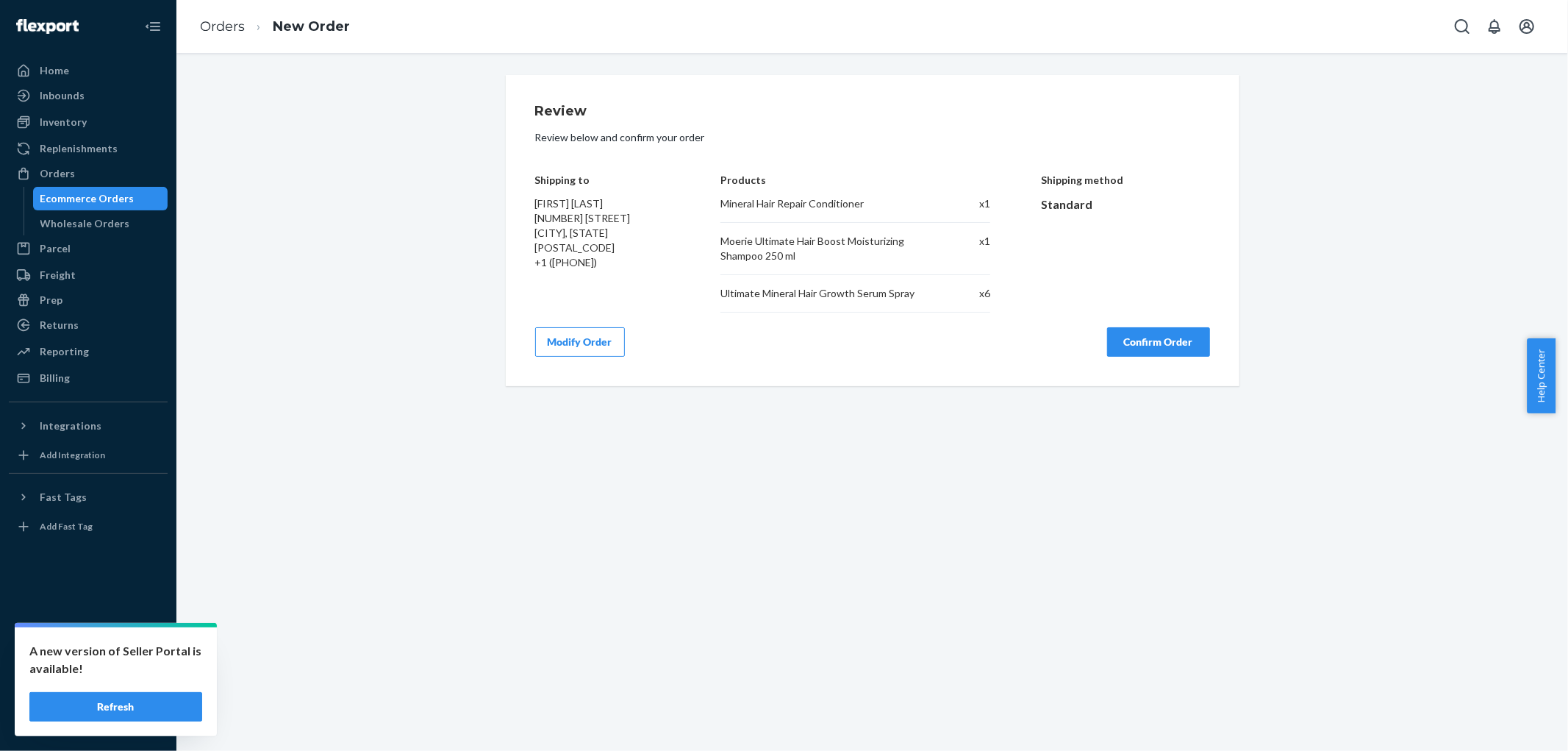 click on "Confirm Order" at bounding box center (1159, 342) 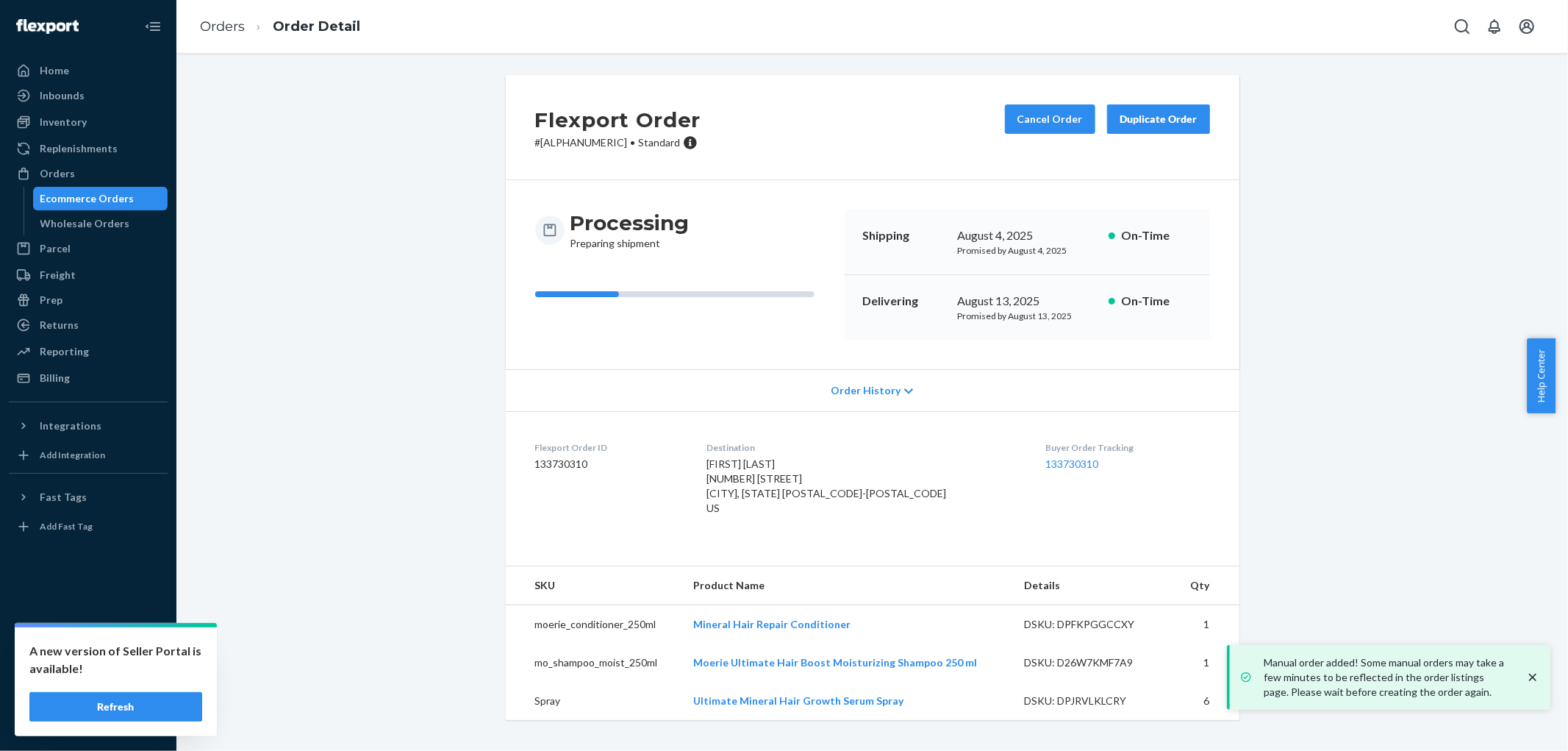 click on "# B1XMJ0PWEL • Standard" at bounding box center [618, 143] 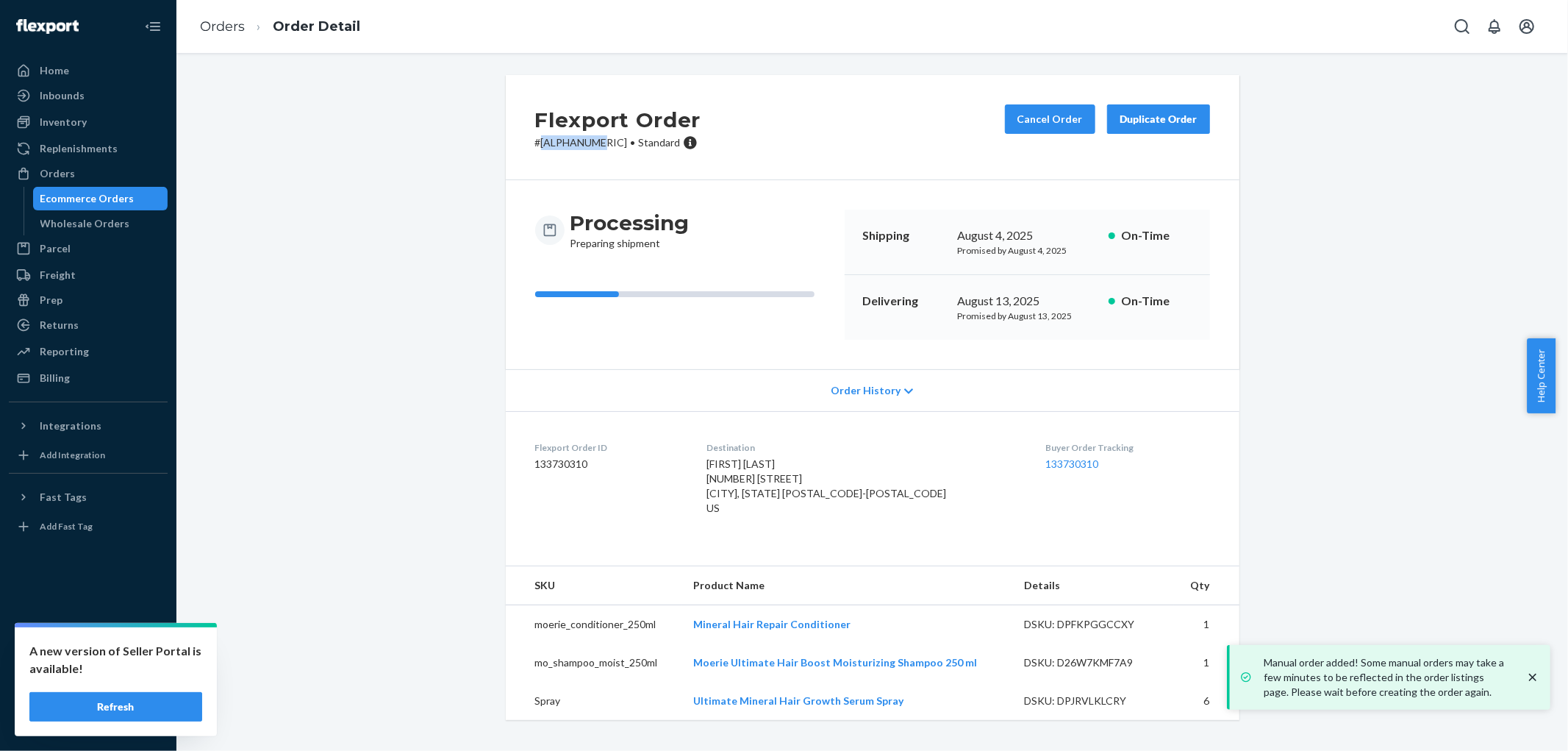 click on "# B1XMJ0PWEL • Standard" at bounding box center (618, 143) 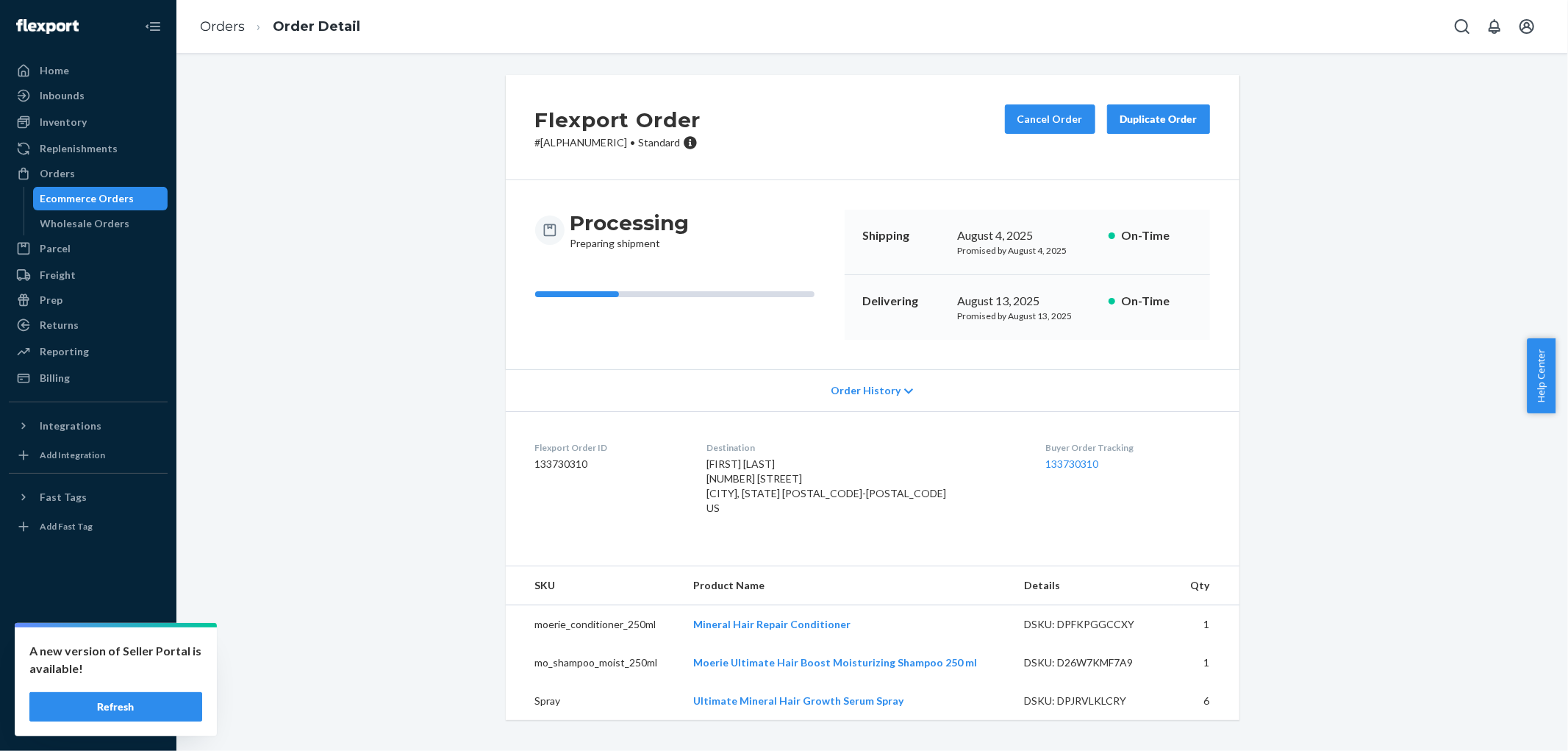 click on "Flexport Order # [ALPHANUMERIC] • Standard Cancel Order Duplicate Order Processing Preparing shipment Shipping August 4, 2025 Promised by August 4, 2025 On-Time Delivering August 13, 2025 Promised by August 13, 2025 On-Time Order History Flexport Order ID [NUMBER] Destination [FIRST] [LAST]
[NUMBER] [STREET]
[CITY], [STATE] [POSTAL_CODE]-[POSTAL_CODE]
US Buyer Order Tracking [NUMBER] SKU Product Name Details Qty moerie_conditioner_[NUMBER]ml Mineral Hair Repair Conditioner DSKU: [ALPHANUMERIC] 1 mo_shampoo_moist_[NUMBER]ml Moerie Ultimate Hair Boost Moisturizing Shampoo [NUMBER] ml DSKU: [ALPHANUMERIC] 1 Spray Ultimate Mineral Hair Growth Serum Spray DSKU: [ALPHANUMERIC] 6" at bounding box center [872, 406] 